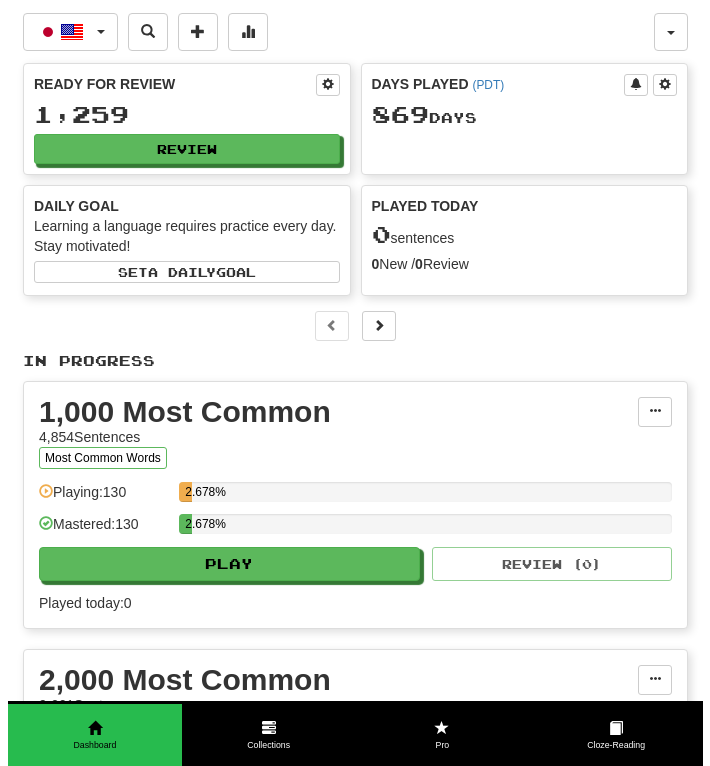 scroll, scrollTop: 0, scrollLeft: 0, axis: both 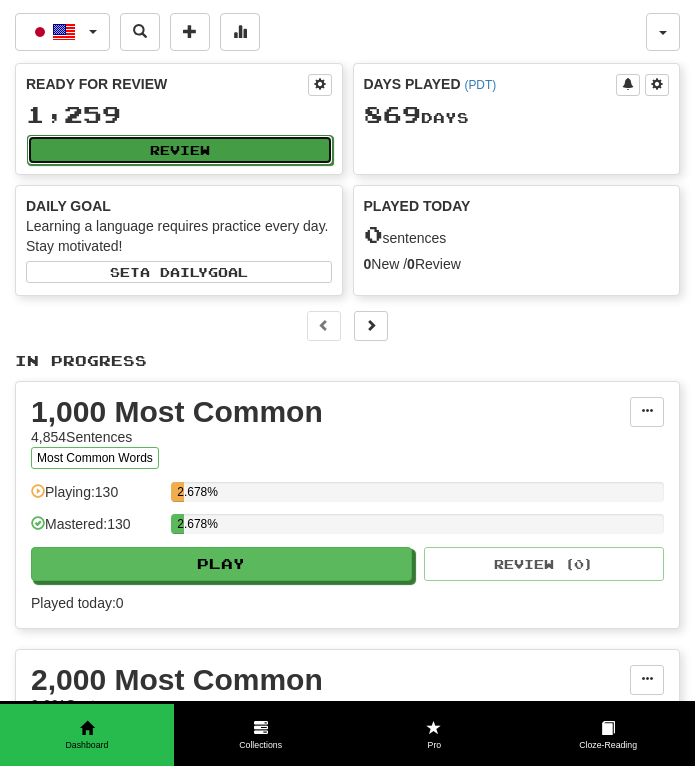 click on "Review" at bounding box center [180, 150] 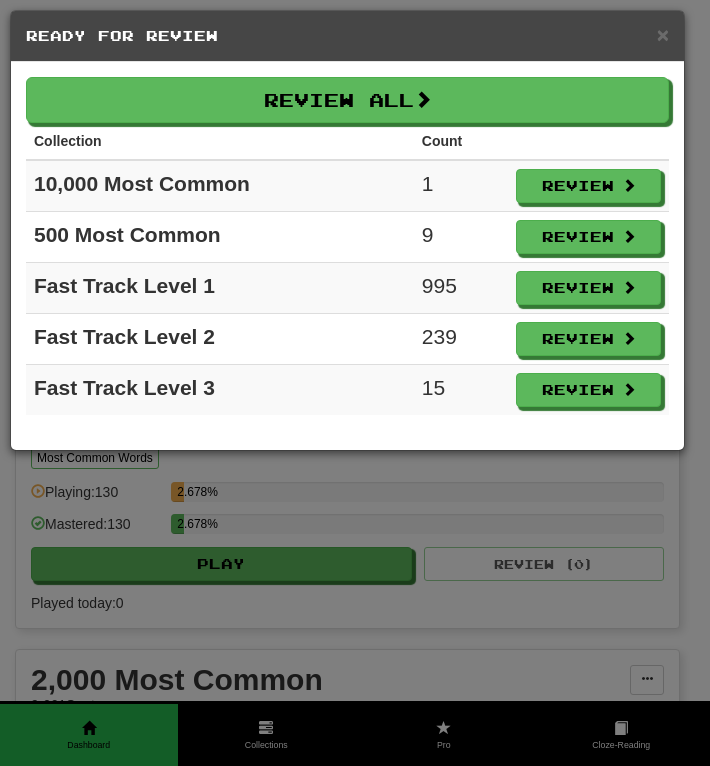 click on "Review" at bounding box center (588, 390) 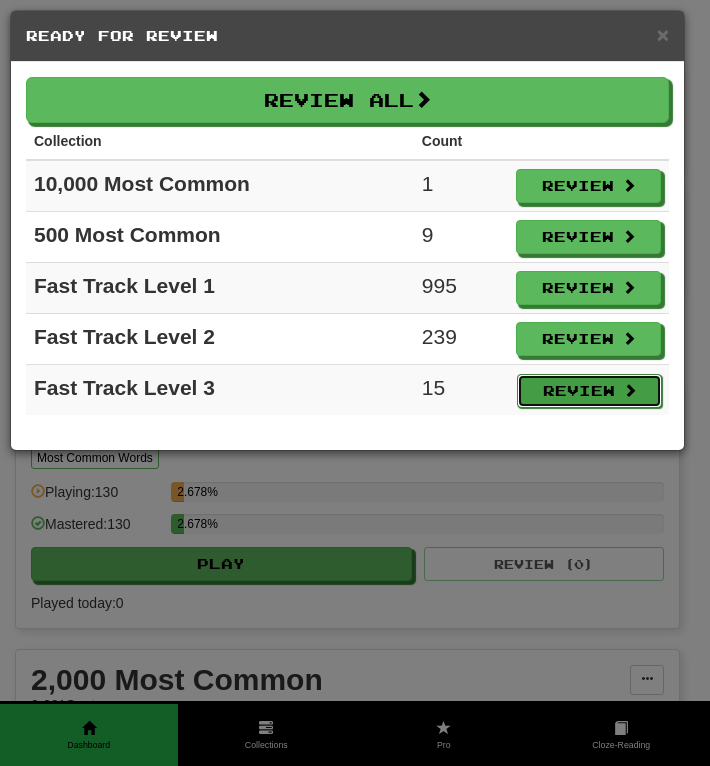 click on "Review" at bounding box center (589, 391) 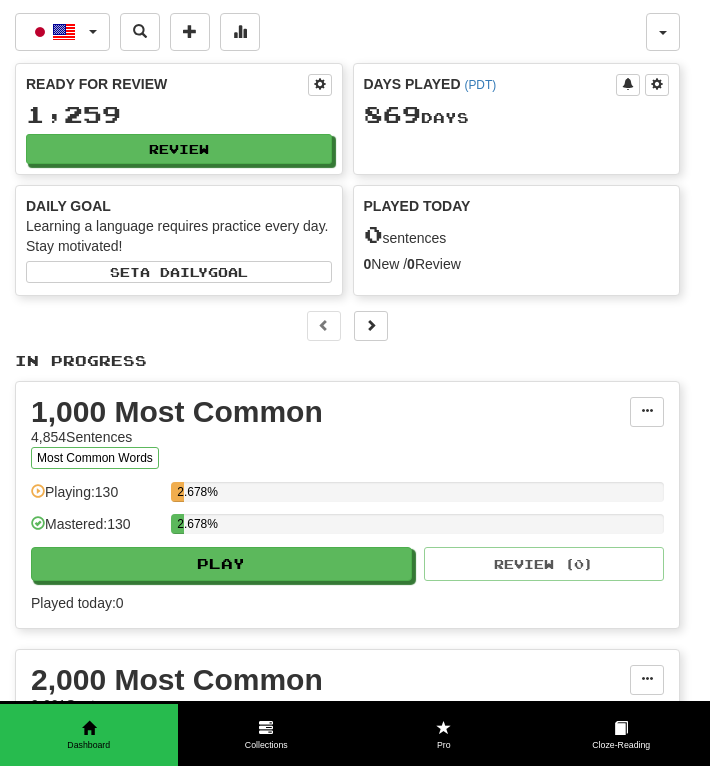 select on "**" 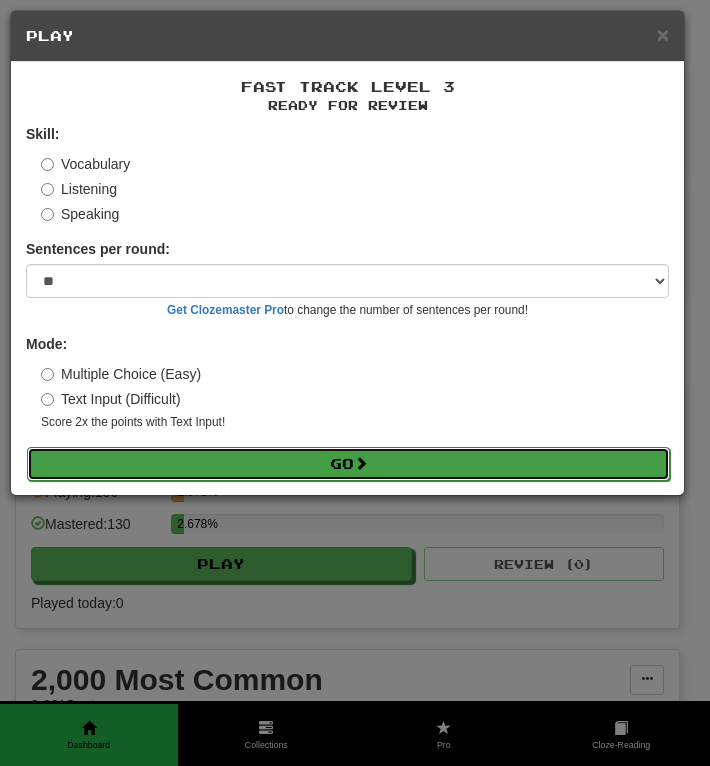 click on "Go" at bounding box center (348, 464) 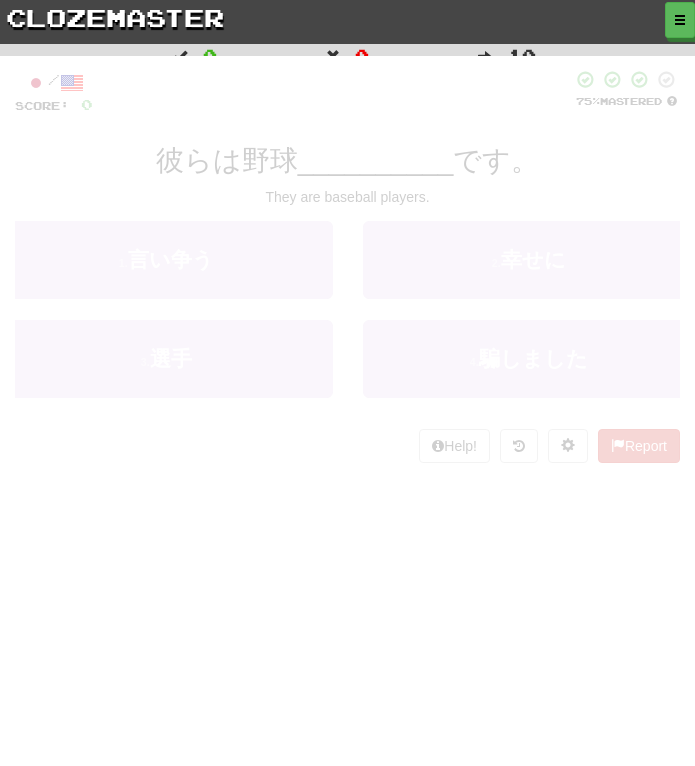 scroll, scrollTop: 0, scrollLeft: 0, axis: both 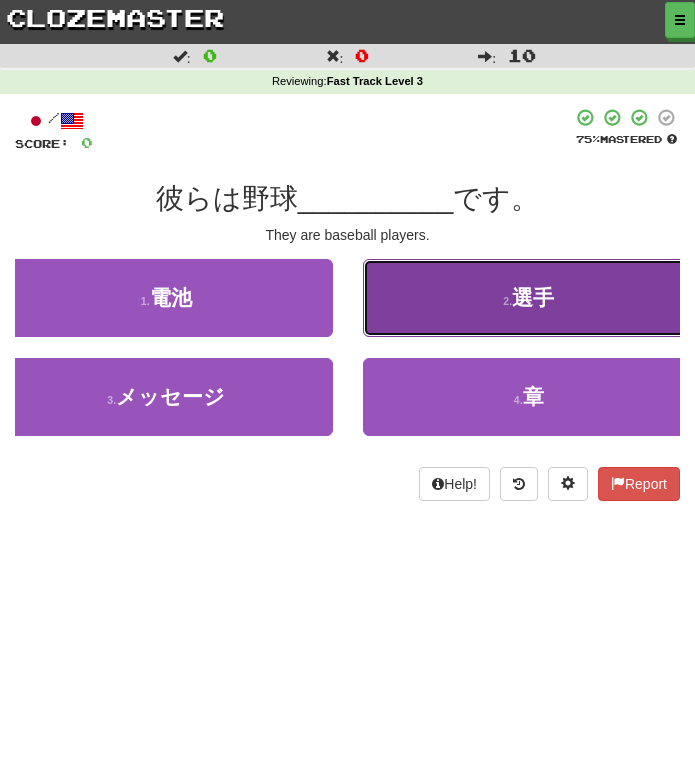 click on "2 .  選手" at bounding box center [529, 298] 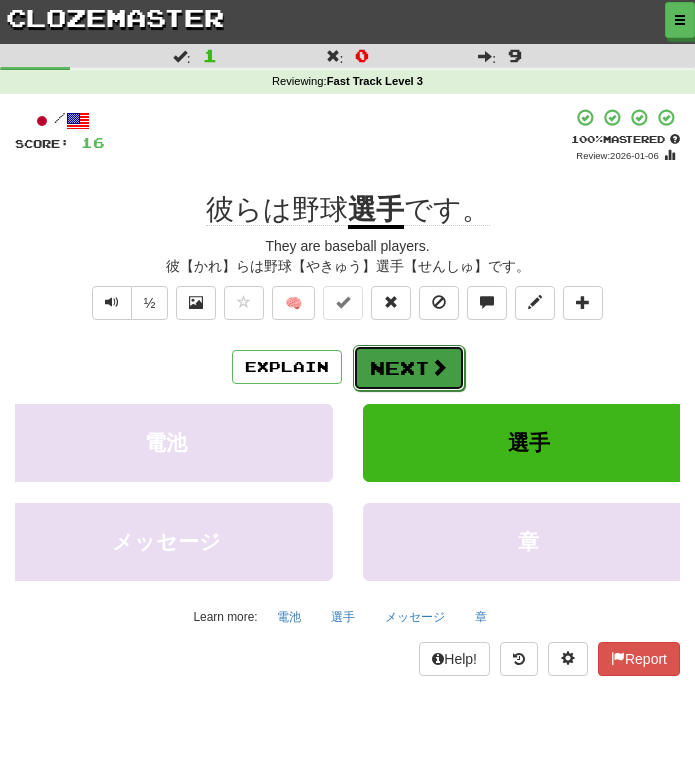 click on "Next" at bounding box center [409, 368] 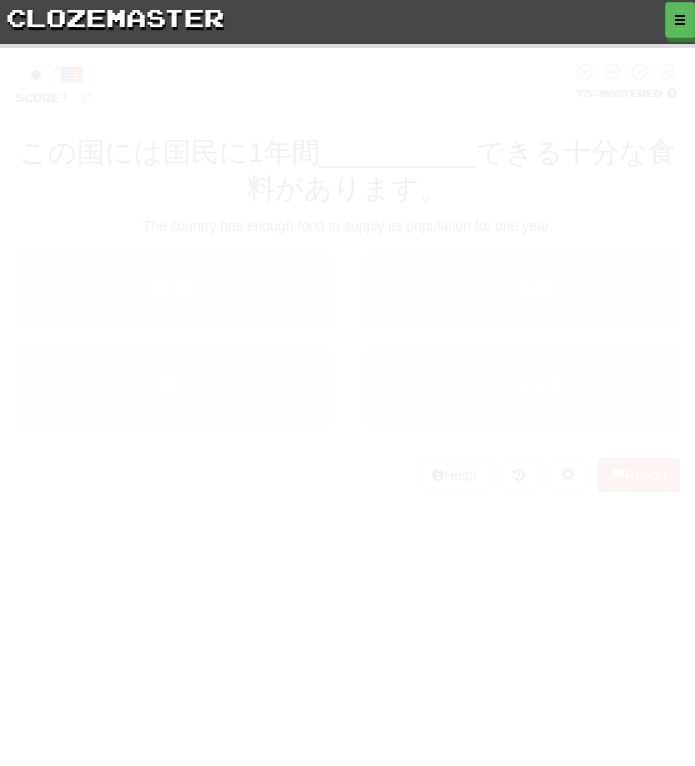 scroll, scrollTop: 0, scrollLeft: 0, axis: both 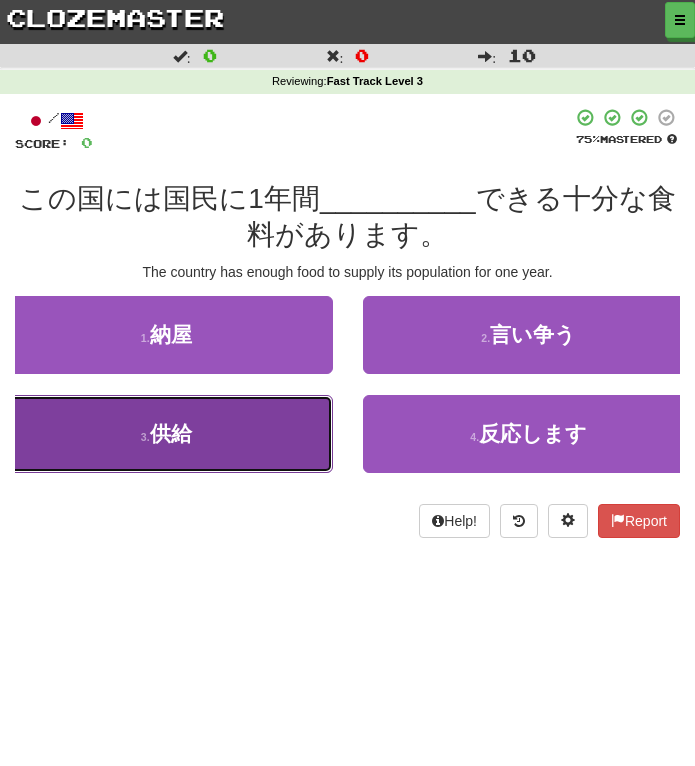 click on "3 .  供給" at bounding box center (166, 434) 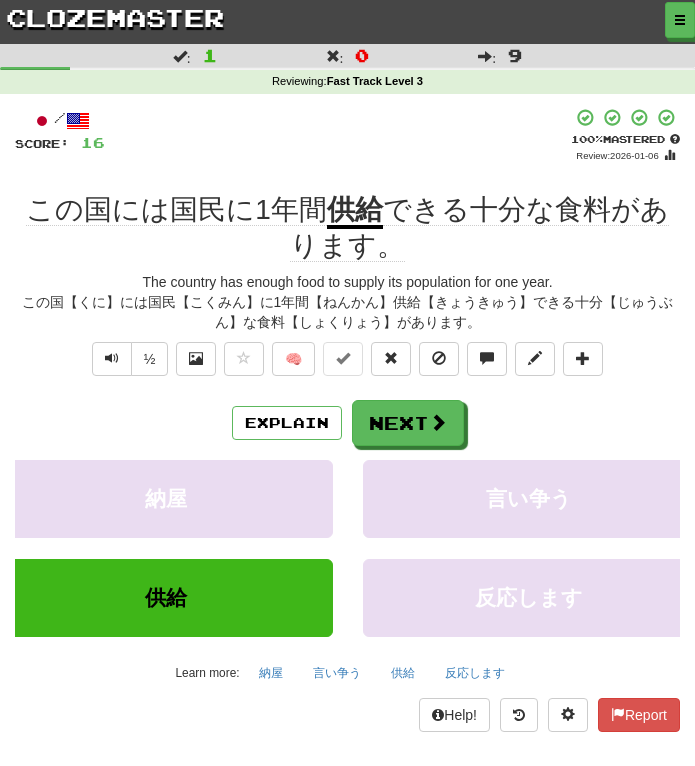 click on "/  Score:   16 + 16 100 %  Mastered Review:  2026-01-06 この国には国民に1年間 供給 できる十分な食料があります。 The country has enough food to supply its population for one year. この国【くに】には国民【こくみん】に1年間【ねんかん】供給【きょうきゅう】できる十分【じゅうぶん】な食料【しょくりょう】があります。 ½ 🧠 Explain Next 納屋 言い争う 供給 反応します Learn more: 納屋 言い争う 供給 反応します  Help!  Report" at bounding box center [347, 420] 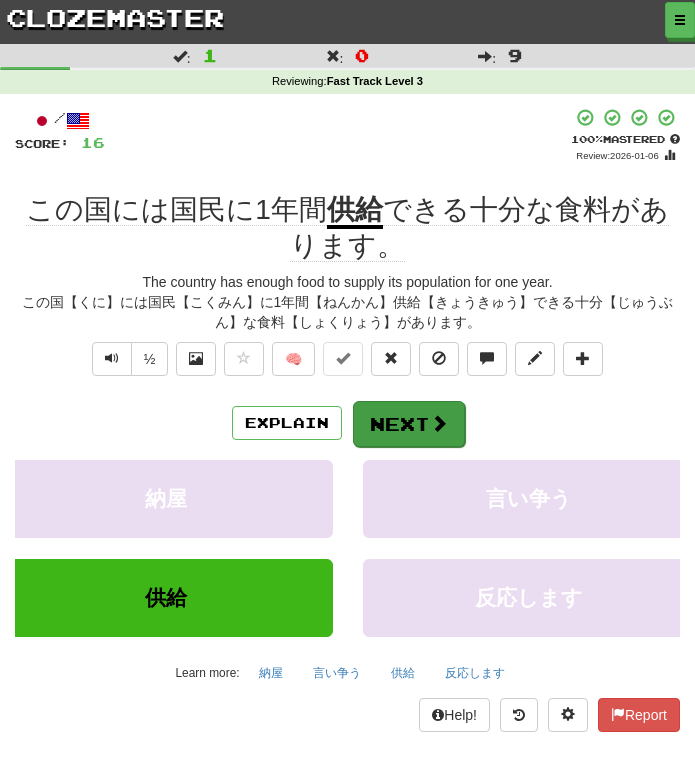 click on "/  Score:   16 + 16 100 %  Mastered Review:  2026-01-06 この国には国民に1年間 供給 できる十分な食料があります。 The country has enough food to supply its population for one year. この国【くに】には国民【こくみん】に1年間【ねんかん】供給【きょうきゅう】できる十分【じゅうぶん】な食料【しょくりょう】があります。 ½ 🧠 Explain Next 納屋 言い争う 供給 反応します Learn more: 納屋 言い争う 供給 反応します  Help!  Report" at bounding box center (347, 420) 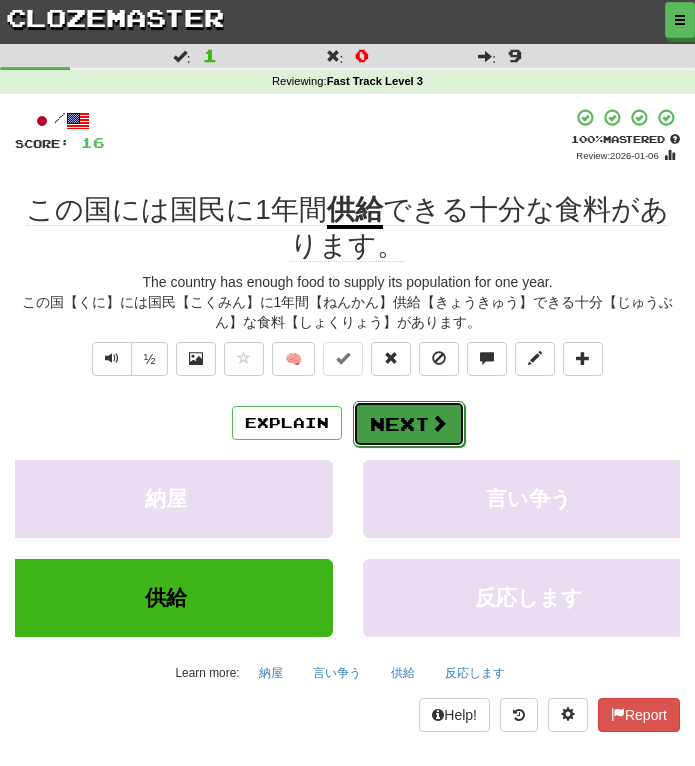 click on "Next" at bounding box center [409, 424] 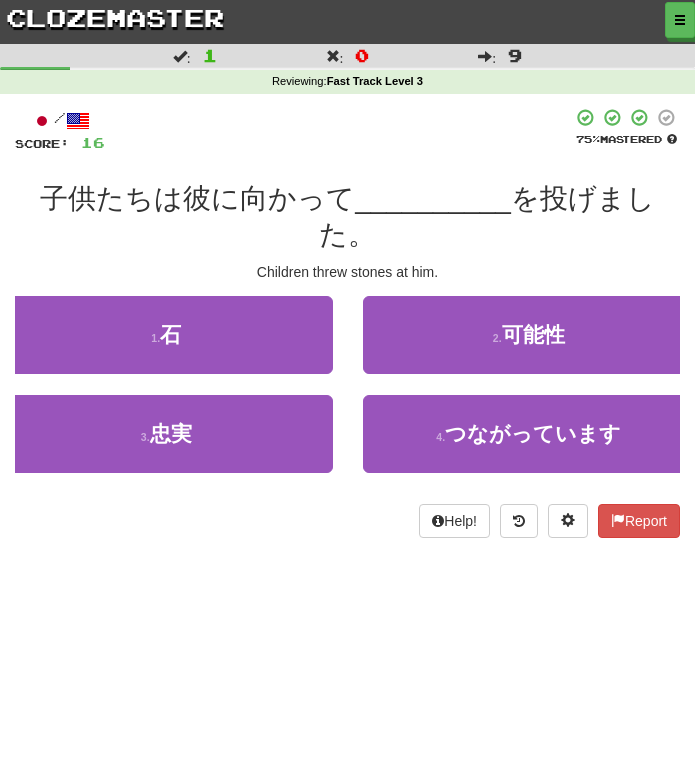 click at bounding box center [338, 130] 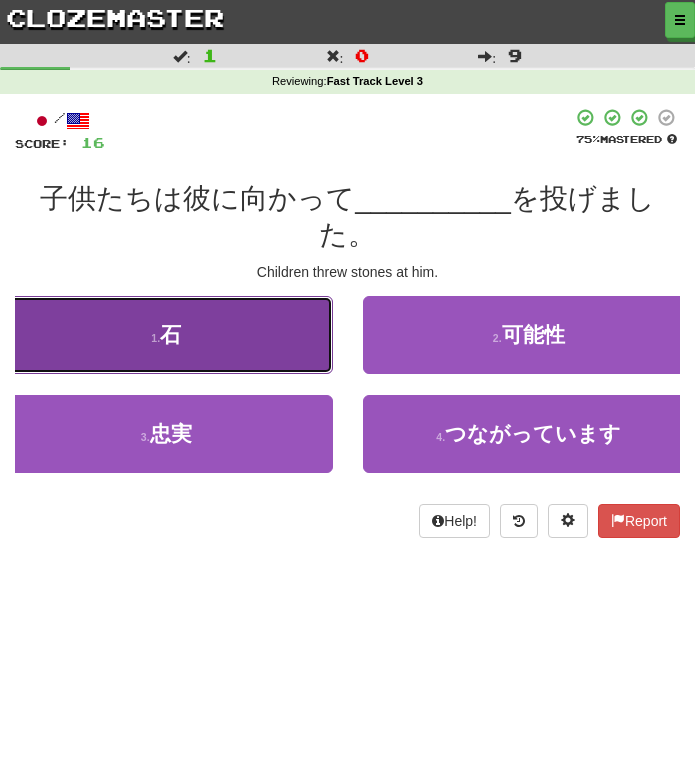 click on "1 .  石" at bounding box center [166, 335] 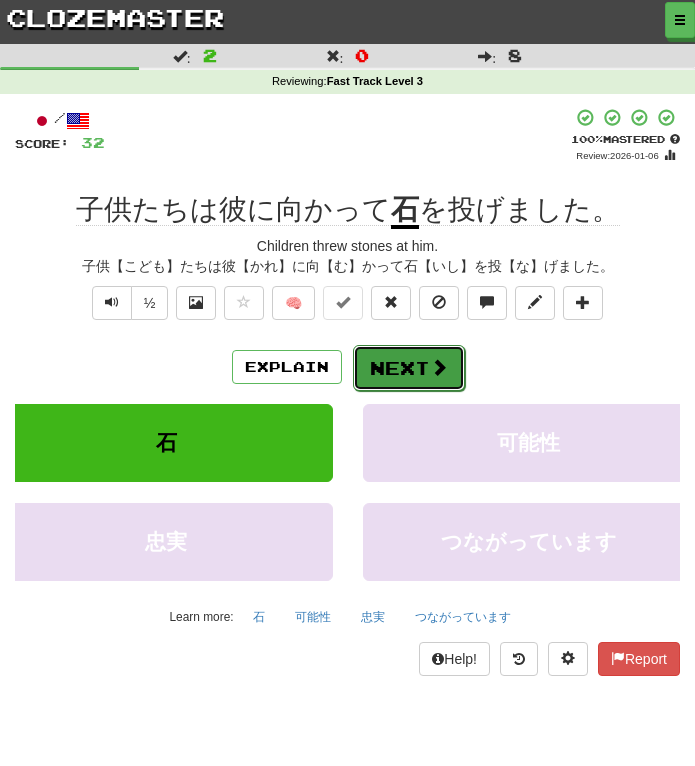 click on "Next" at bounding box center [409, 368] 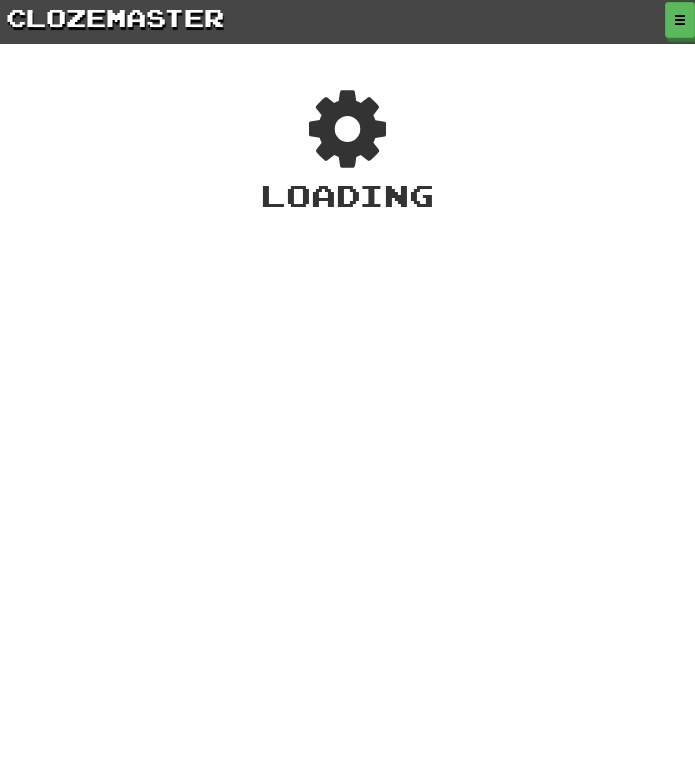 scroll, scrollTop: 0, scrollLeft: 0, axis: both 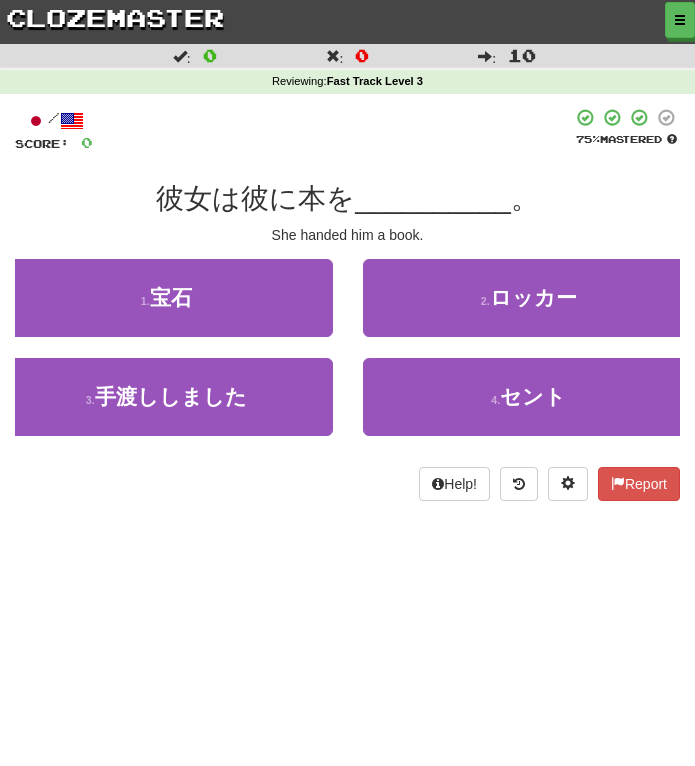 click on "Dashboard
Clozemaster
Cassofalltrades
/
Toggle Dropdown
Dashboard
Leaderboard
Activity Feed
Notifications
Profile
Discussions
Afrikaans
/
English
Streak:
0
Review:
1
Points Today: 0
Avañe'ẽ
/
English
Streak:
0
Review:
1
Points Today: 0
Español
/
English
Streak:
582
Review:
3,414
Points Today: 0
Español
/
Български
Streak:
0
Review:
0
Points Today: 0
Esperanto
/
English
Streak:
0
Review:
1
Points Today: 0
Français
/
English
Streak:
0
Review:
10
Points Today: 0
Interlingue
/
English
Streak:
0
Review:
10
Points Today: 0
Íslenska" at bounding box center [347, 383] 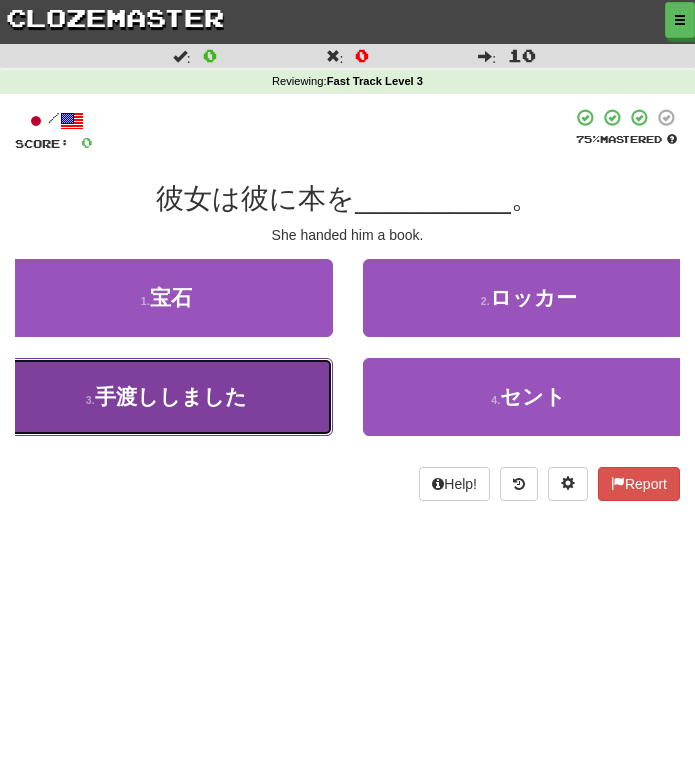 click on "3 .  手渡ししました" at bounding box center (166, 397) 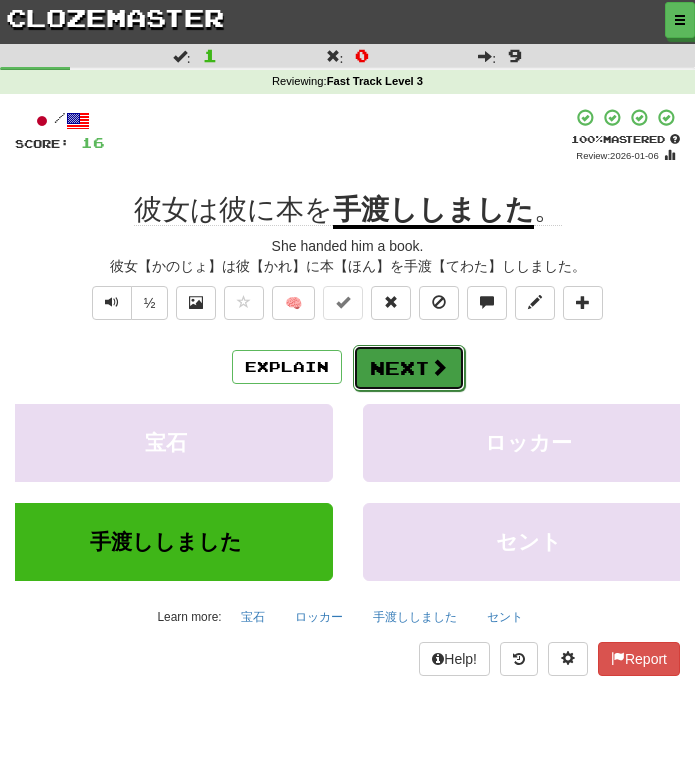 click on "Next" at bounding box center (409, 368) 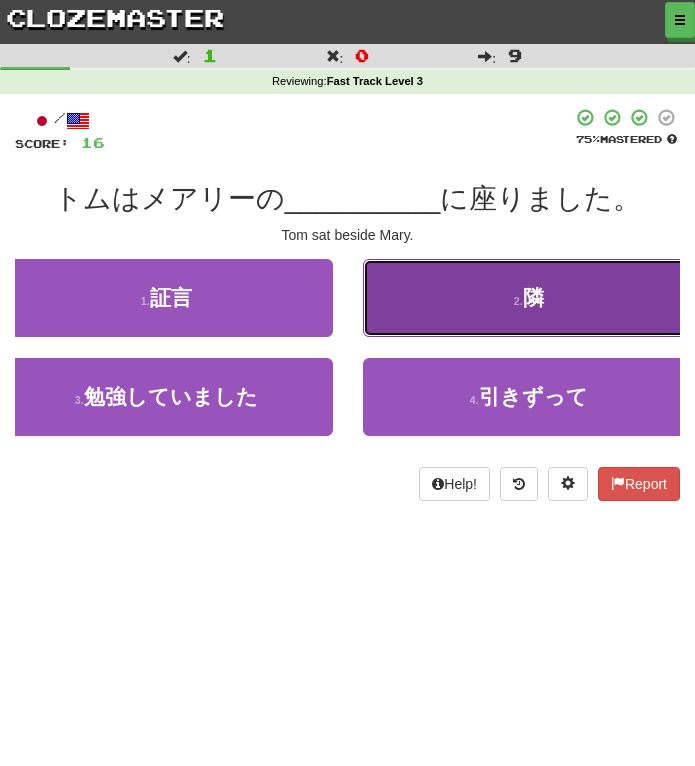 click on "2 .  隣" at bounding box center [529, 298] 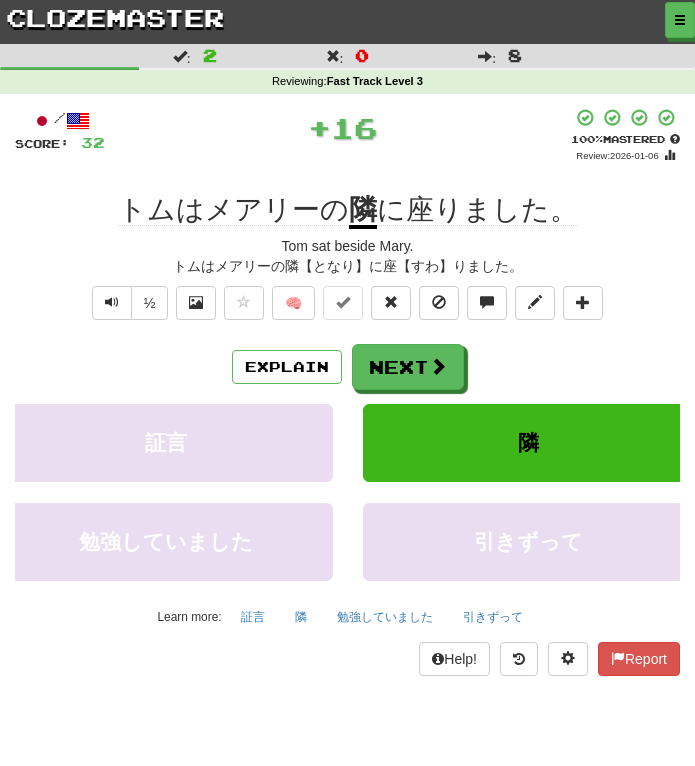 click on "/  Score:   32 + 16 100 %  Mastered Review:  2026-01-06 トムはメアリーの 隣 に座りました。 Tom sat beside Mary. トムはメアリーの隣【となり】に座【すわ】りました。 ½ 🧠 Explain Next 証言 隣 勉強していました 引きずって Learn more: 証言 隣 勉強していました 引きずって  Help!  Report" at bounding box center (347, 392) 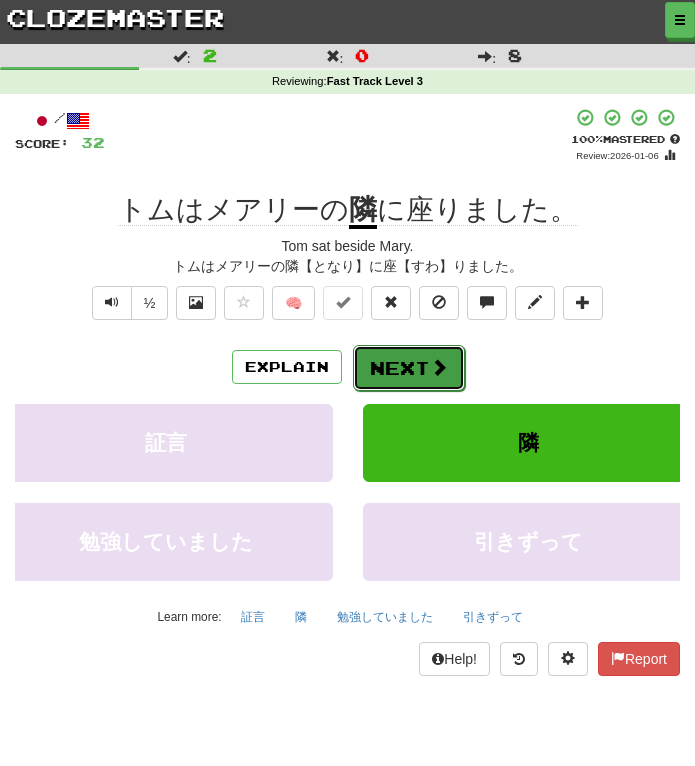 click on "Next" at bounding box center (409, 368) 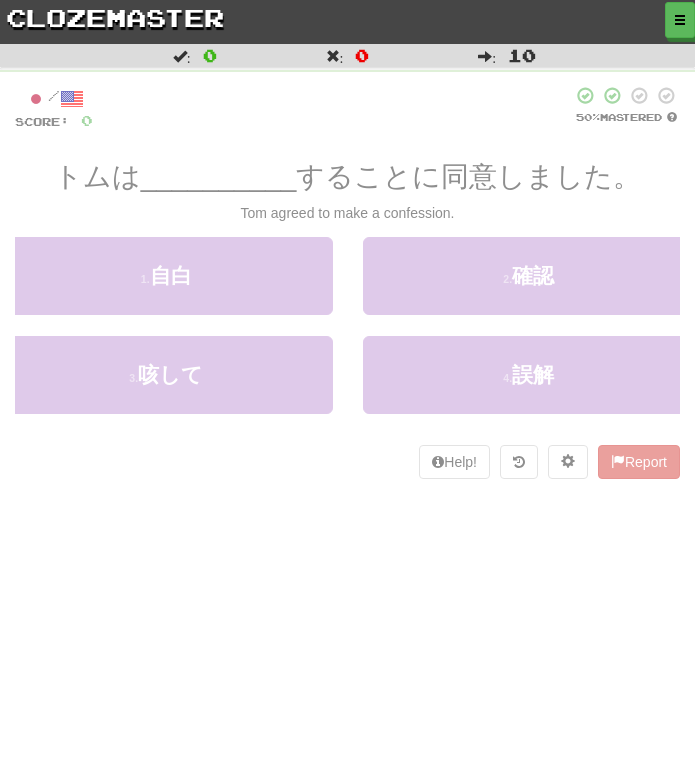 scroll, scrollTop: 0, scrollLeft: 0, axis: both 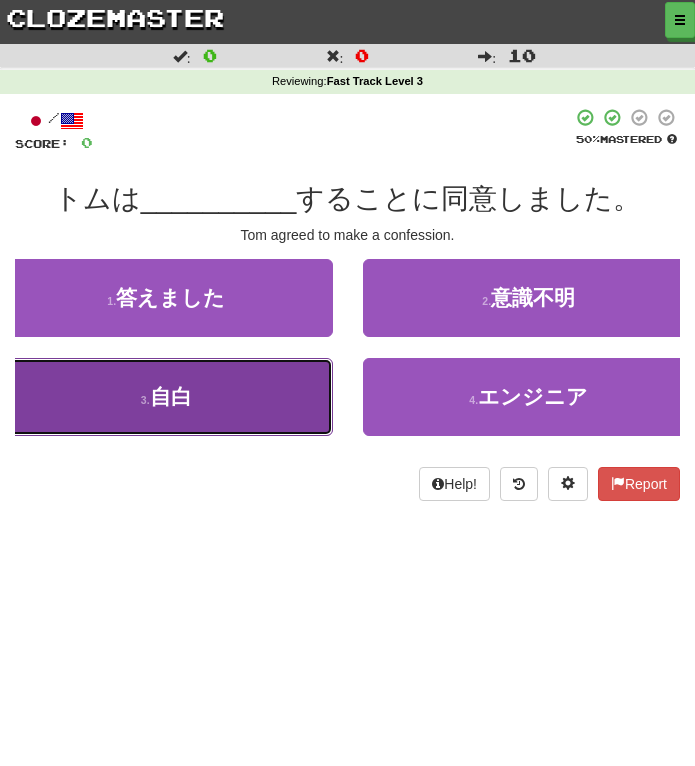click on "3 .  自白" at bounding box center [166, 397] 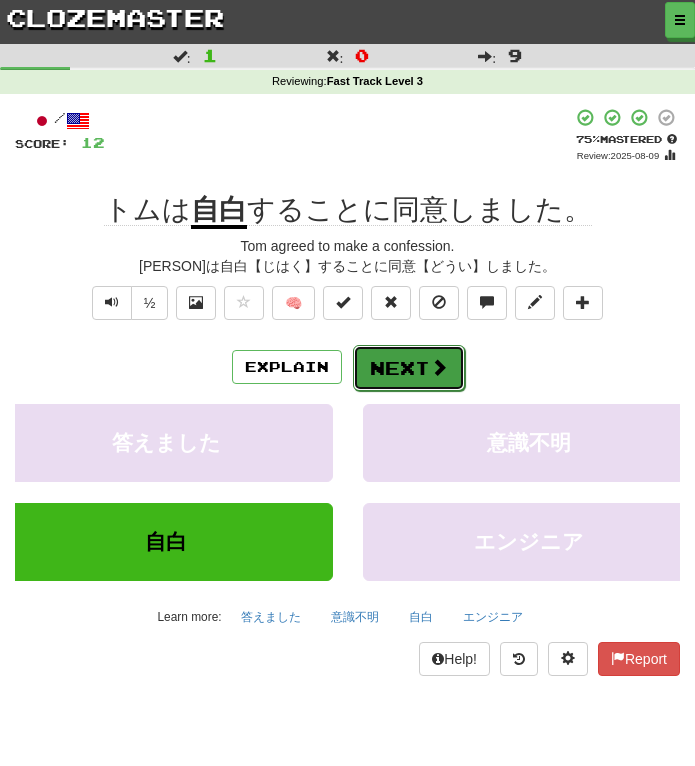 click on "Next" at bounding box center [409, 368] 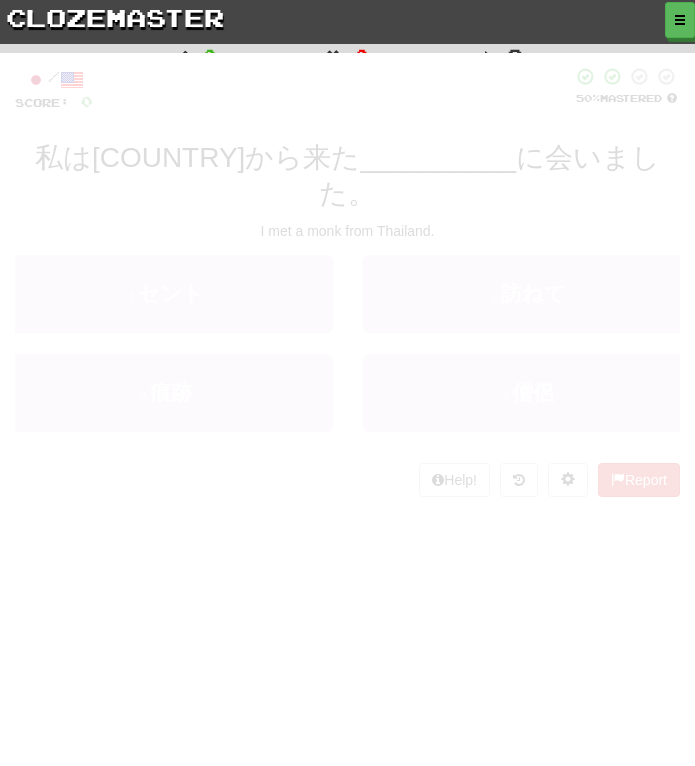 scroll, scrollTop: 0, scrollLeft: 0, axis: both 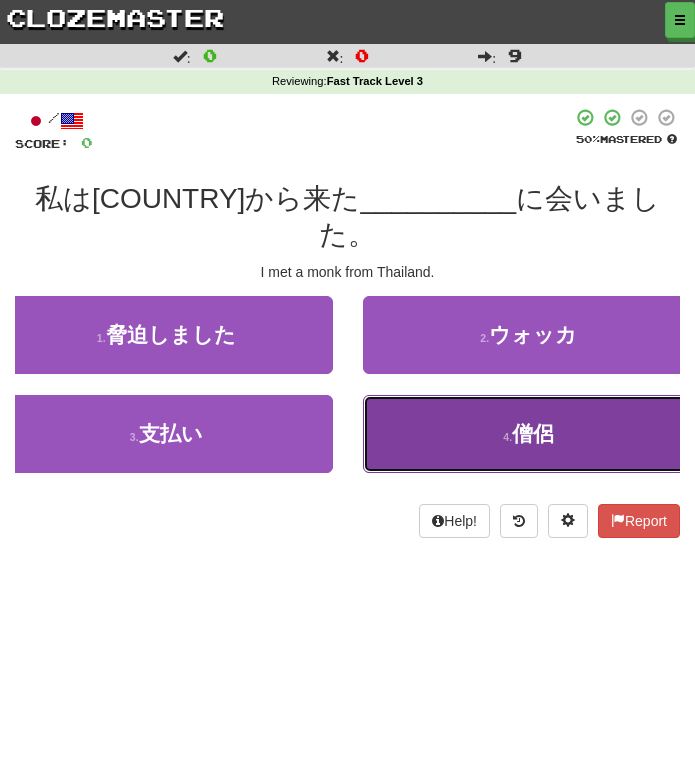 click on "4 .  僧侶" at bounding box center (529, 434) 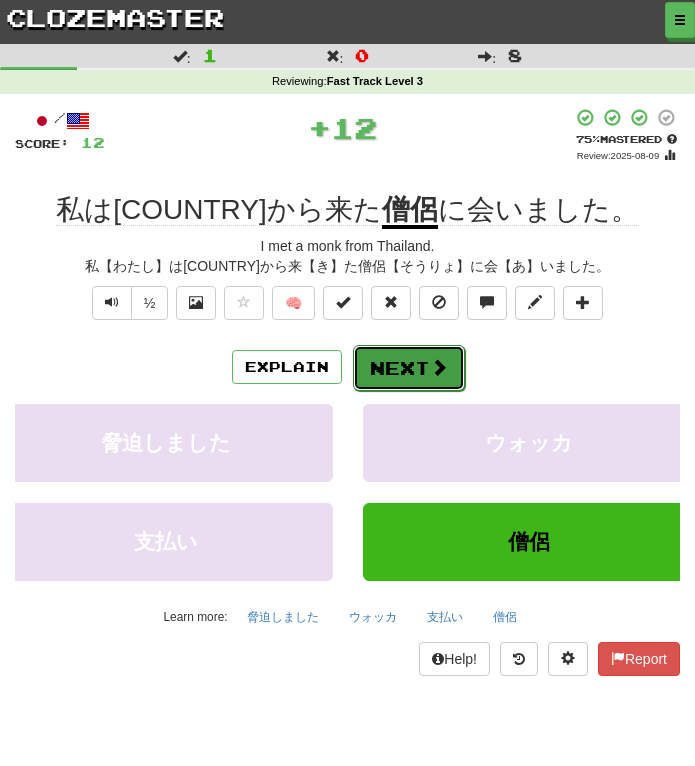 click on "Next" at bounding box center (409, 368) 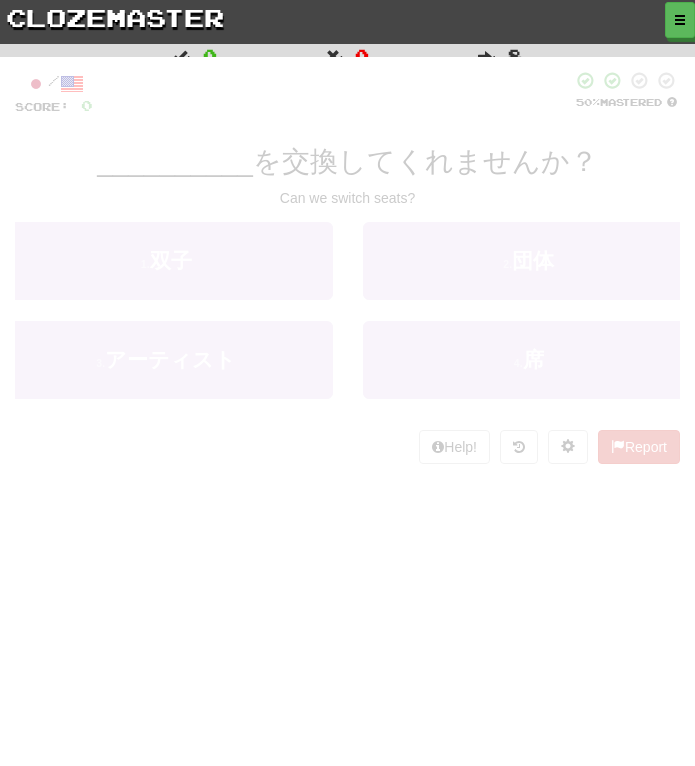 scroll, scrollTop: 0, scrollLeft: 0, axis: both 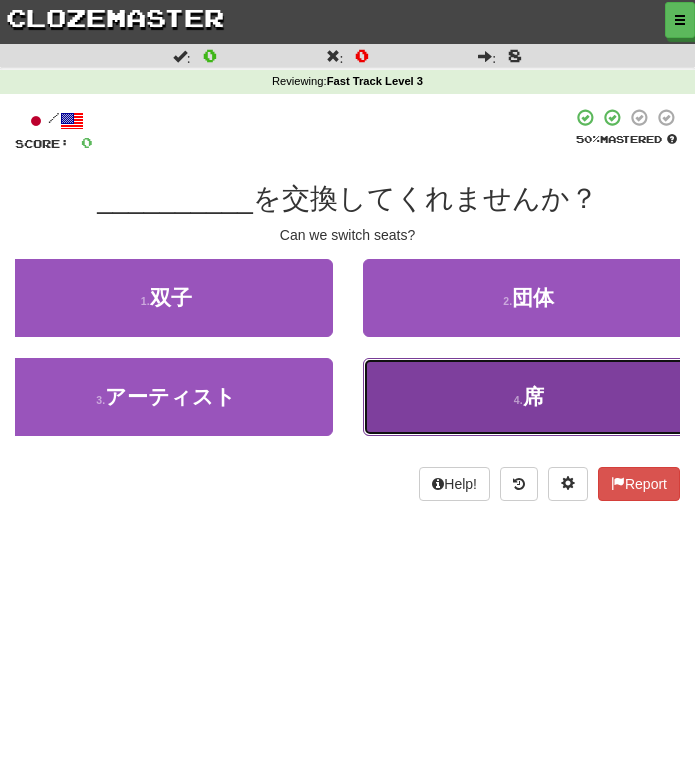 click on "4 .  席" at bounding box center [529, 397] 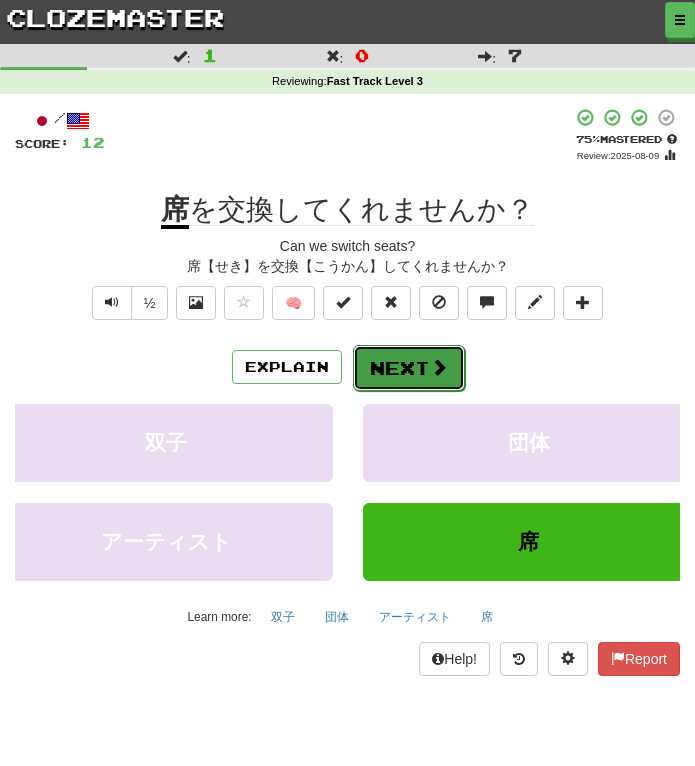 click on "Next" at bounding box center (409, 368) 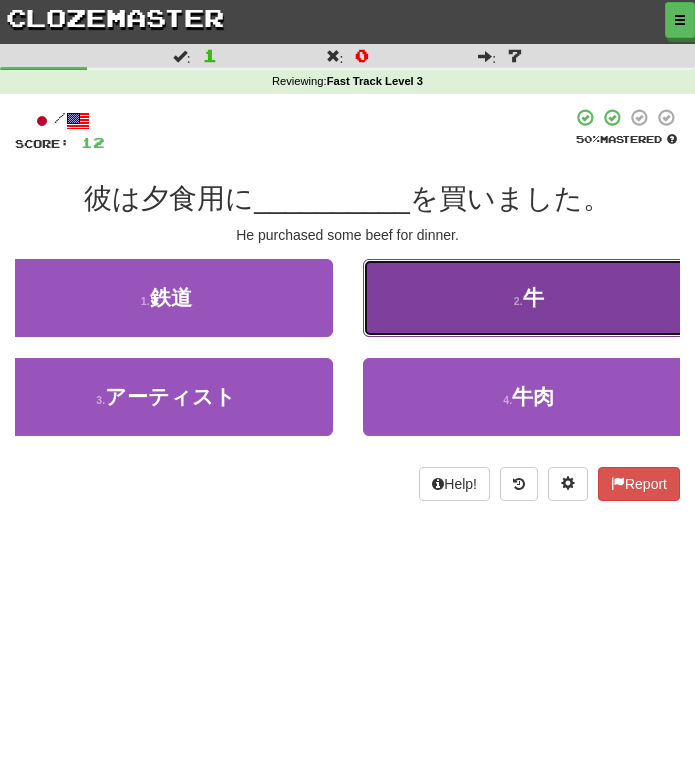 click on "2 .  牛" at bounding box center [529, 298] 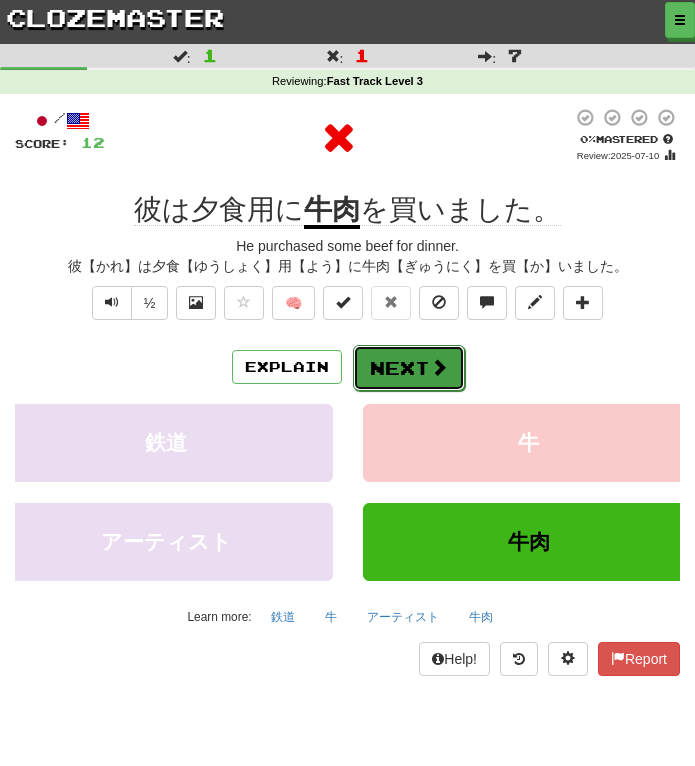 click at bounding box center [439, 367] 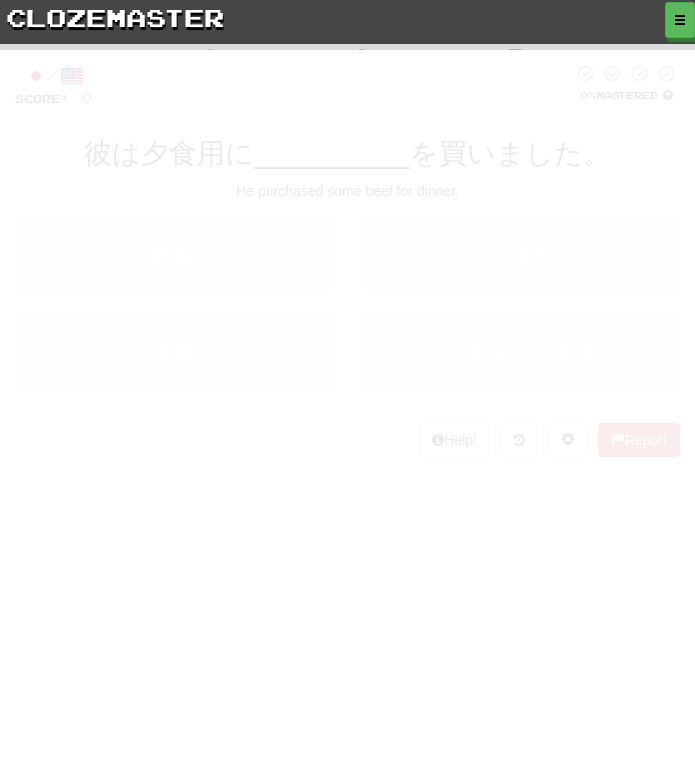 scroll, scrollTop: 0, scrollLeft: 0, axis: both 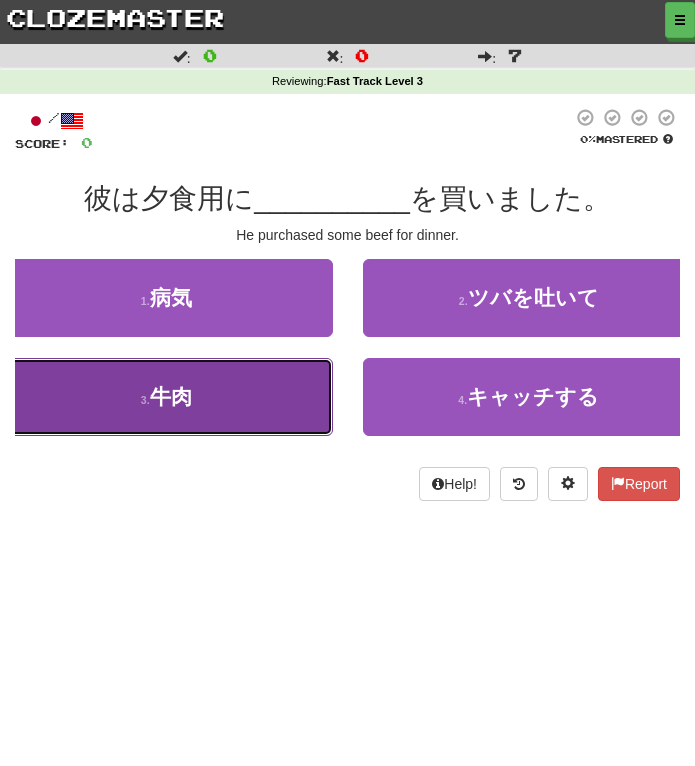 click on "牛肉" at bounding box center (171, 396) 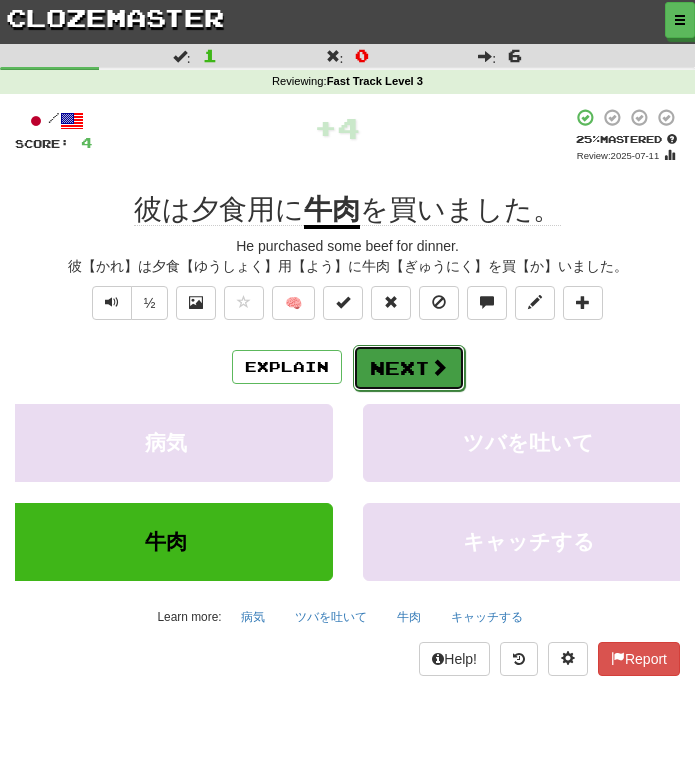 click on "Next" at bounding box center (409, 368) 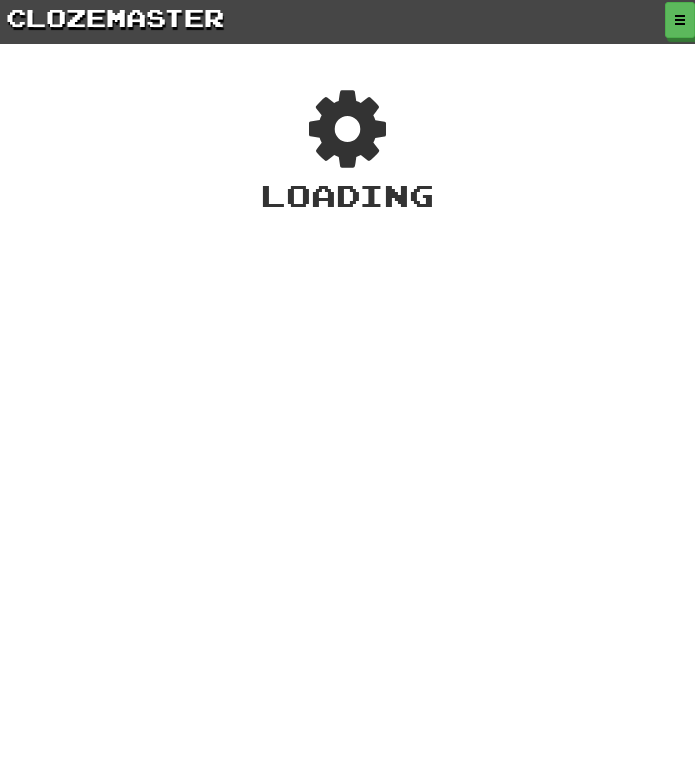 scroll, scrollTop: 0, scrollLeft: 0, axis: both 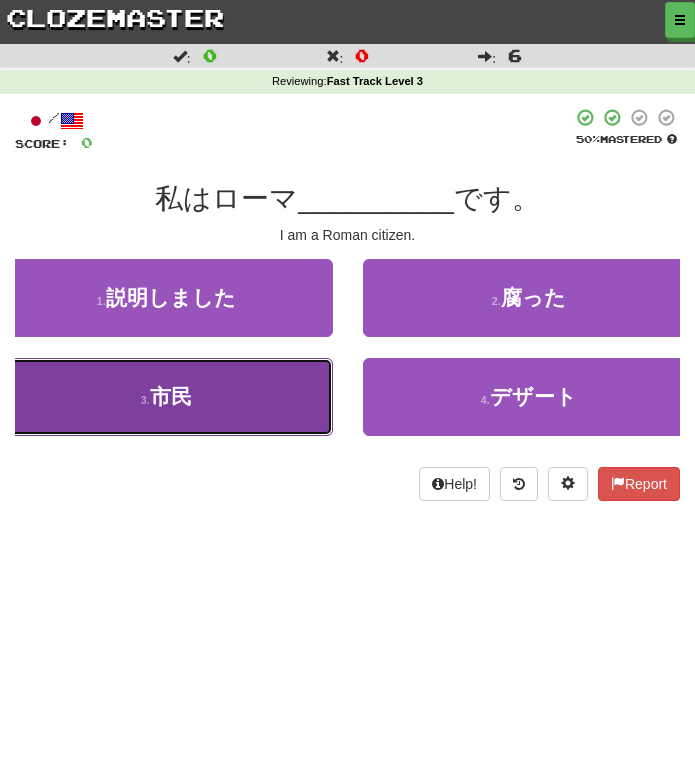 click on "3 .  市民" at bounding box center [166, 397] 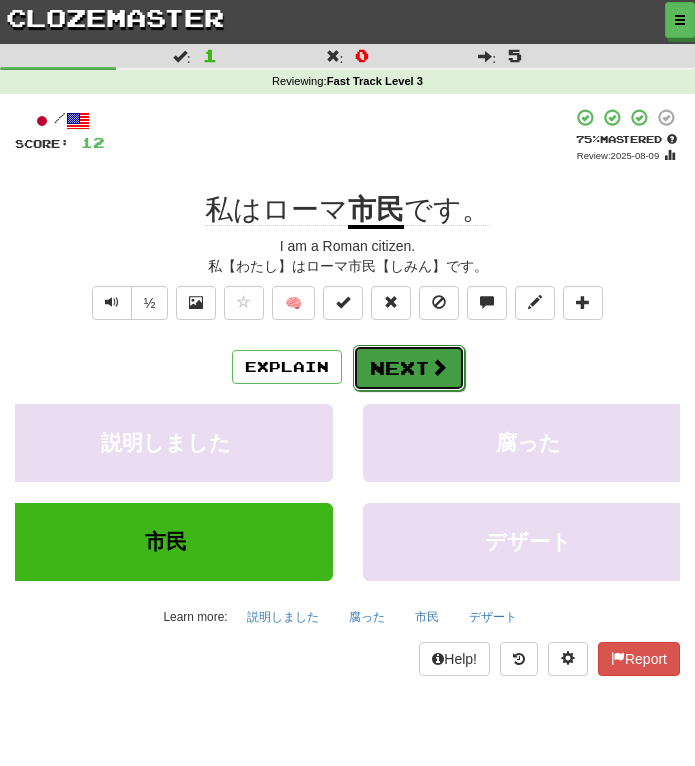 click on "Next" at bounding box center [409, 368] 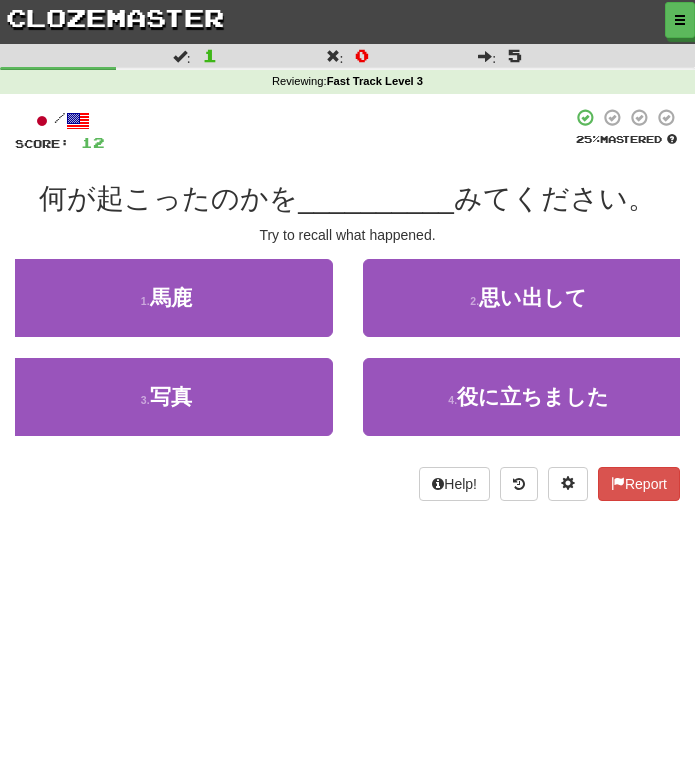 click on "Dashboard
Clozemaster
Cassofalltrades
/
Toggle Dropdown
Dashboard
Leaderboard
Activity Feed
Notifications
Profile
Discussions
Afrikaans
/
English
Streak:
0
Review:
1
Points Today: 0
Avañe'ẽ
/
English
Streak:
0
Review:
1
Points Today: 0
Español
/
English
Streak:
582
Review:
3,414
Points Today: 0
Español
/
Български
Streak:
0
Review:
0
Points Today: 0
Esperanto
/
English
Streak:
0
Review:
1
Points Today: 0
Français
/
English
Streak:
0
Review:
10
Points Today: 0
Interlingue
/
English
Streak:
0
Review:
10
Points Today: 0
Íslenska" at bounding box center (347, 383) 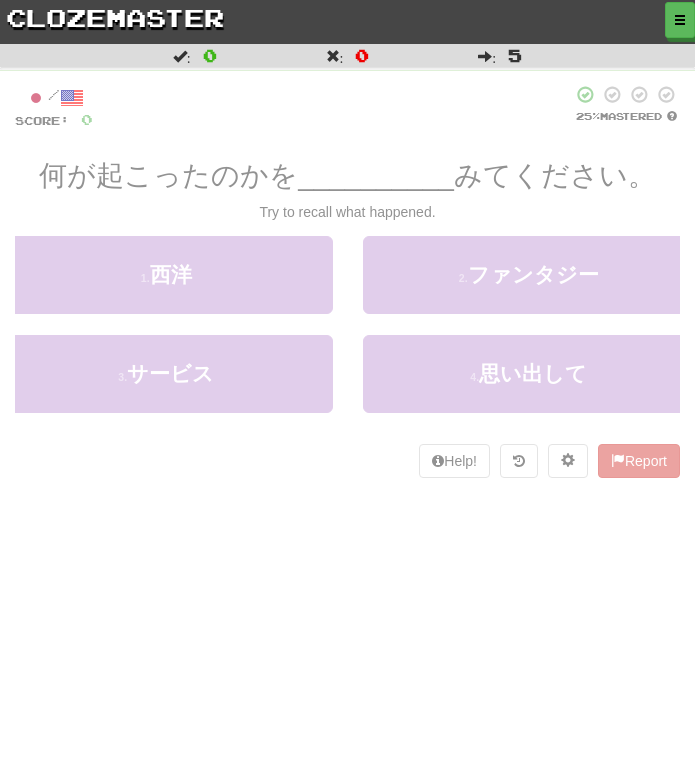 scroll, scrollTop: 0, scrollLeft: 0, axis: both 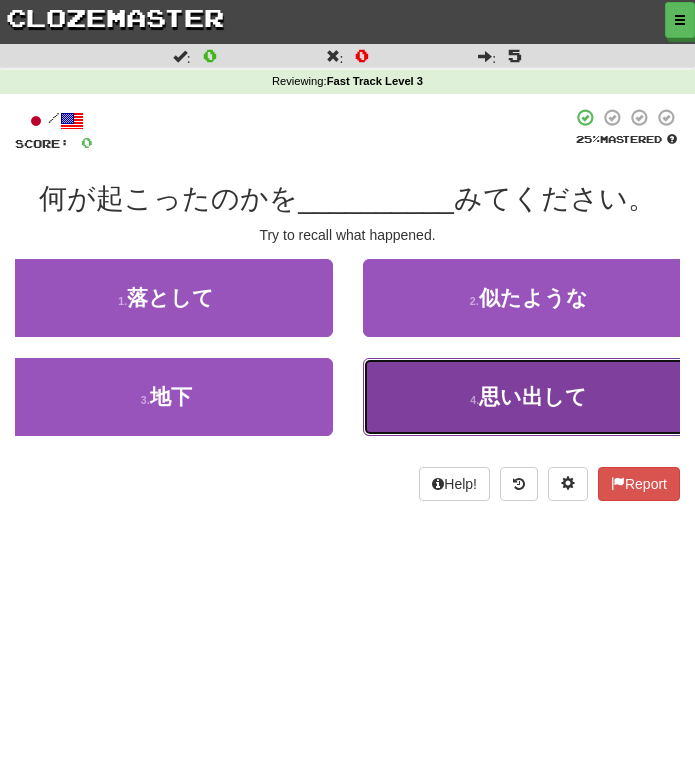 click on "思い出して" at bounding box center (533, 396) 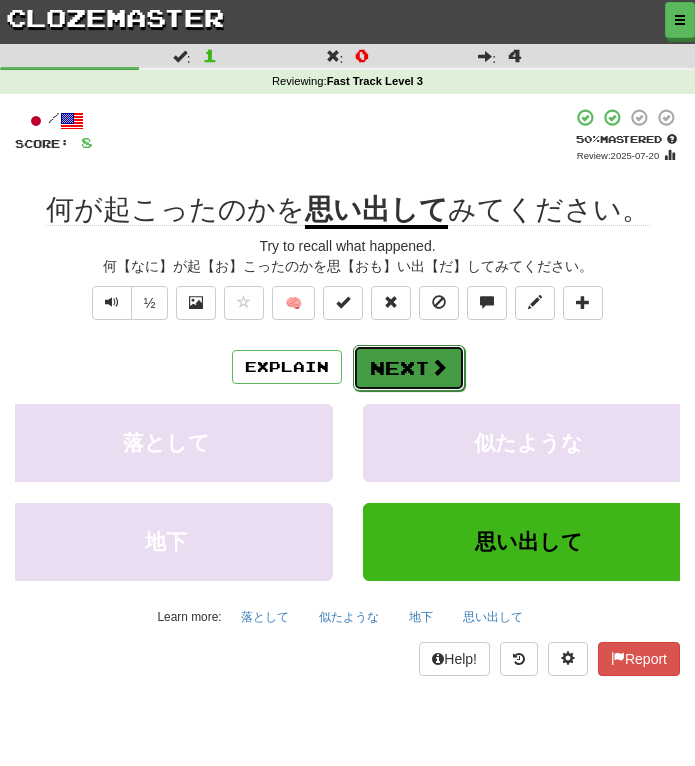 click at bounding box center [439, 367] 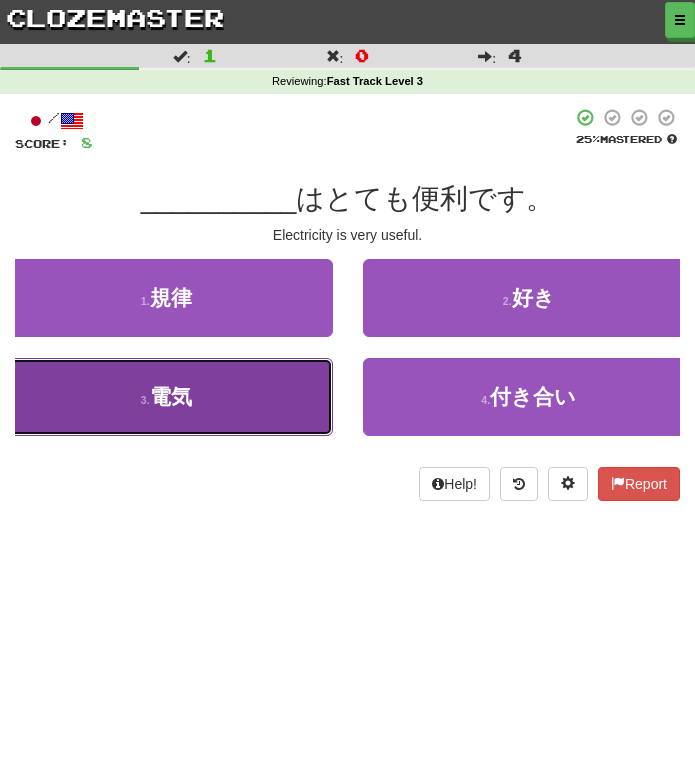 click on "電気" at bounding box center [171, 396] 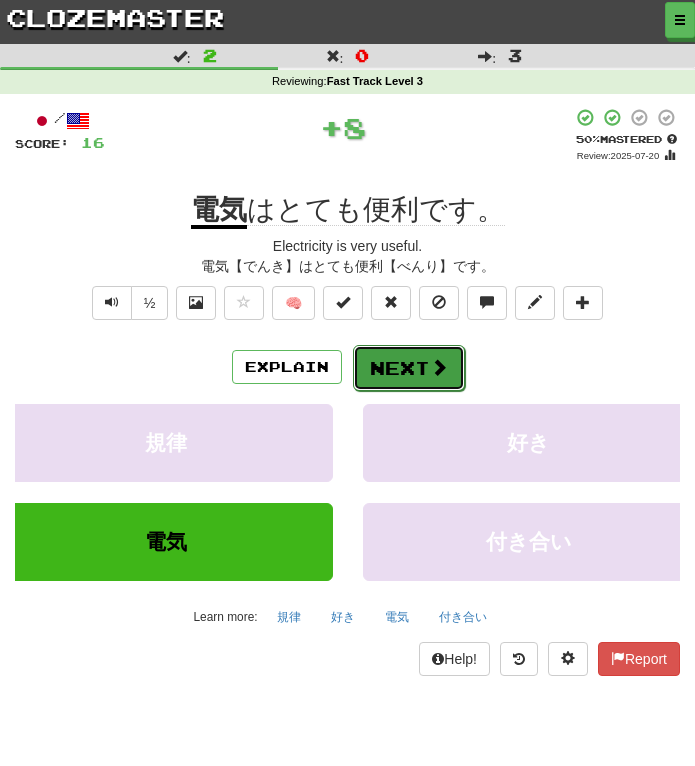click on "Next" at bounding box center (409, 368) 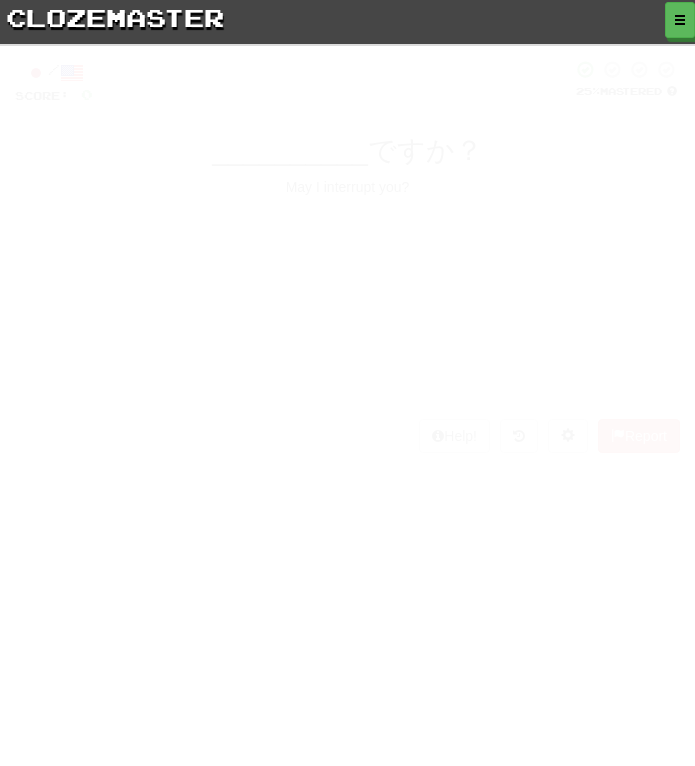 scroll, scrollTop: 0, scrollLeft: 0, axis: both 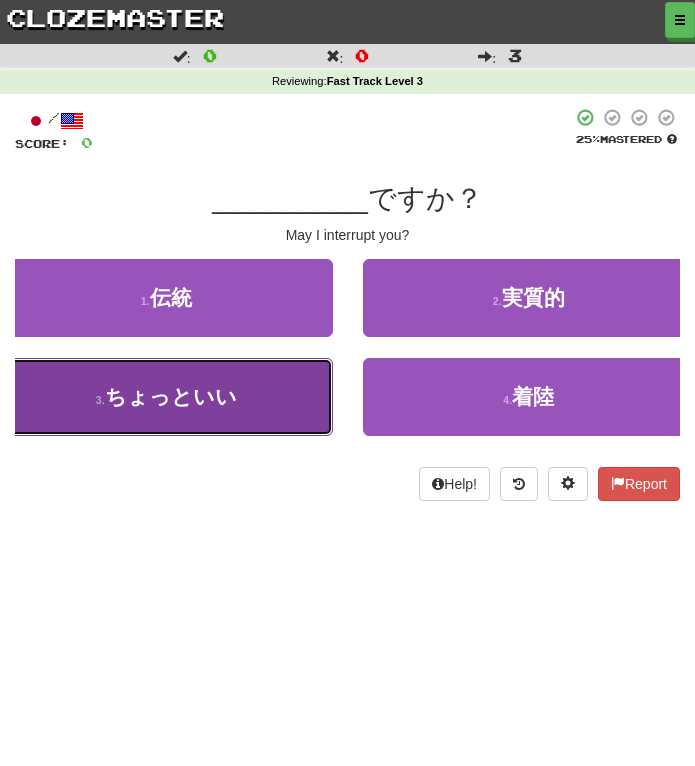 click on "3 .  ちょっといい" at bounding box center (166, 397) 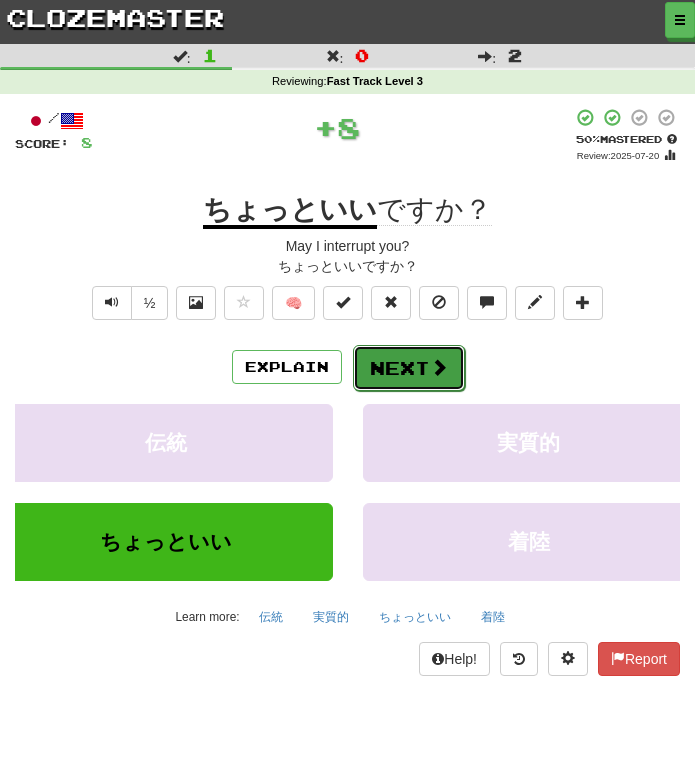 click at bounding box center [439, 367] 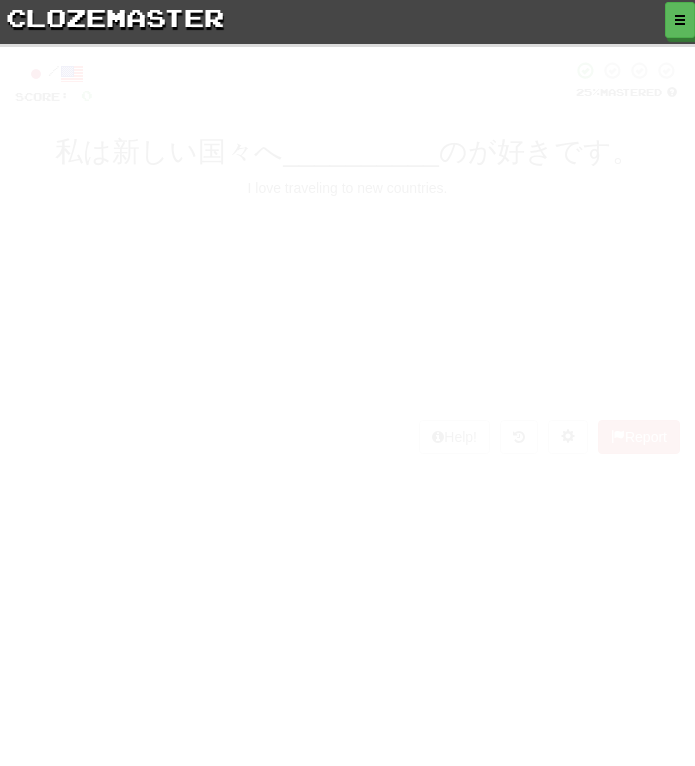 scroll, scrollTop: 0, scrollLeft: 0, axis: both 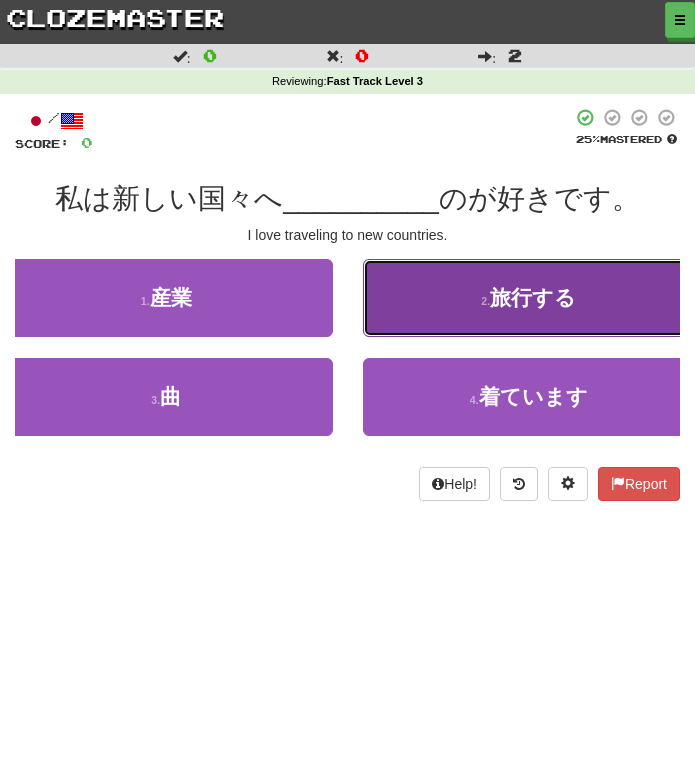 click on "2 .  旅行する" at bounding box center [529, 298] 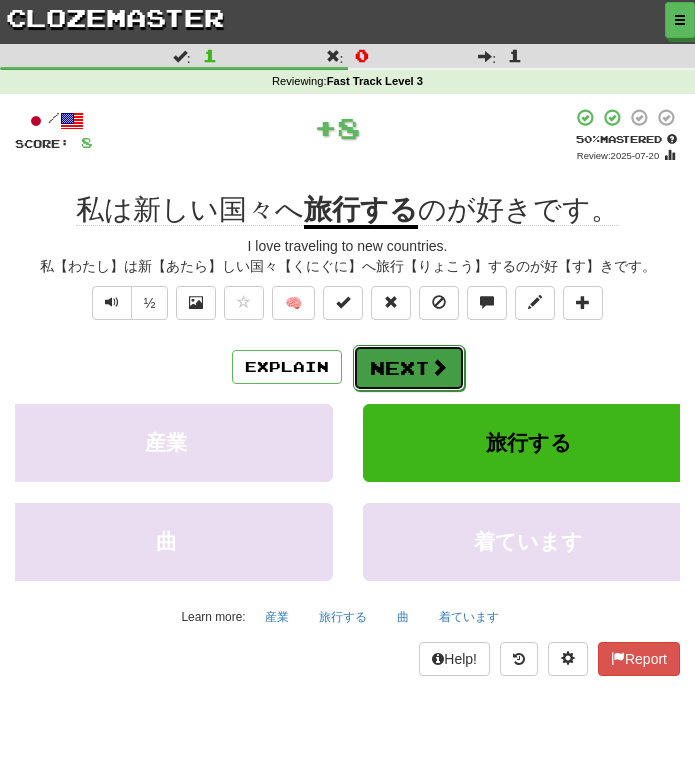 click on "Next" at bounding box center [409, 368] 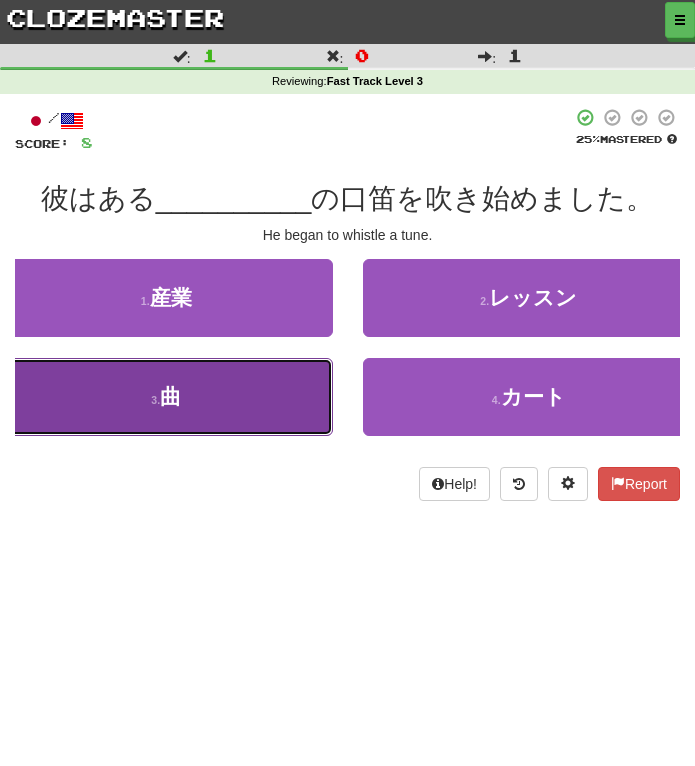 click on "3 .  曲" at bounding box center (166, 397) 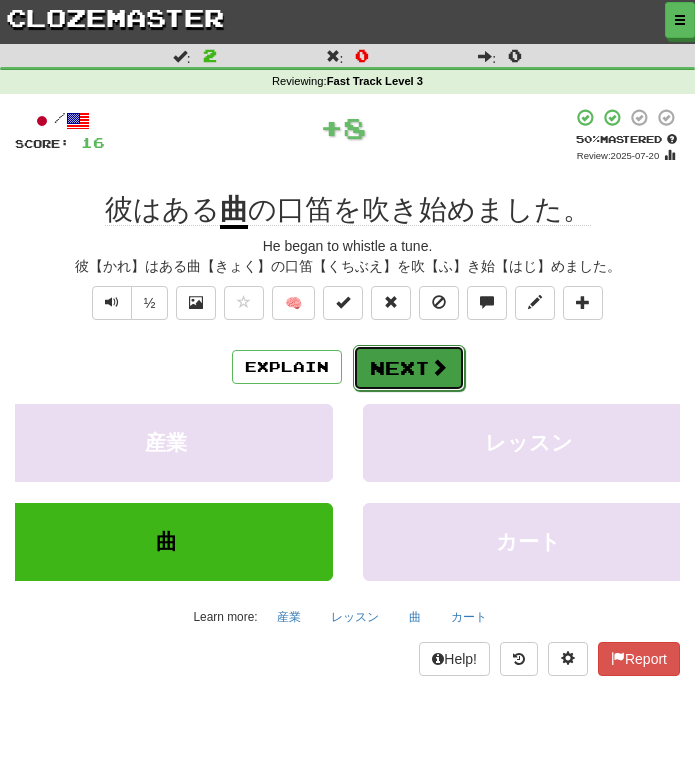 click on "Next" at bounding box center (409, 368) 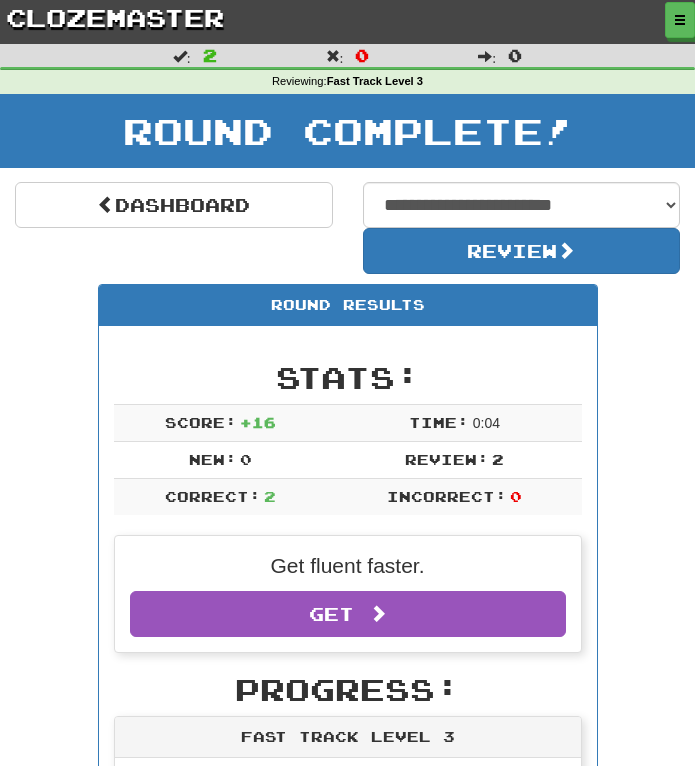 click on "Round Complete!" at bounding box center (347, 138) 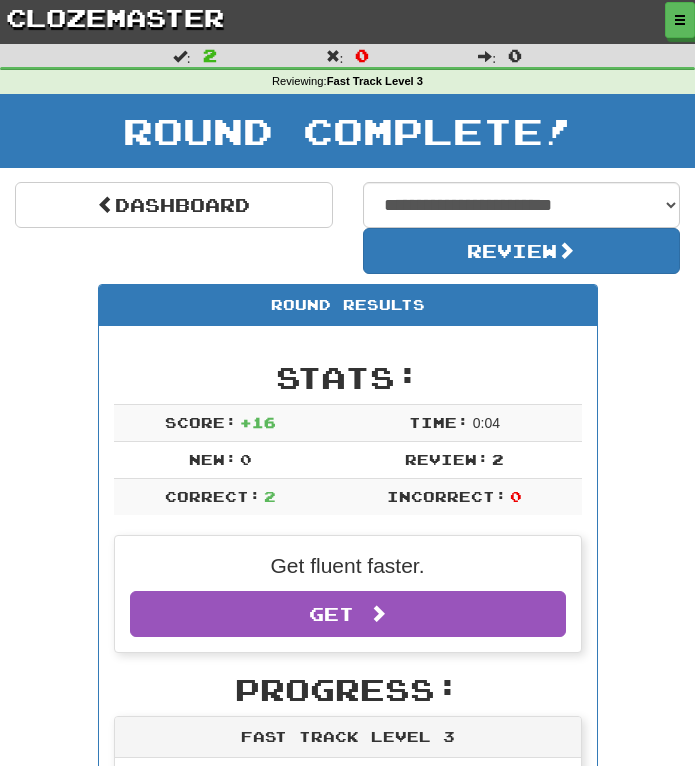 click on "Round Results Stats: Score:   + 16 Time:   0 : 0 4 New:   0 Review:   2 Correct:   2 Incorrect:   0 Get fluent faster. Get  Clozemaster Pro   Progress: Fast Track Level 3 Playing:  215  /  1,000 21.5% Mastered:  15  /  1,000 1.5% Ready for Review:  0  /  Level:  109 326  points to level  110  - keep going! Ranked:  72 nd  this week ( 32  points to  71 st ) Sentences:  Report 私は新しい国々へ 旅行する のが好きです。 I love traveling to new countries.  Report 彼はある 曲 の口笛を吹き始めました。 He began to whistle a tune." at bounding box center (347, 848) 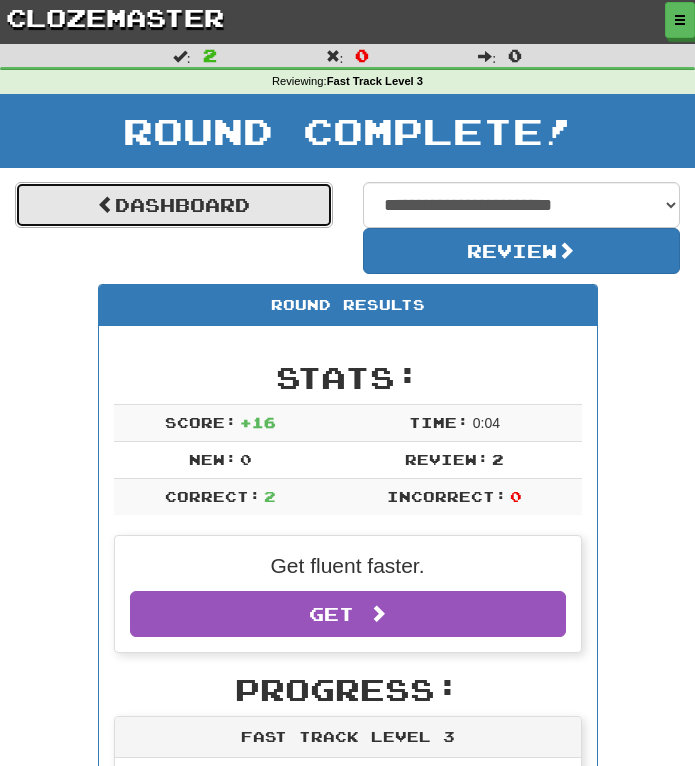 click on "Dashboard" at bounding box center (174, 205) 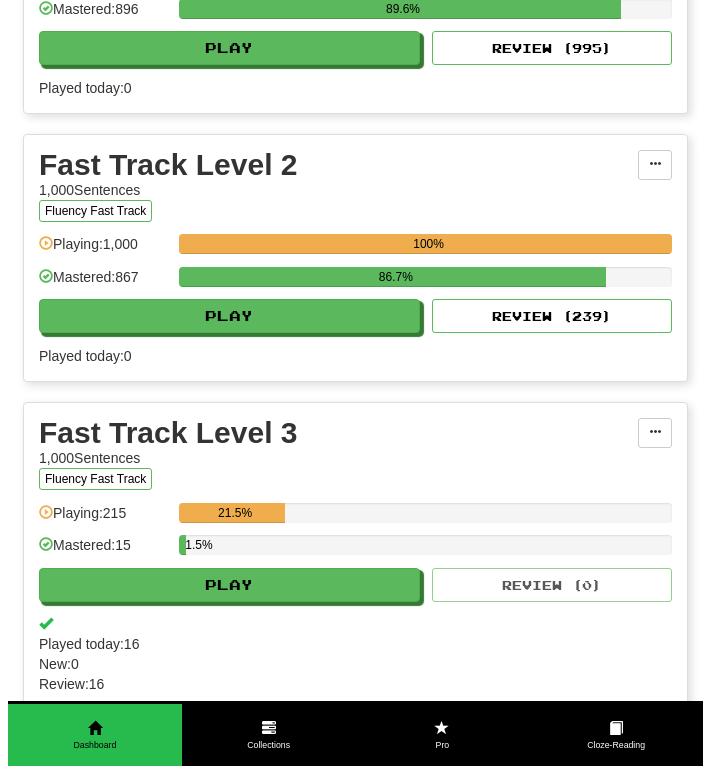 scroll, scrollTop: 3600, scrollLeft: 0, axis: vertical 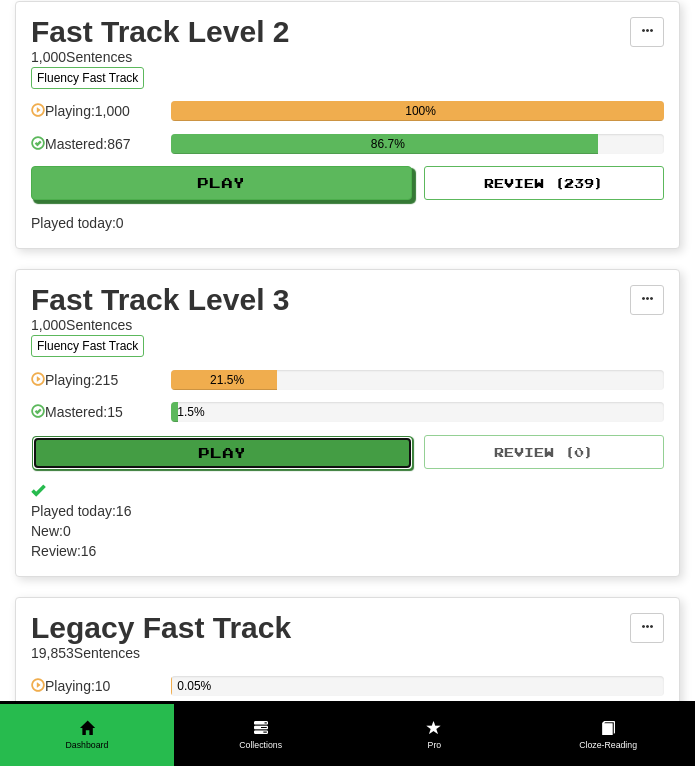 click on "Play" at bounding box center [222, 453] 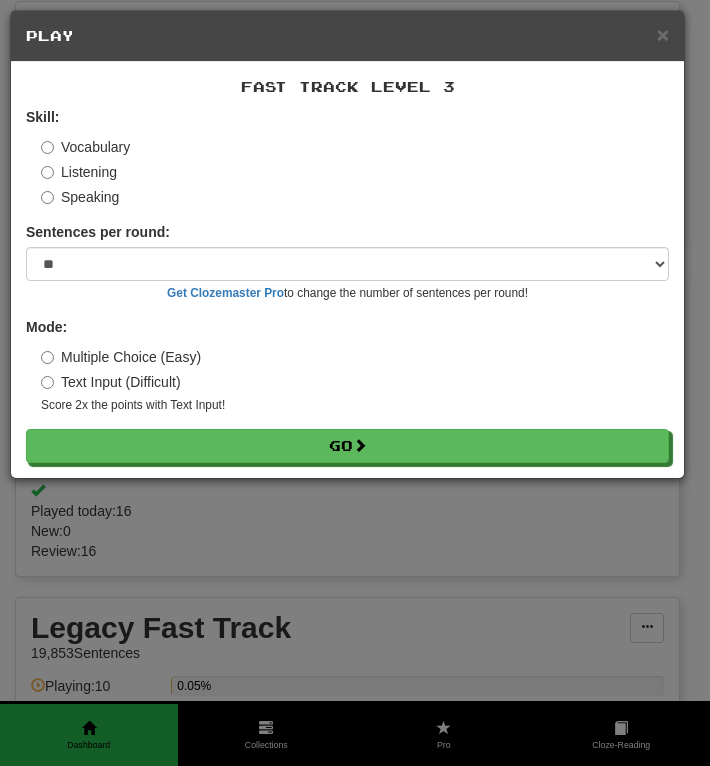 click on "Listening" at bounding box center [79, 172] 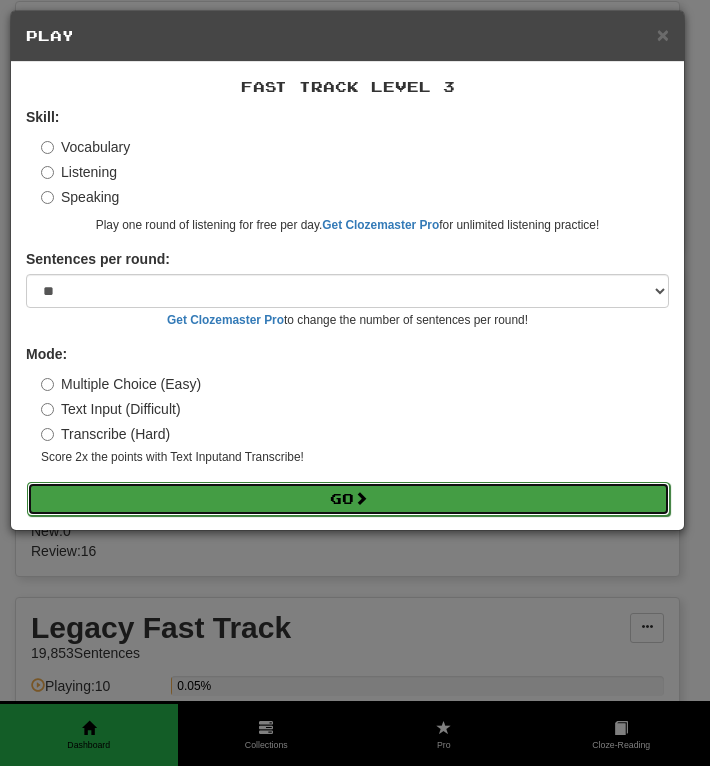 click on "Go" at bounding box center (348, 499) 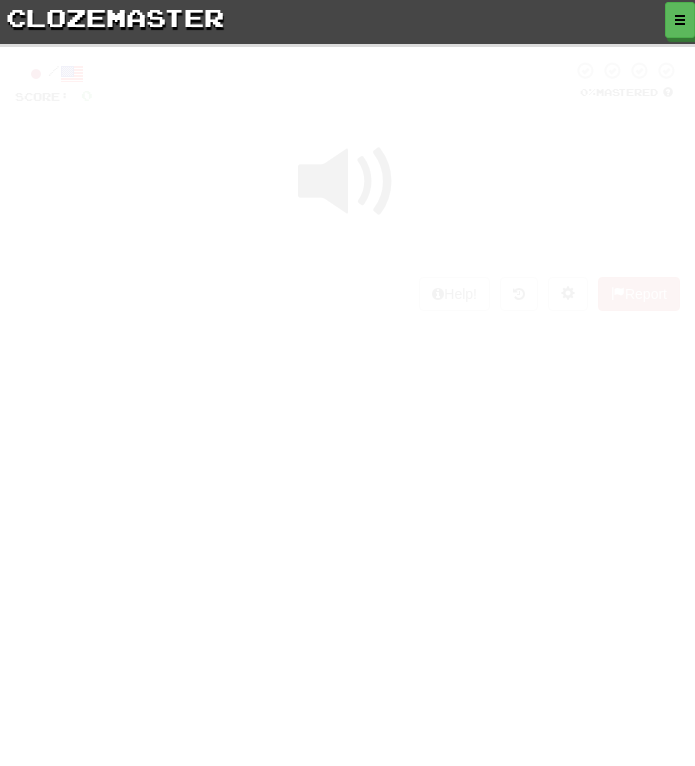 scroll, scrollTop: 0, scrollLeft: 0, axis: both 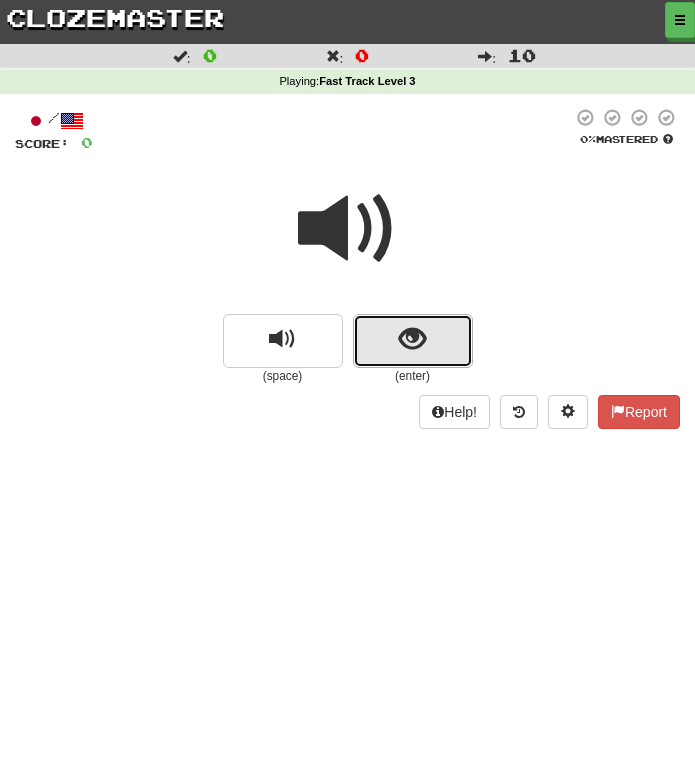 click at bounding box center [413, 341] 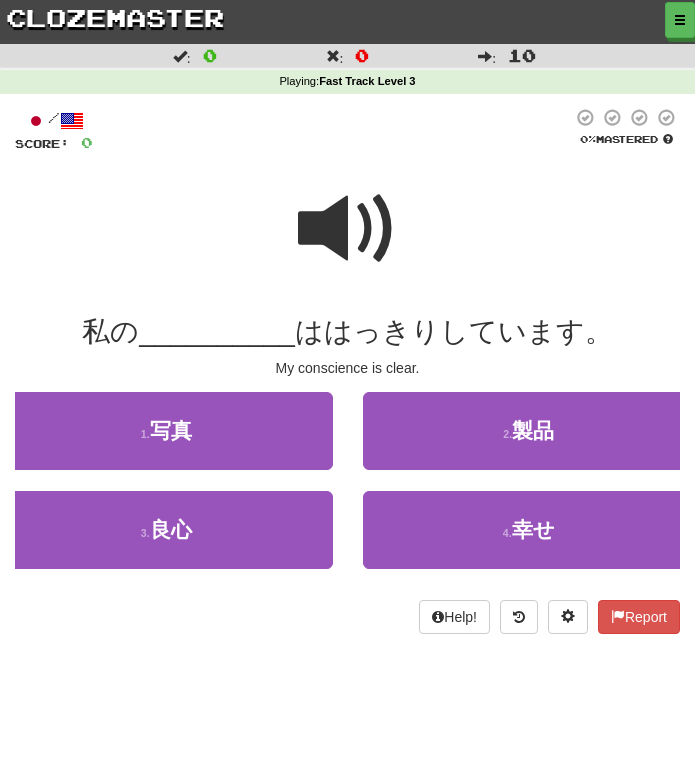 click at bounding box center (348, 229) 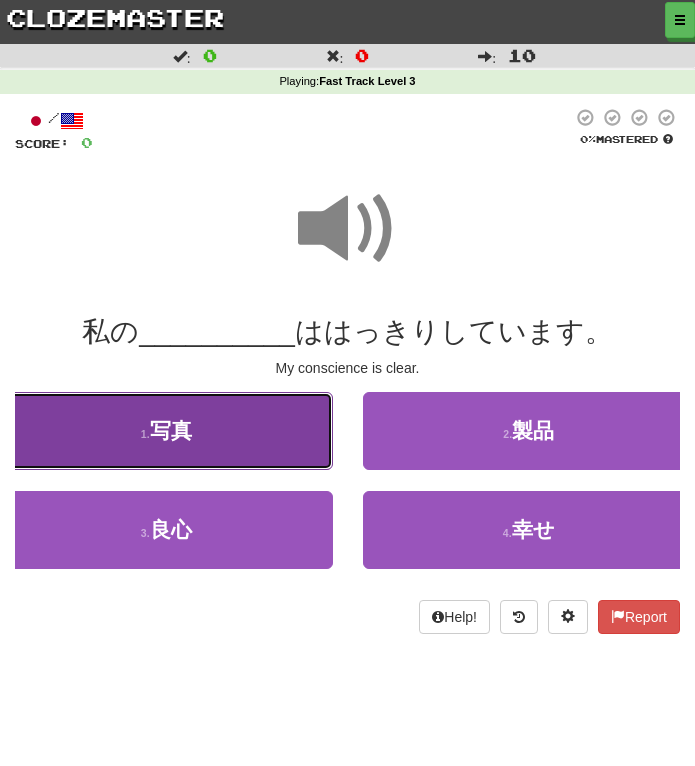 click on "1 .  写真" at bounding box center (166, 431) 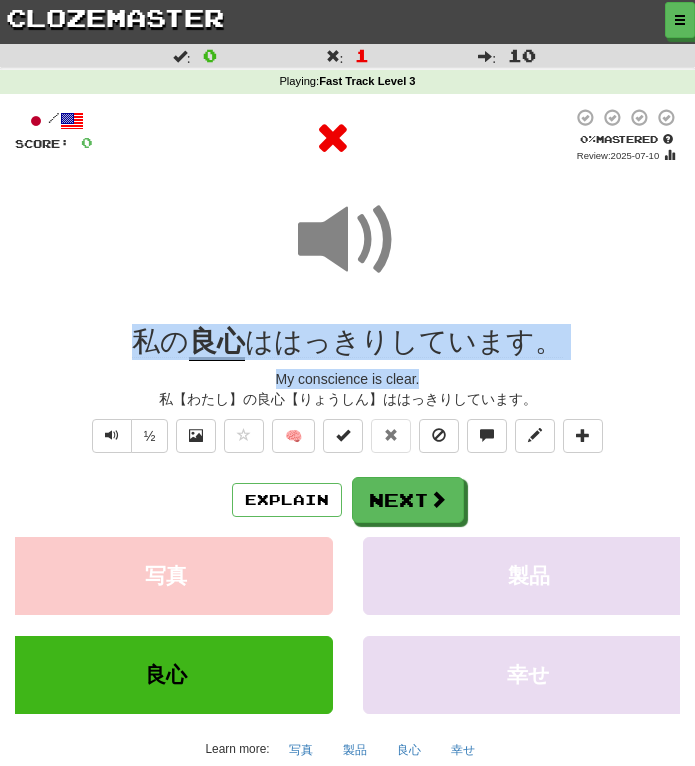 drag, startPoint x: 115, startPoint y: 325, endPoint x: 575, endPoint y: 379, distance: 463.15872 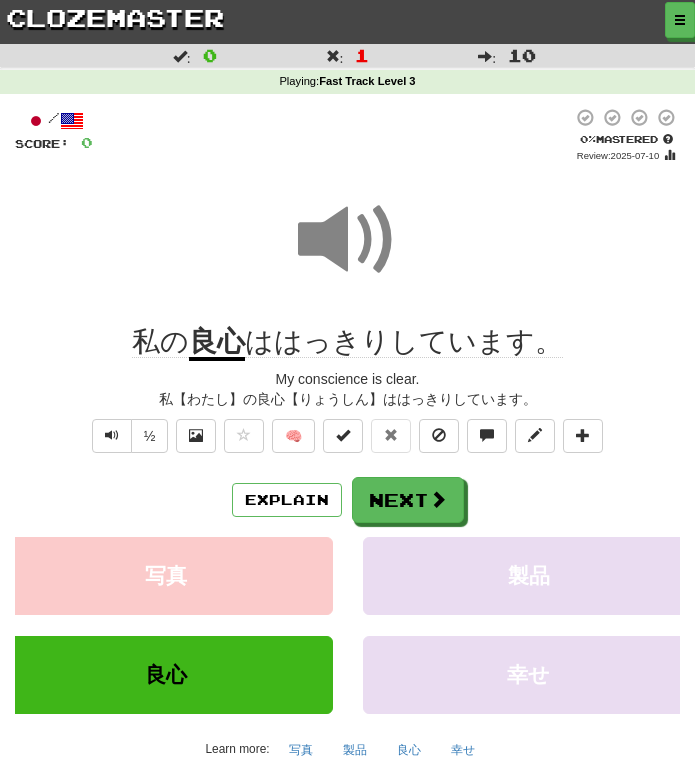 click on "Explain Next" at bounding box center [347, 500] 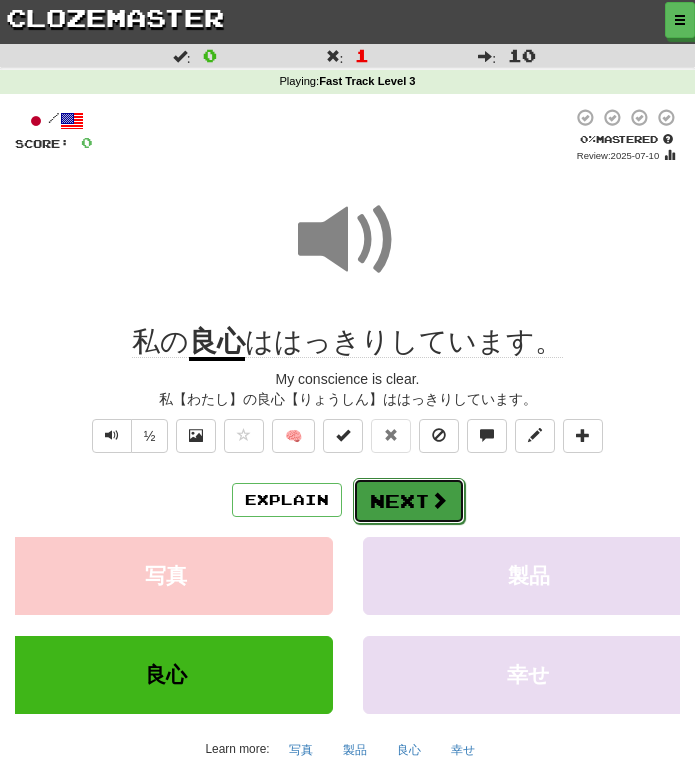 click at bounding box center (439, 500) 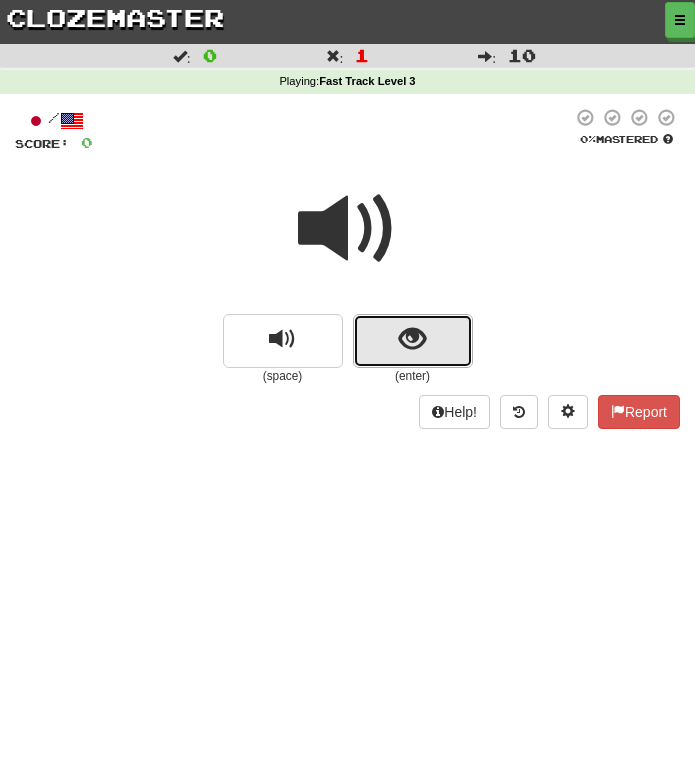 click at bounding box center [412, 339] 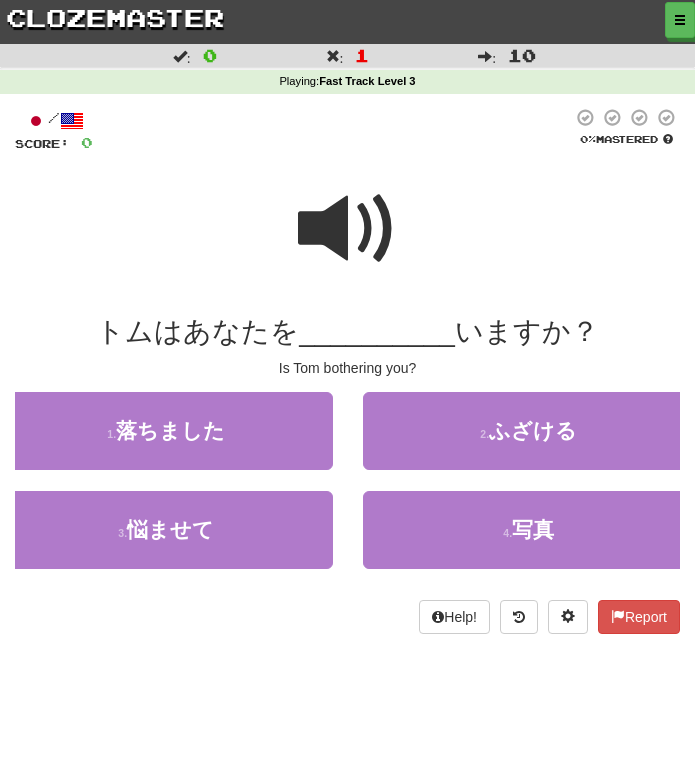 click at bounding box center (348, 229) 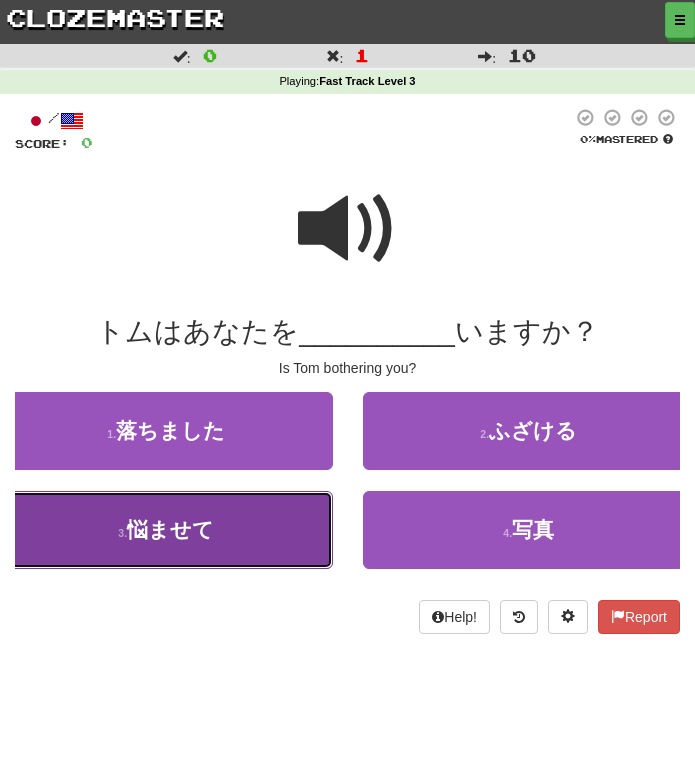 click on "悩ませて" at bounding box center (170, 529) 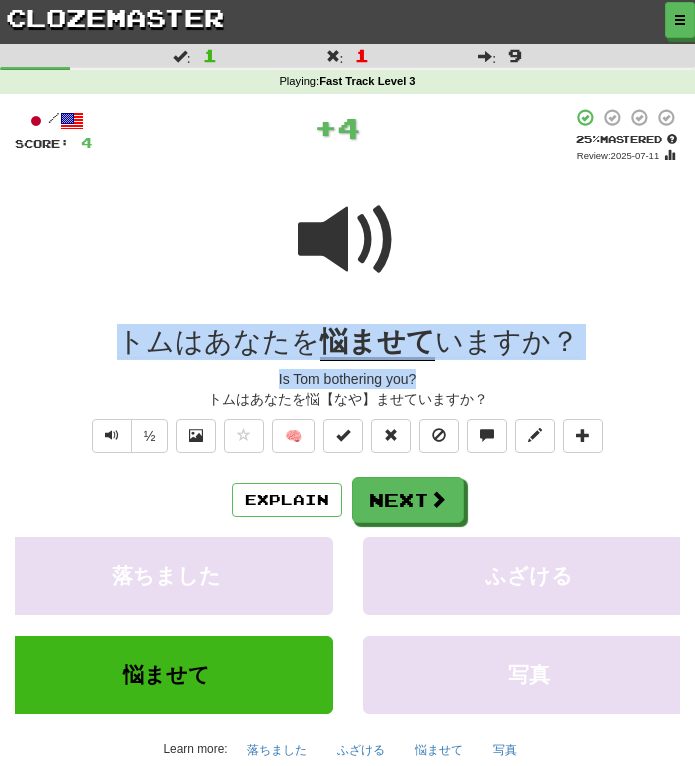 drag, startPoint x: 100, startPoint y: 332, endPoint x: 723, endPoint y: 384, distance: 625.1664 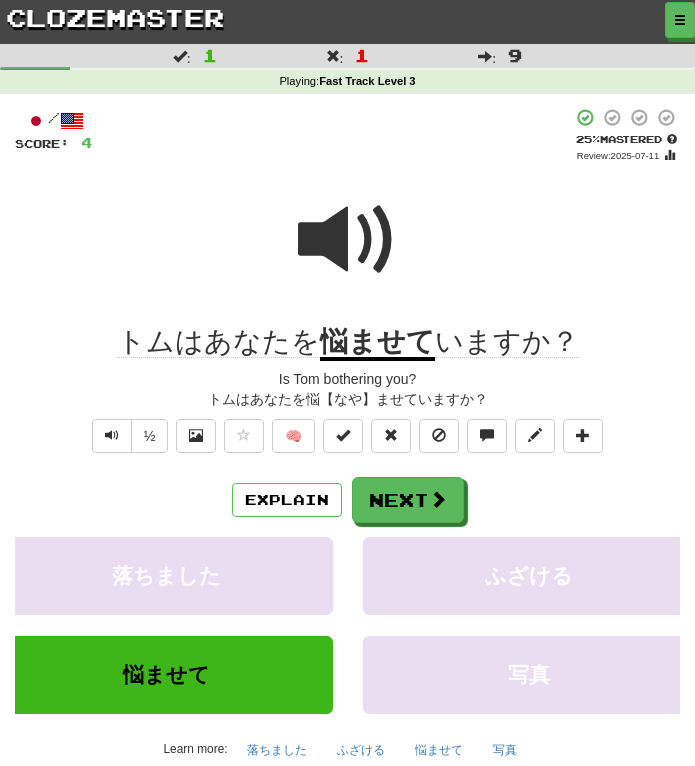 click on "½ 🧠" at bounding box center (347, 441) 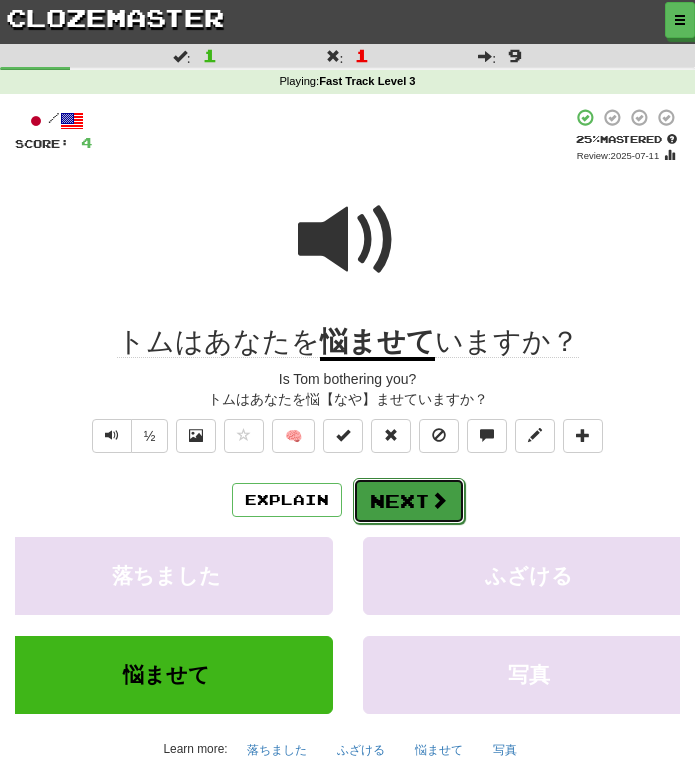 click at bounding box center (439, 500) 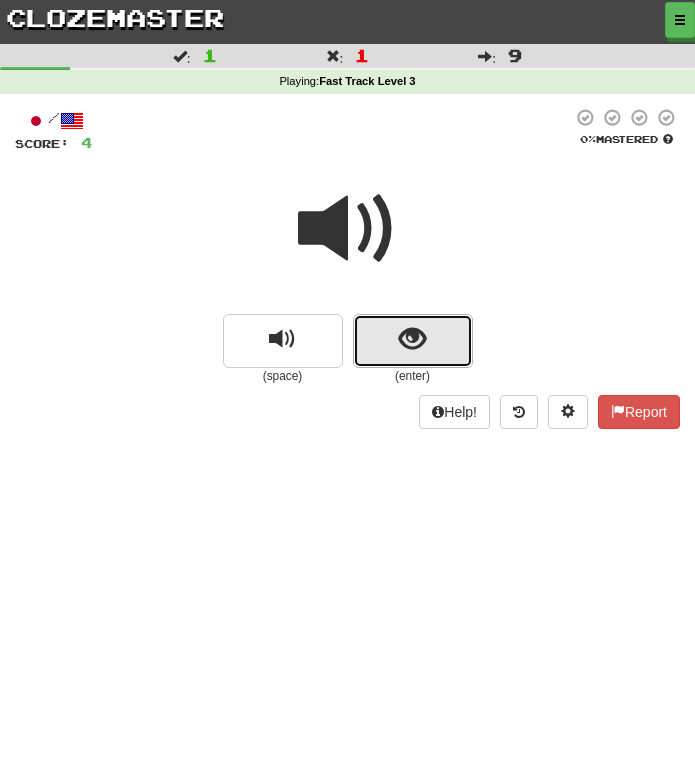 click at bounding box center (413, 341) 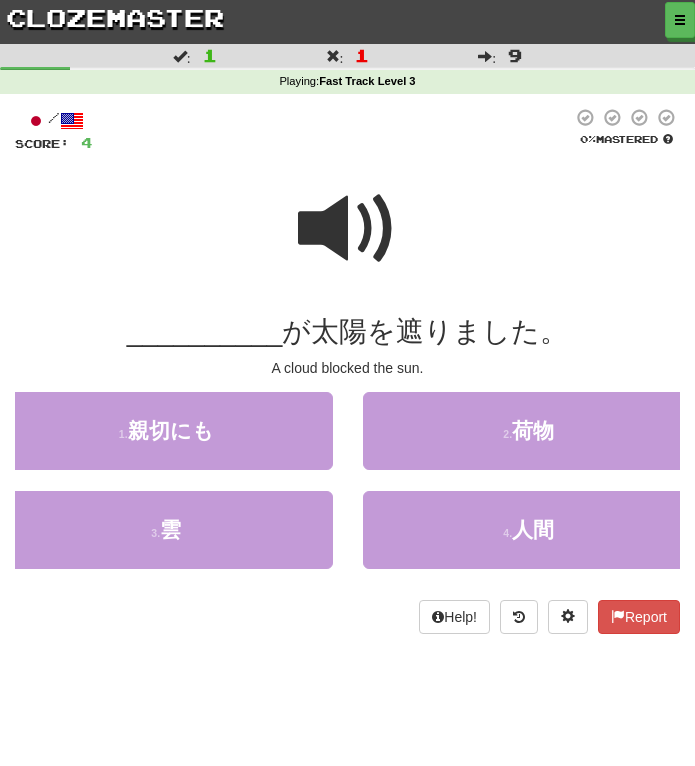 click at bounding box center (348, 229) 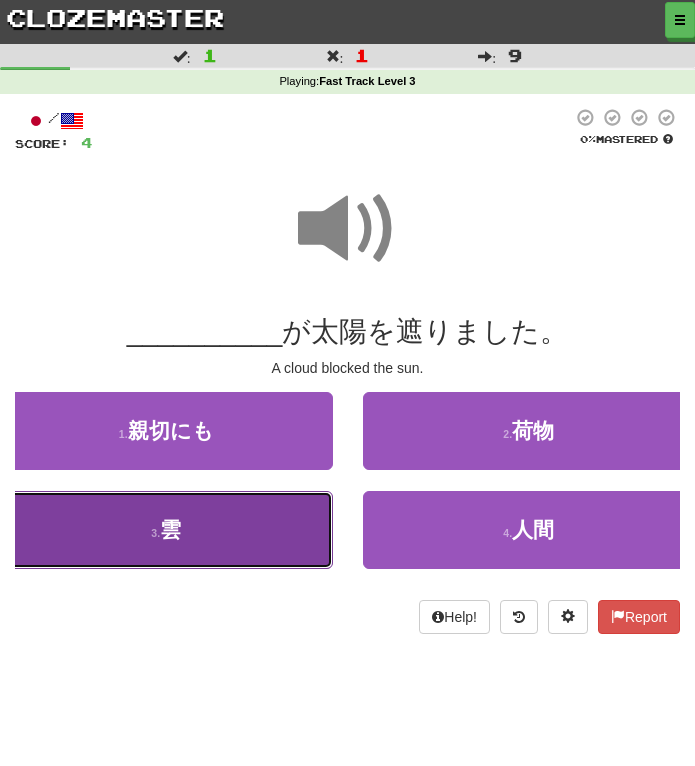 click on "3 .  雲" at bounding box center [166, 530] 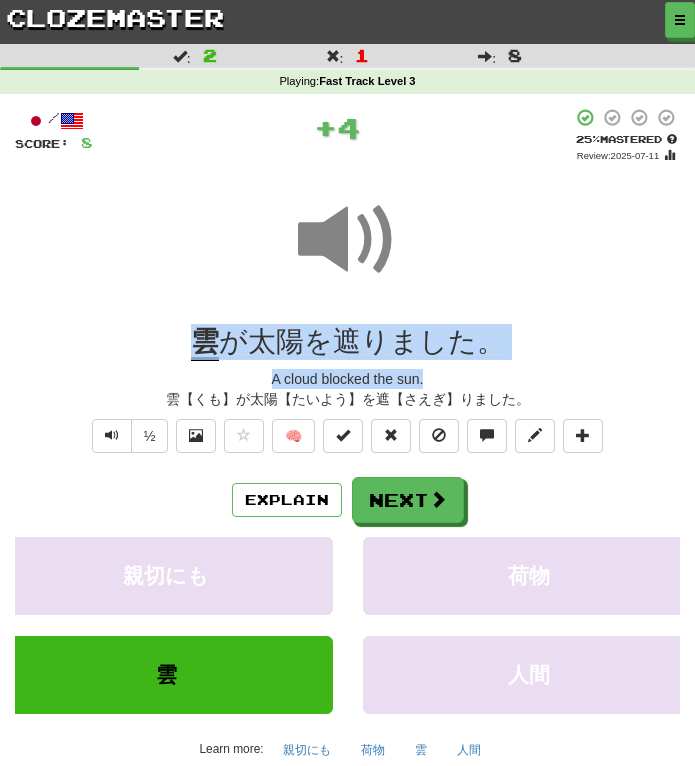 drag, startPoint x: 158, startPoint y: 339, endPoint x: 613, endPoint y: 382, distance: 457.02734 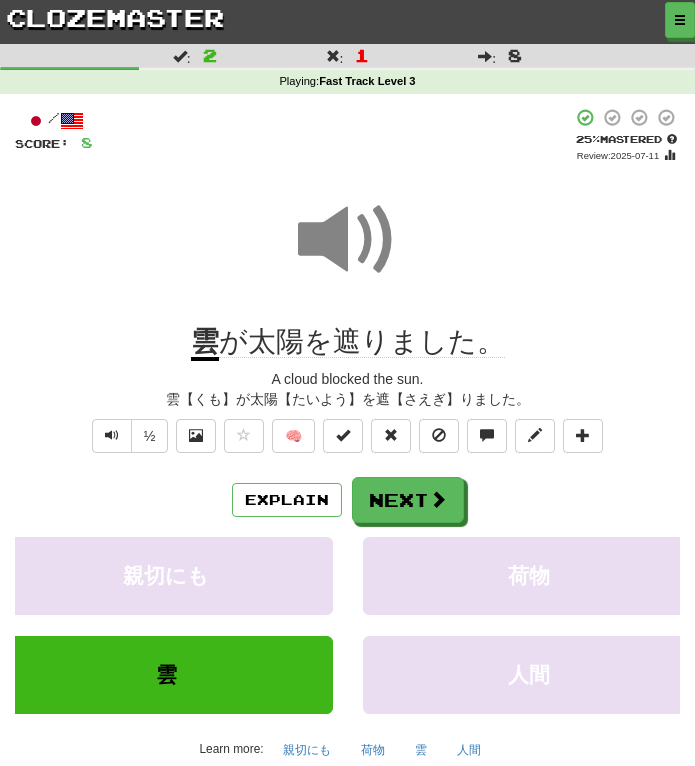 click on "/  Score:   8 + 4 25 %  Mastered Review:  2025-07-11 雲 が太陽を遮りました。 A cloud blocked the sun. 雲【くも】が太陽【たいよう】を遮【さえぎ】りました。 ½ 🧠 Explain Next 親切にも 荷物 雲 人間 Learn more: 親切にも 荷物 雲 人間  Help!  Report" at bounding box center [347, 458] 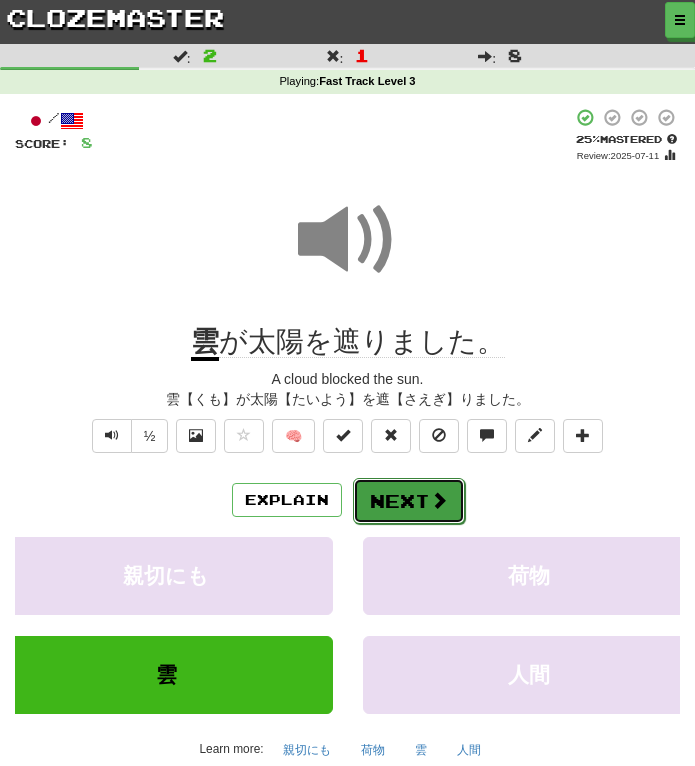 click at bounding box center [439, 500] 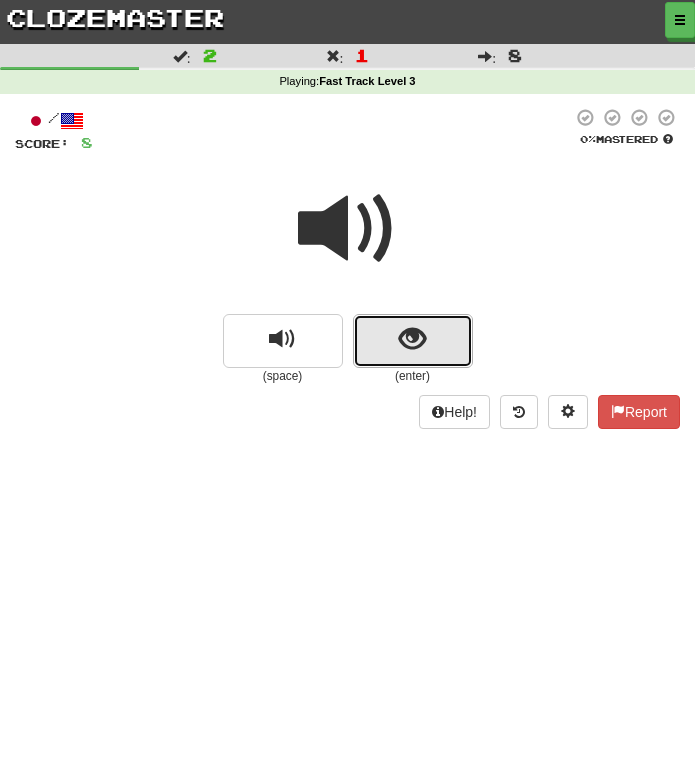 drag, startPoint x: 423, startPoint y: 339, endPoint x: 380, endPoint y: 283, distance: 70.60453 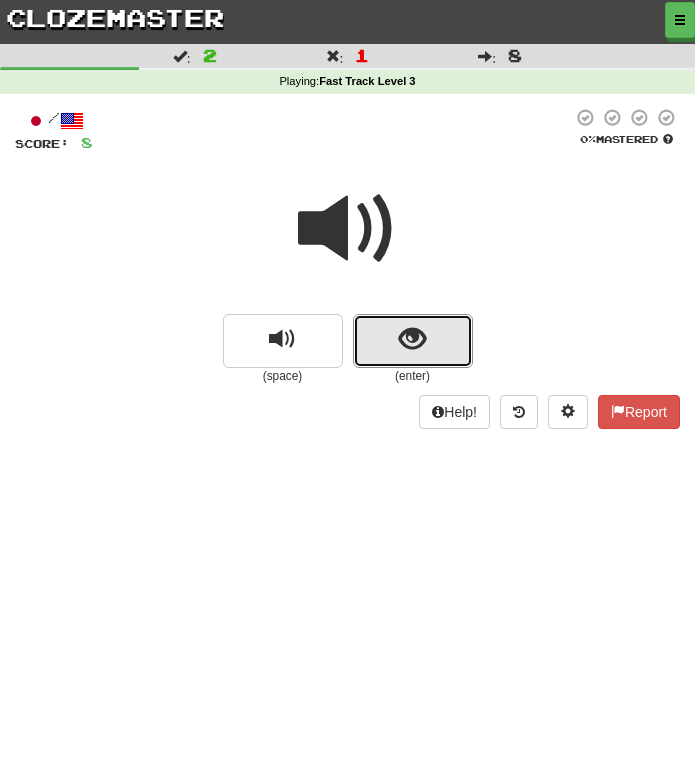 click at bounding box center (412, 339) 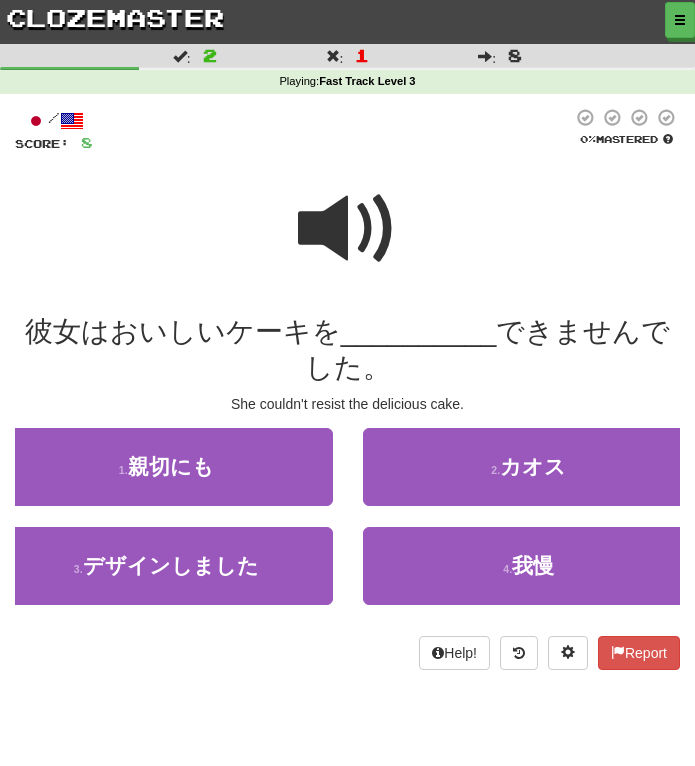 click at bounding box center (348, 229) 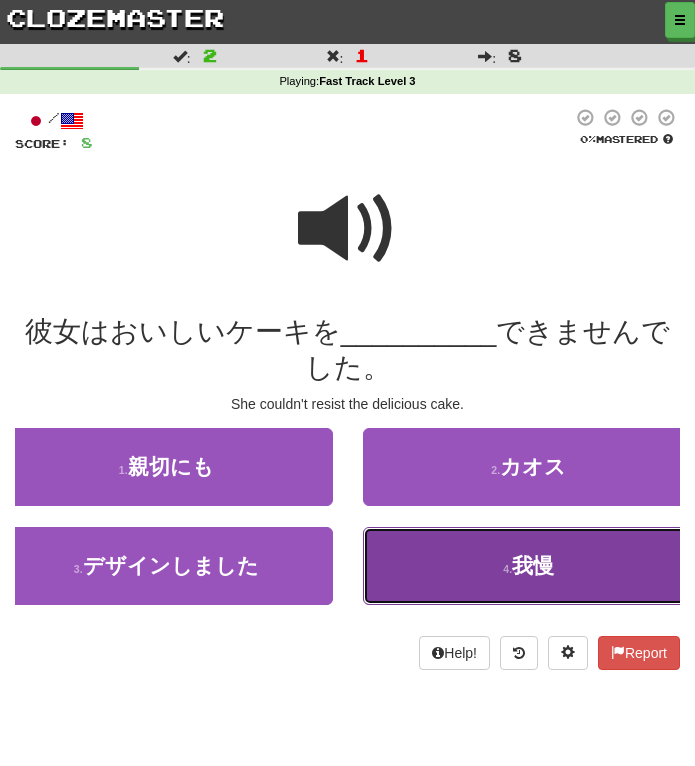 click on "4 .  我慢" at bounding box center (529, 566) 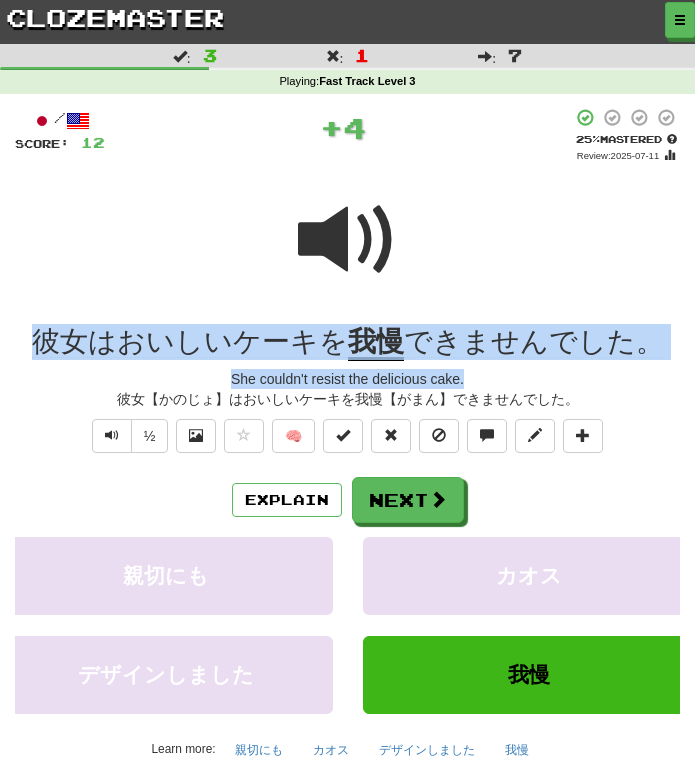drag, startPoint x: 29, startPoint y: 324, endPoint x: 699, endPoint y: 373, distance: 671.7894 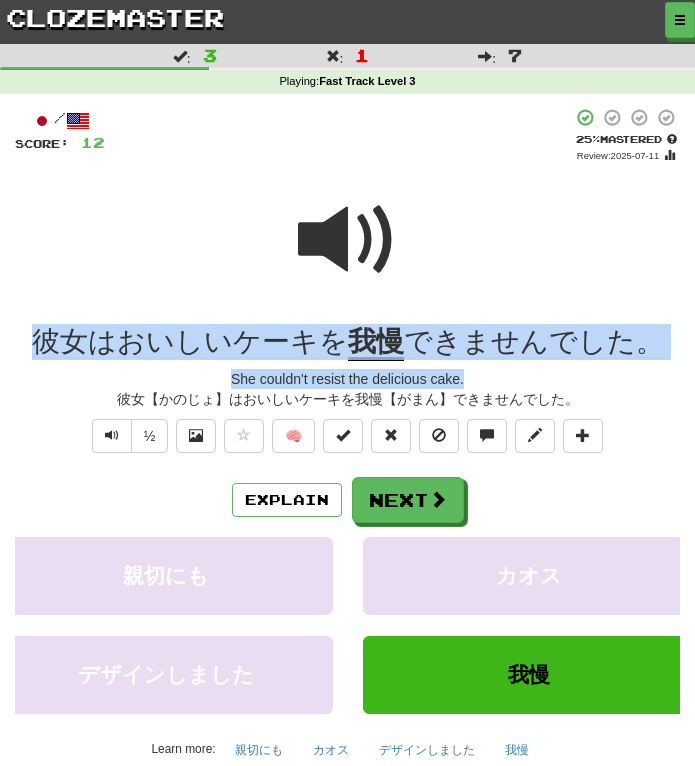 drag, startPoint x: 699, startPoint y: 373, endPoint x: 521, endPoint y: 325, distance: 184.35835 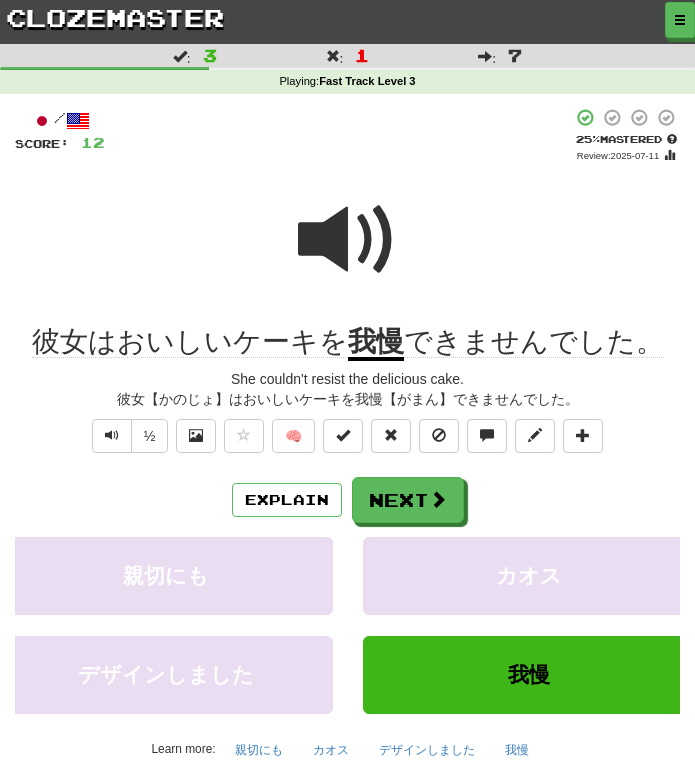 click on "Explain Next" at bounding box center (347, 500) 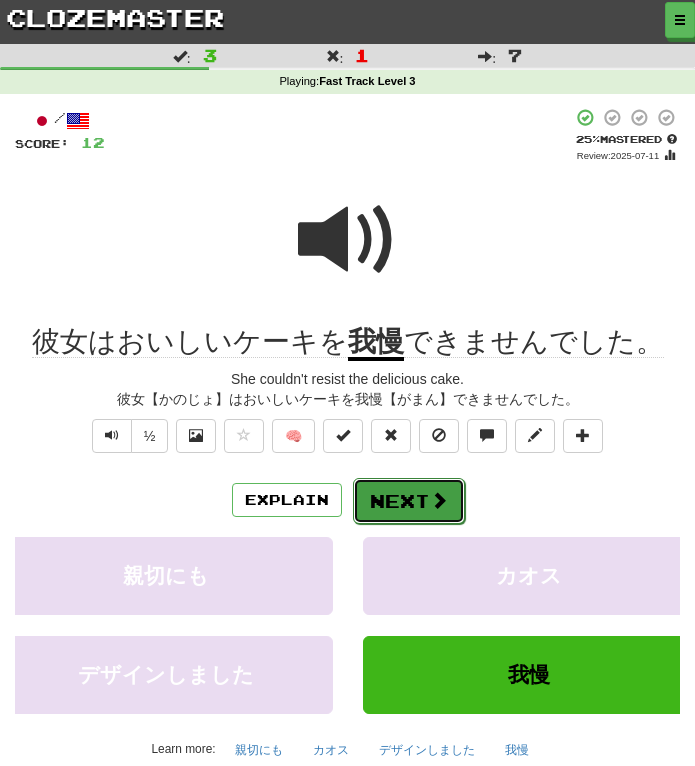 click on "Next" at bounding box center [409, 501] 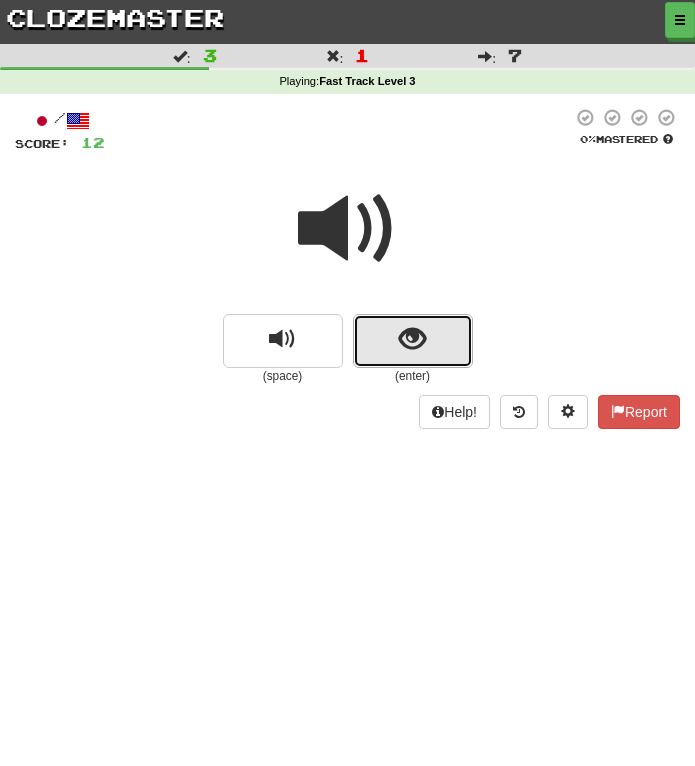 click at bounding box center (413, 341) 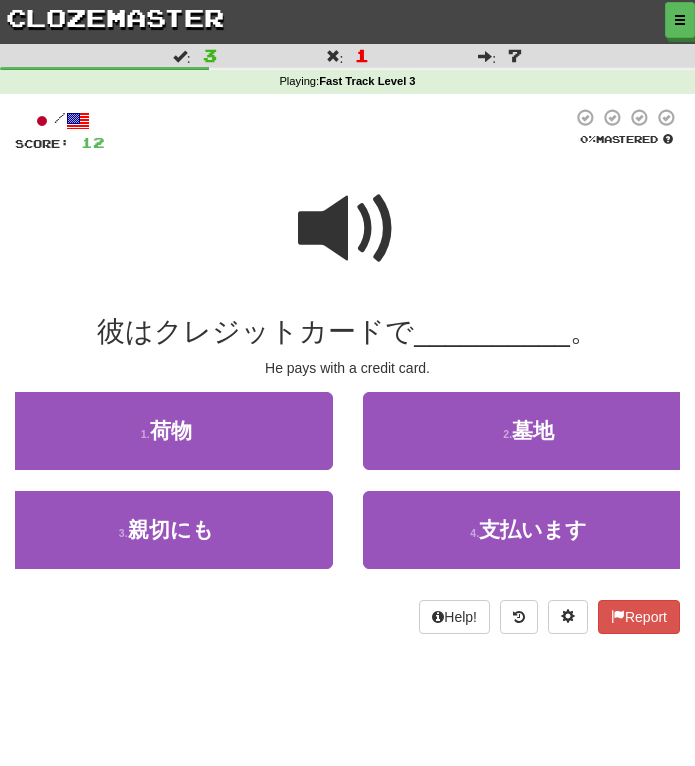 click at bounding box center [348, 229] 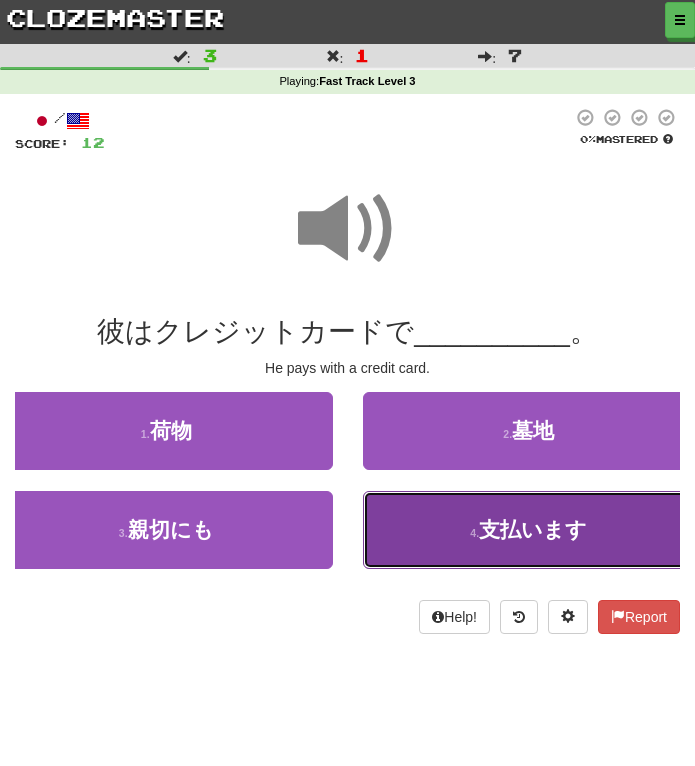 click on "支払います" at bounding box center [533, 529] 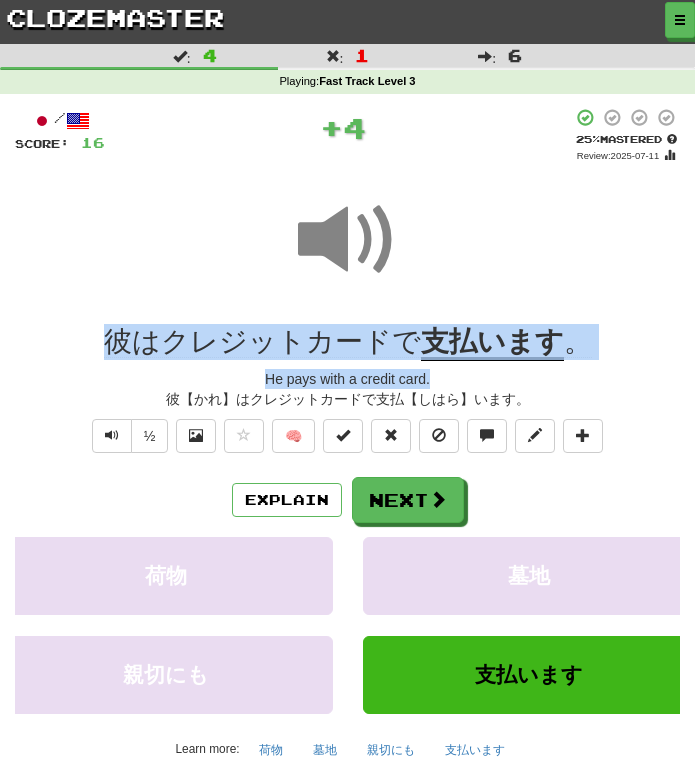 drag, startPoint x: 82, startPoint y: 338, endPoint x: 673, endPoint y: 375, distance: 592.15704 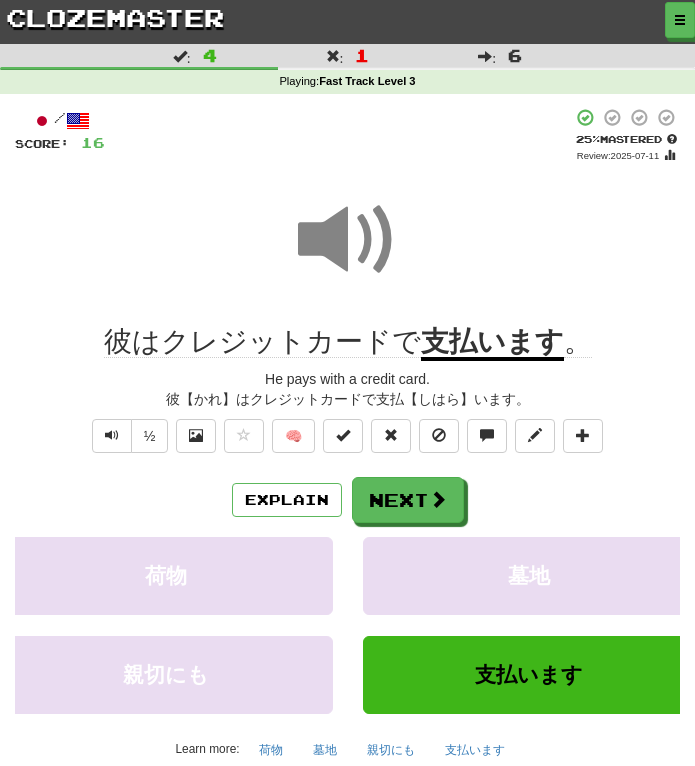 drag, startPoint x: 567, startPoint y: 244, endPoint x: 564, endPoint y: 231, distance: 13.341664 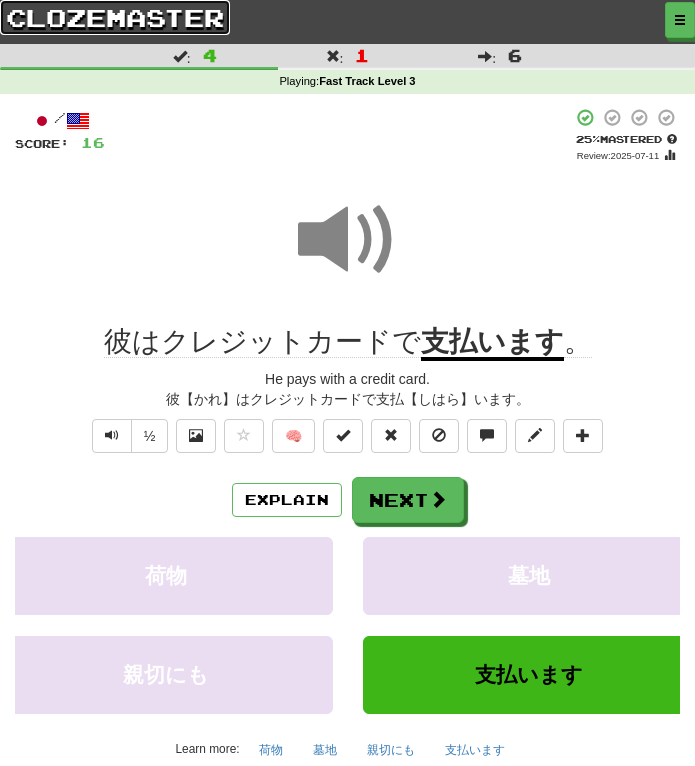 click on "clozemaster" at bounding box center (115, 17) 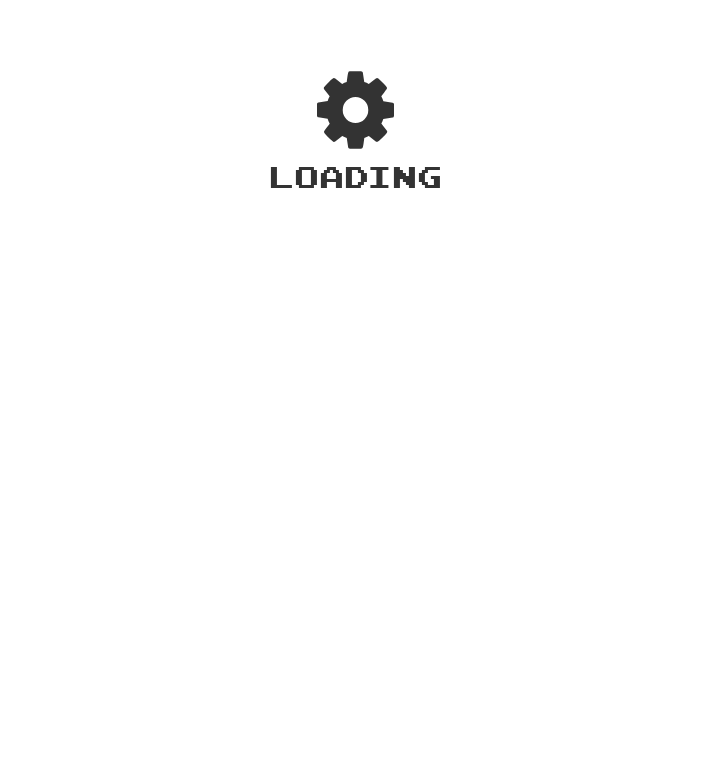 scroll, scrollTop: 0, scrollLeft: 0, axis: both 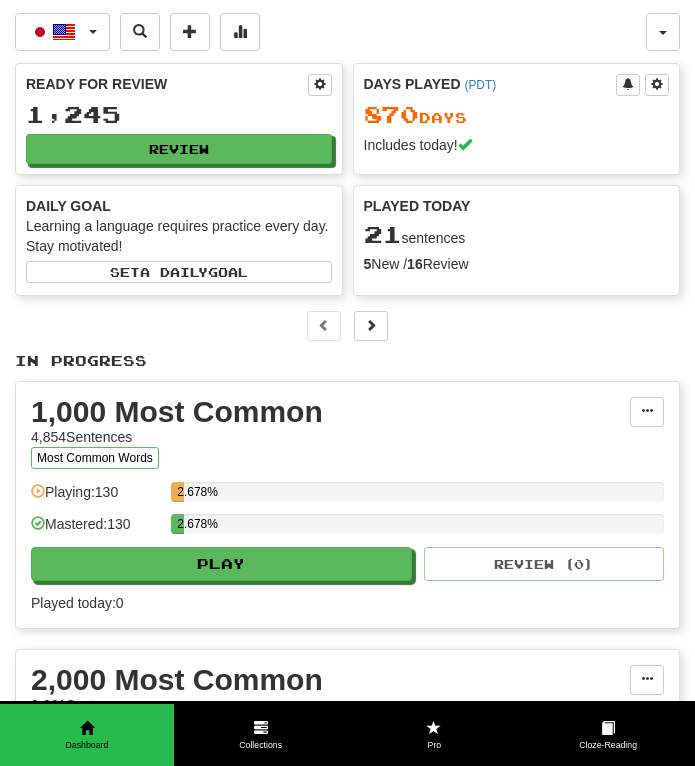 click at bounding box center [347, 326] 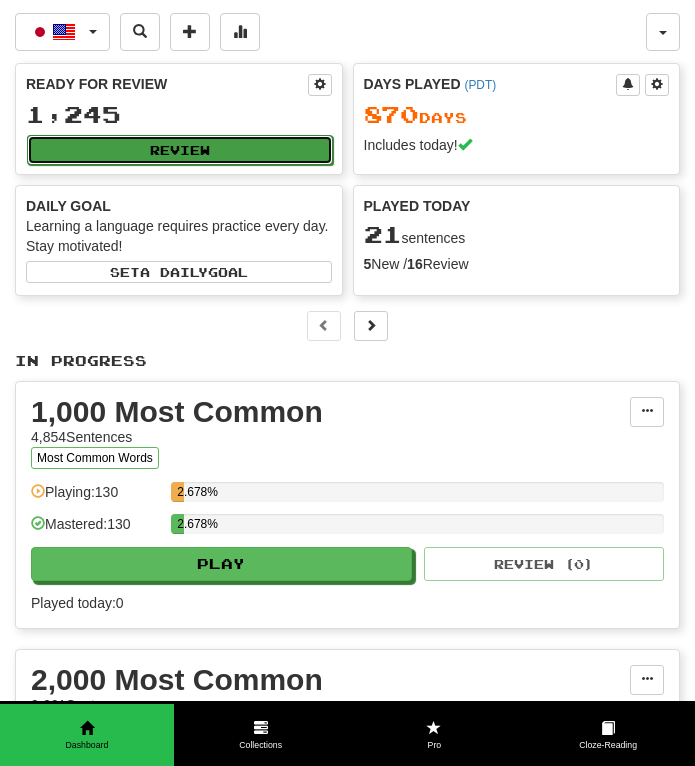 click on "Review" at bounding box center (180, 150) 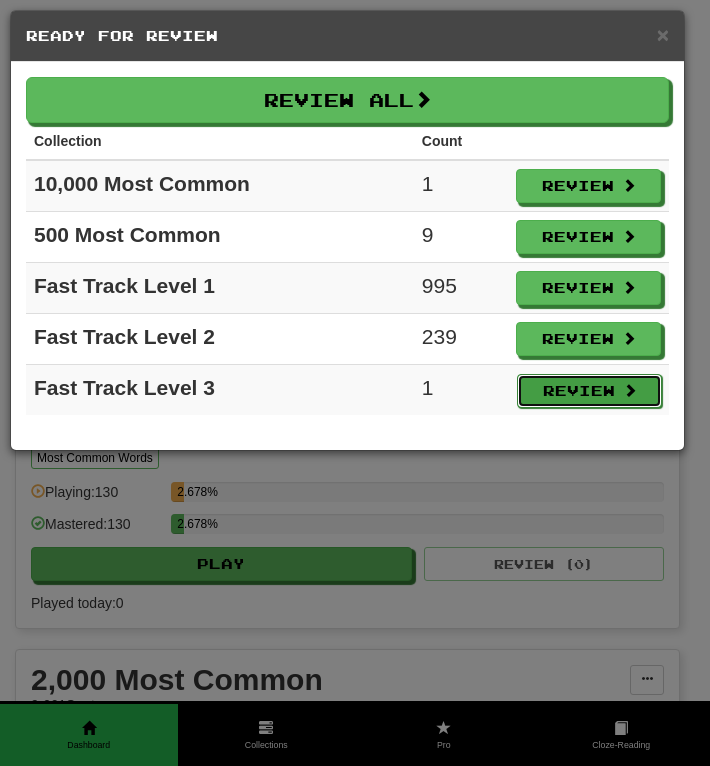 click on "Review" at bounding box center [589, 391] 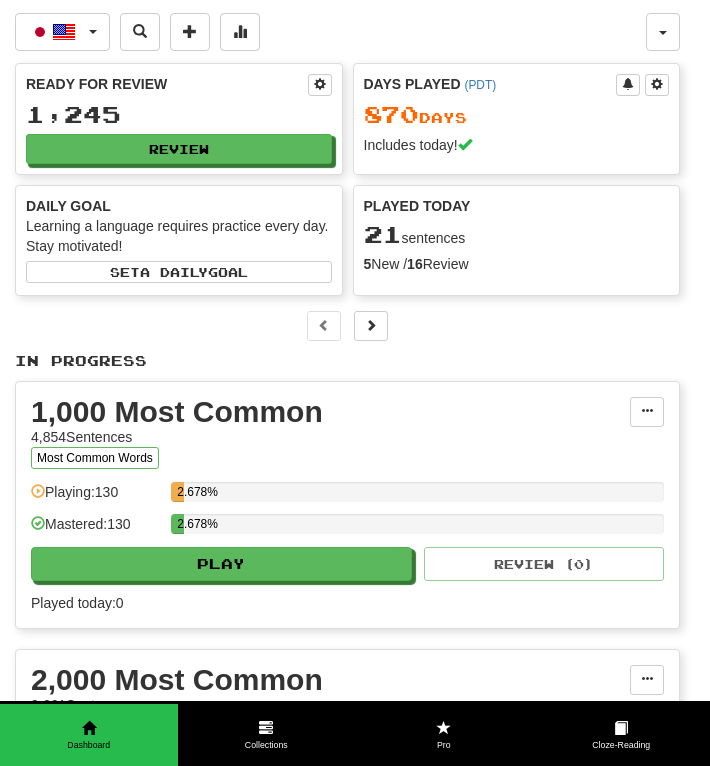 select on "**" 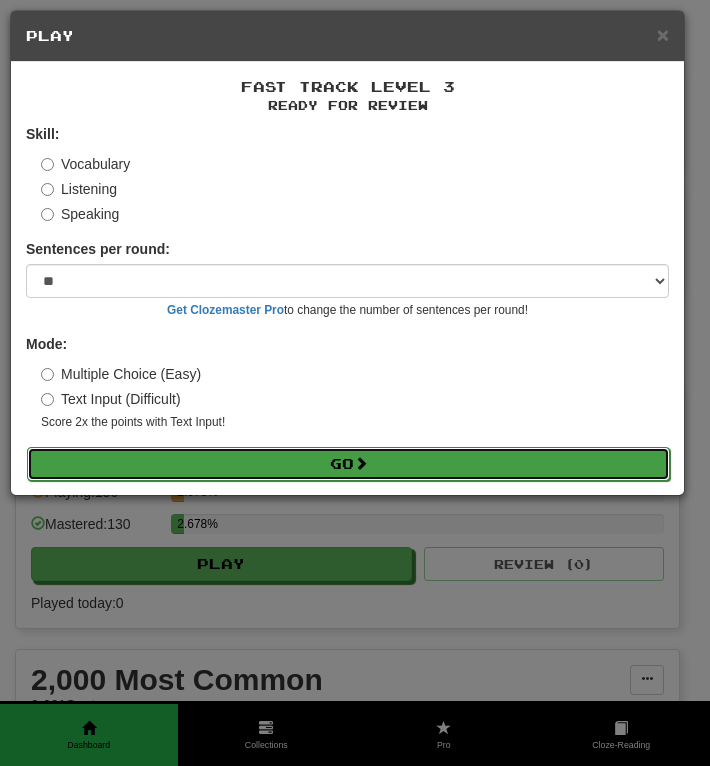 click on "Go" at bounding box center (348, 464) 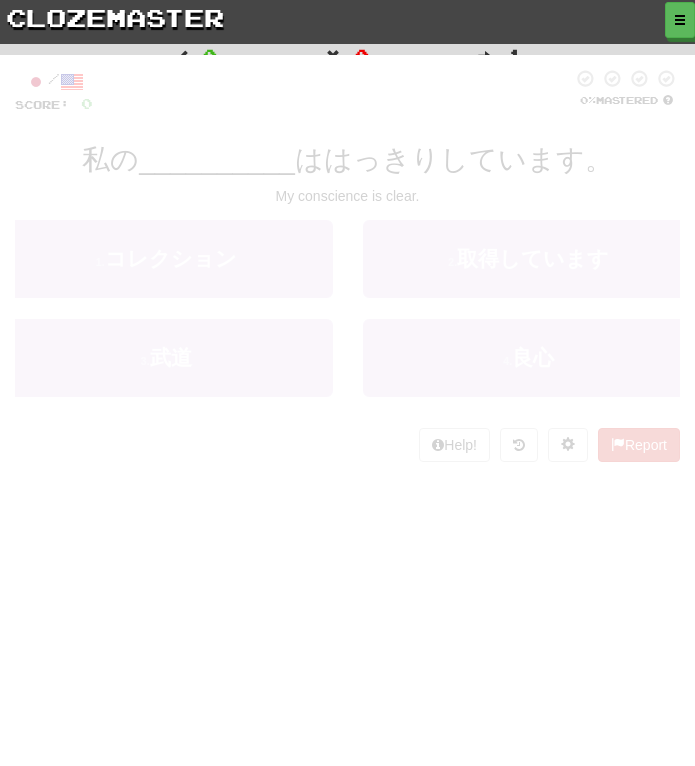 scroll, scrollTop: 0, scrollLeft: 0, axis: both 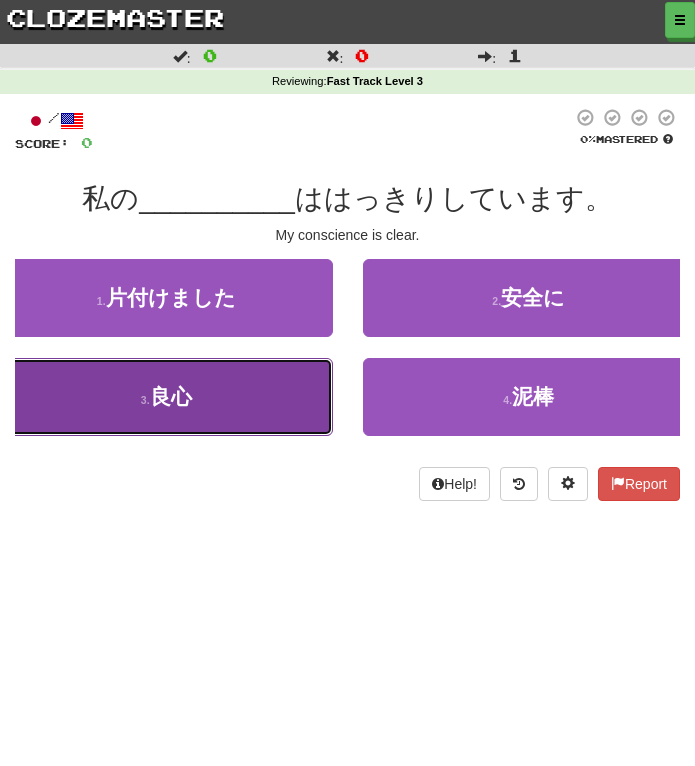 click on "3 .  良心" at bounding box center (166, 397) 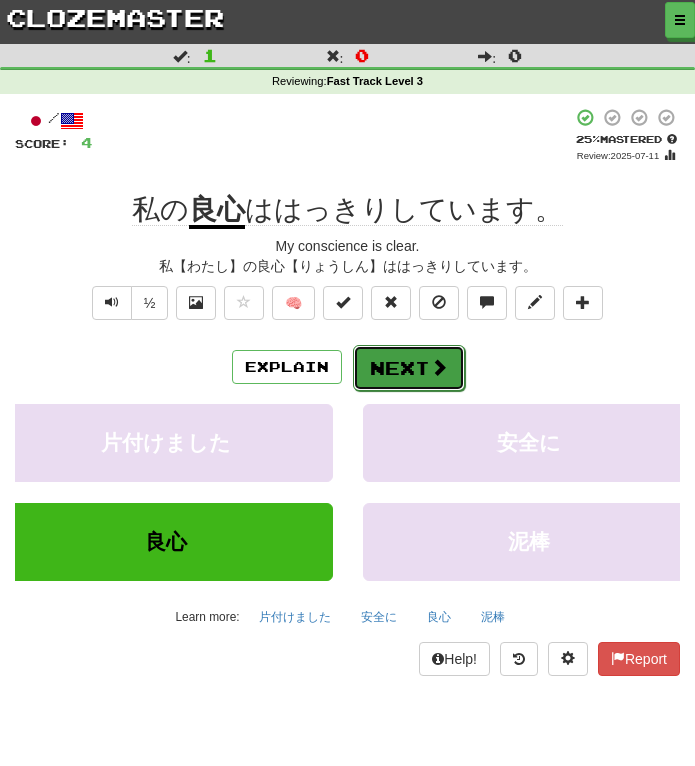 click on "Next" at bounding box center (409, 368) 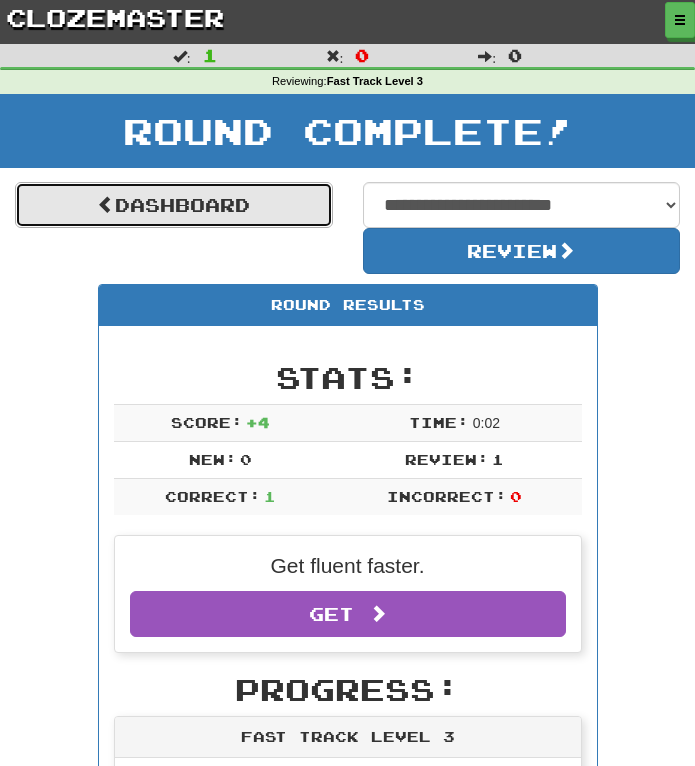 click on "Dashboard" at bounding box center (174, 205) 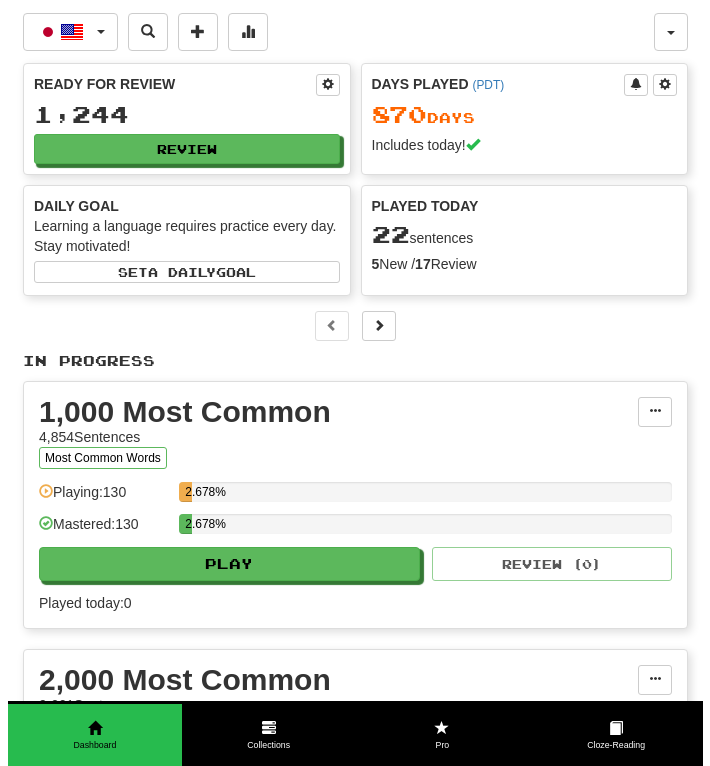 scroll, scrollTop: 0, scrollLeft: 0, axis: both 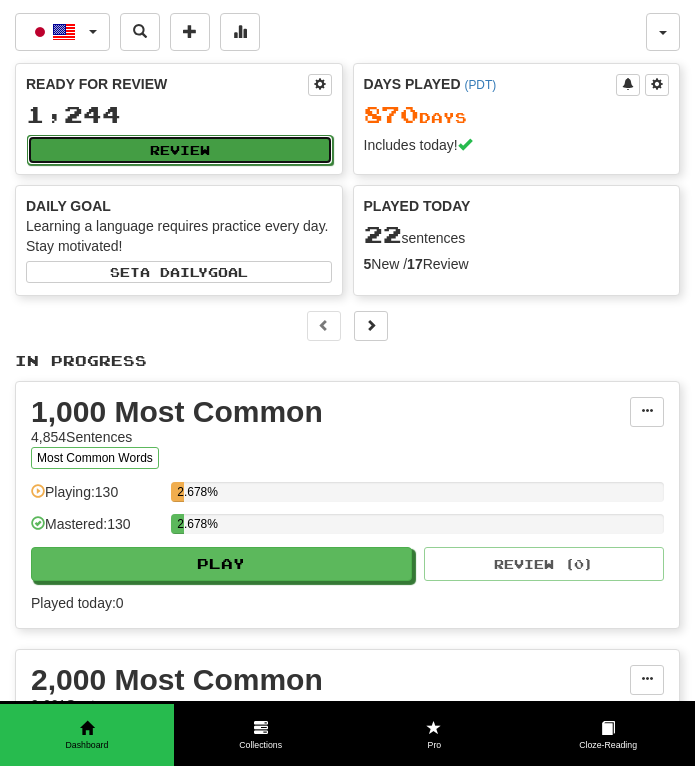 drag, startPoint x: 196, startPoint y: 152, endPoint x: 209, endPoint y: 159, distance: 14.764823 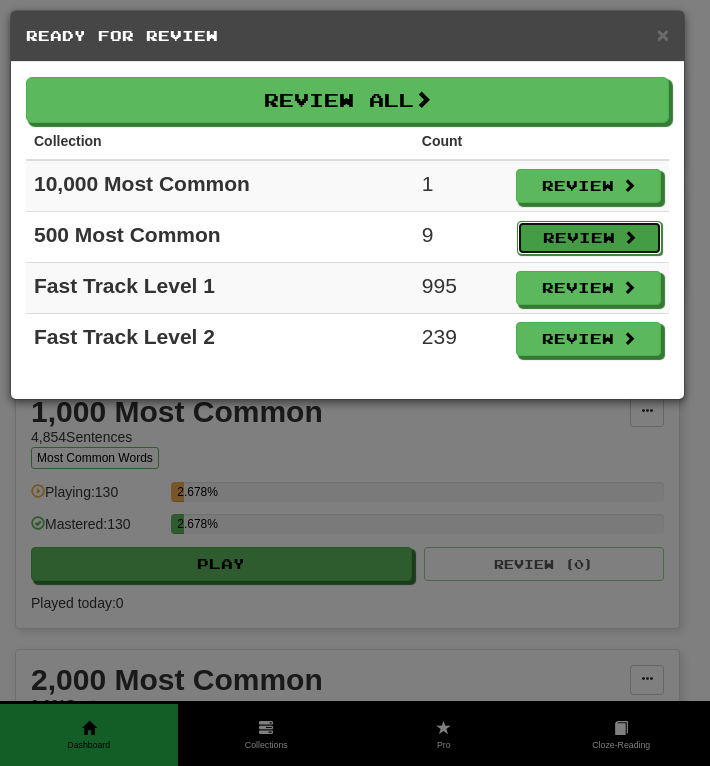 click on "Review" at bounding box center [589, 238] 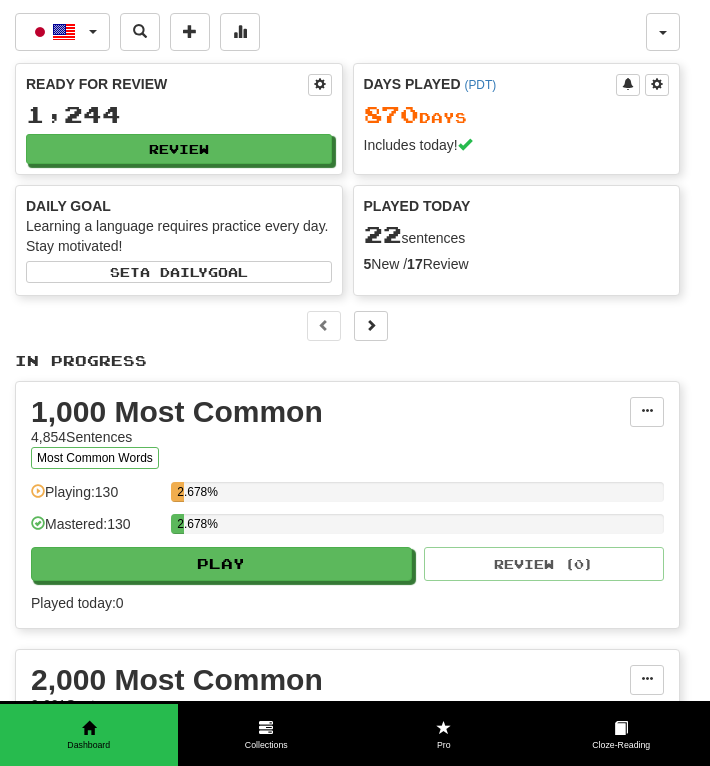 select on "**" 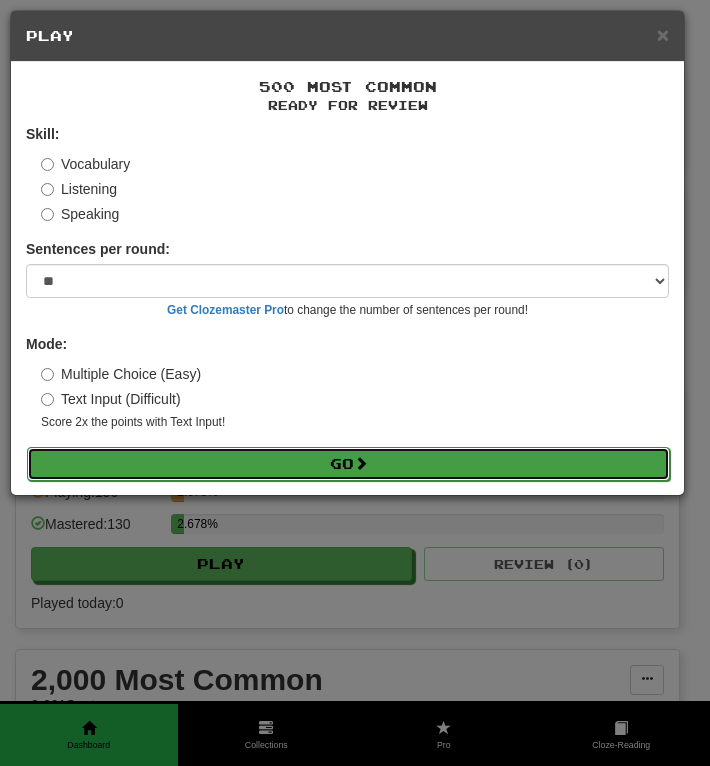 click on "Go" at bounding box center [348, 464] 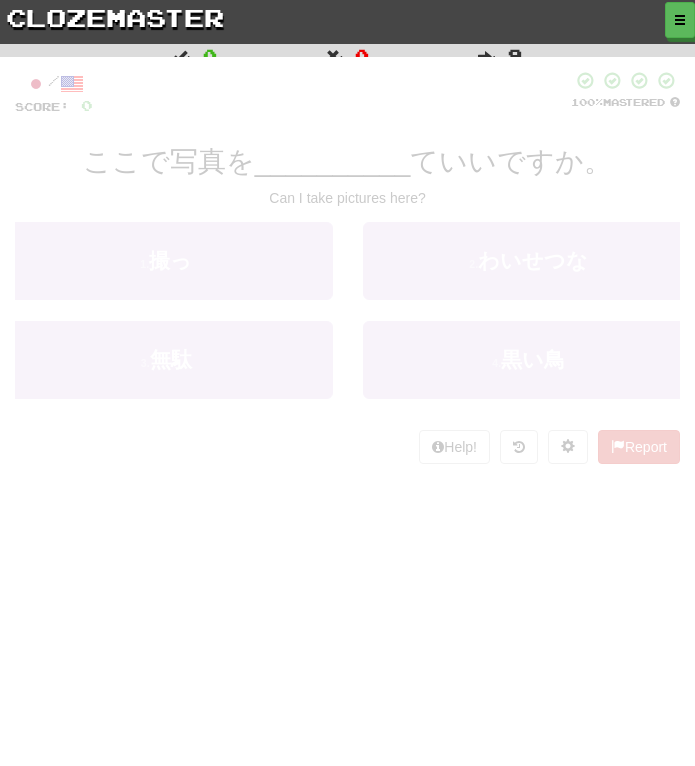 scroll, scrollTop: 0, scrollLeft: 0, axis: both 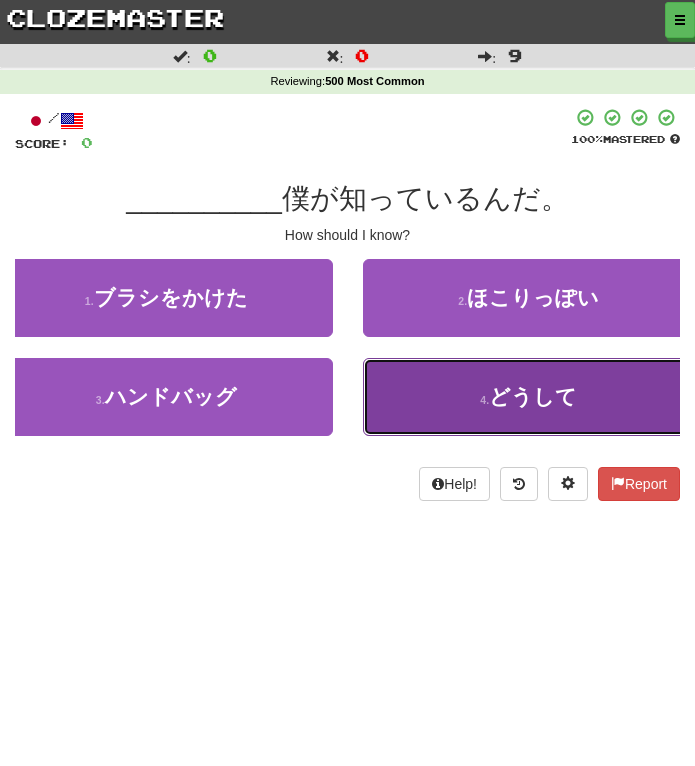 click on "4 .  どうして" at bounding box center (529, 397) 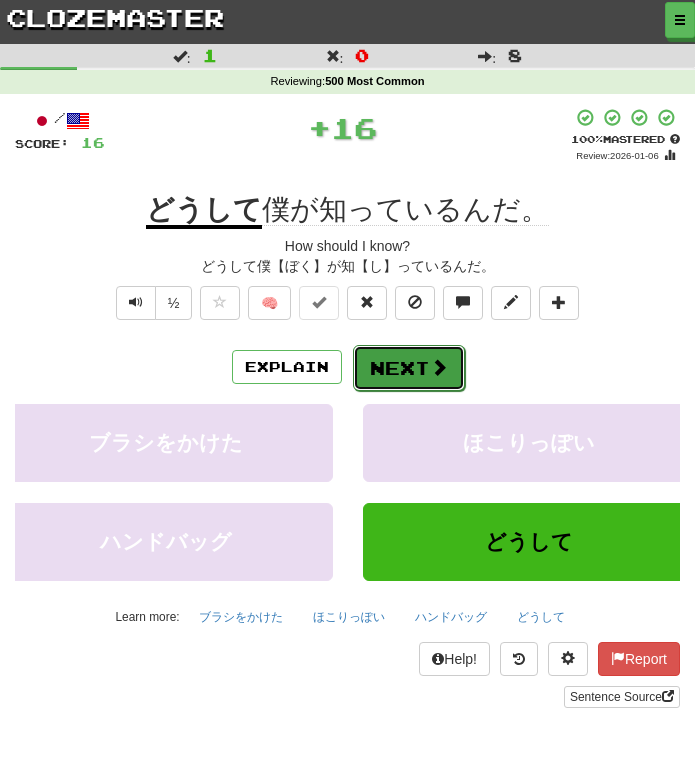 click on "Next" at bounding box center (409, 368) 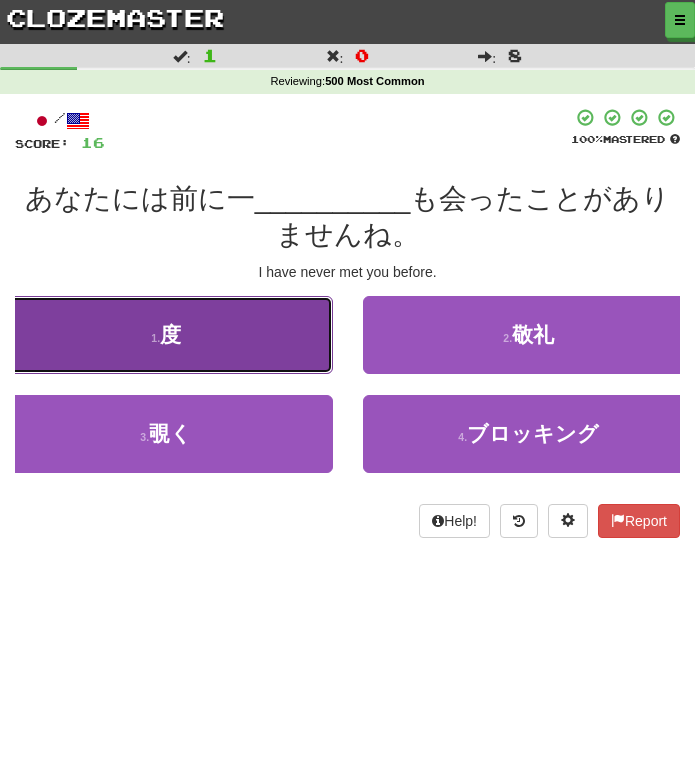 click on "1 .  度" at bounding box center (166, 335) 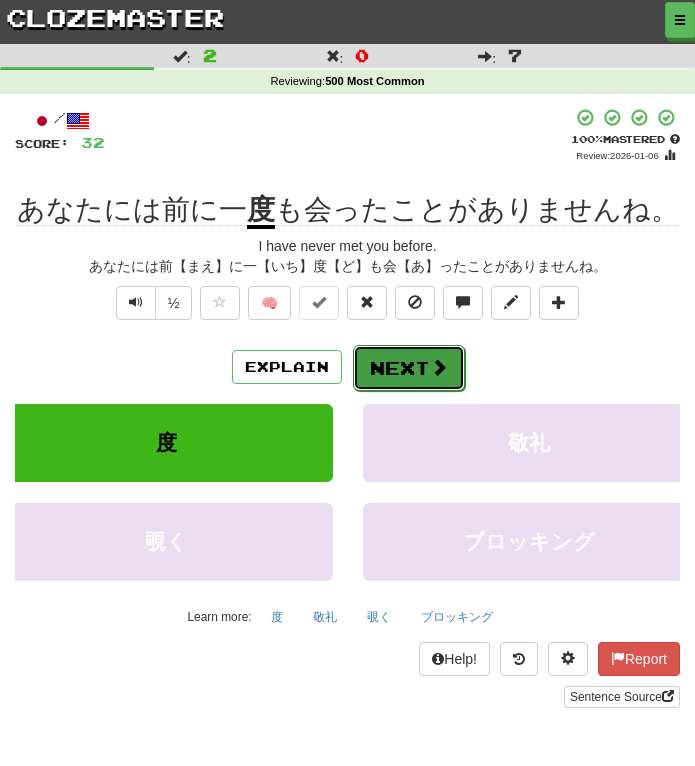 click on "Next" at bounding box center [409, 368] 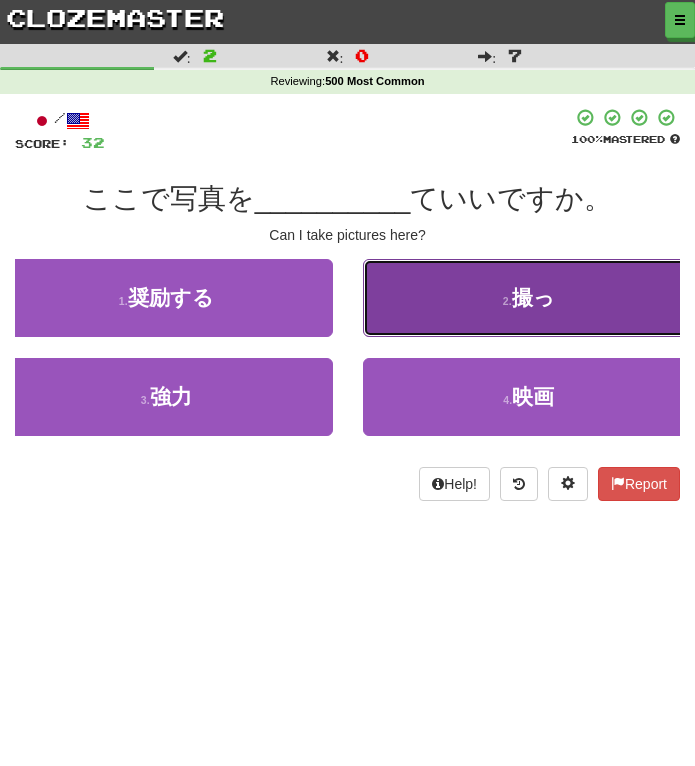 click on "2 .  撮っ" at bounding box center (529, 298) 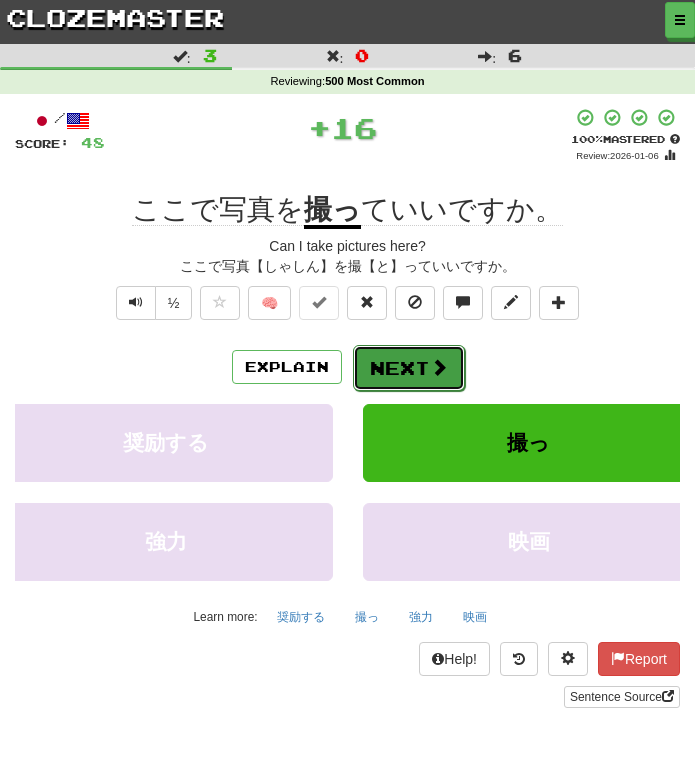 click on "Next" at bounding box center [409, 368] 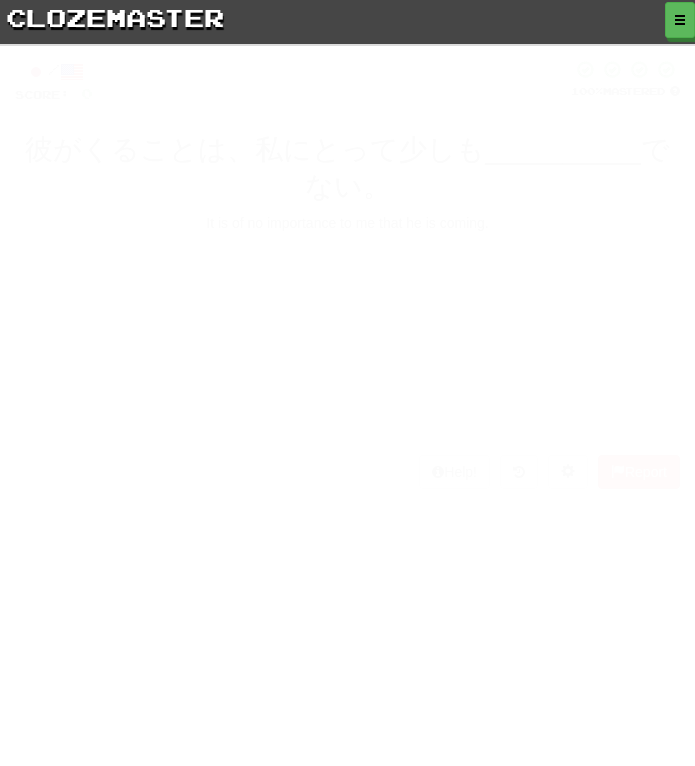 scroll, scrollTop: 0, scrollLeft: 0, axis: both 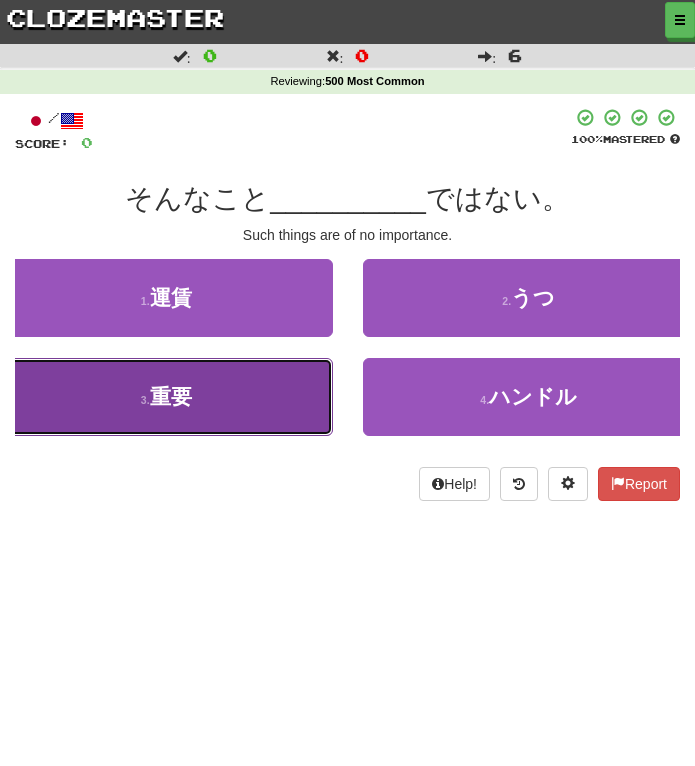 click on "3 .  重要" at bounding box center (166, 397) 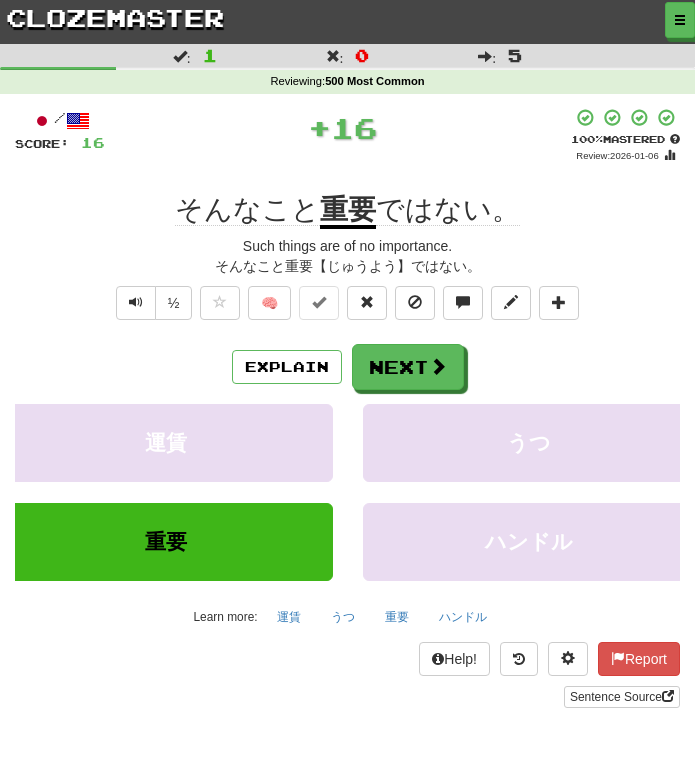 click on "Explain Next" at bounding box center [347, 367] 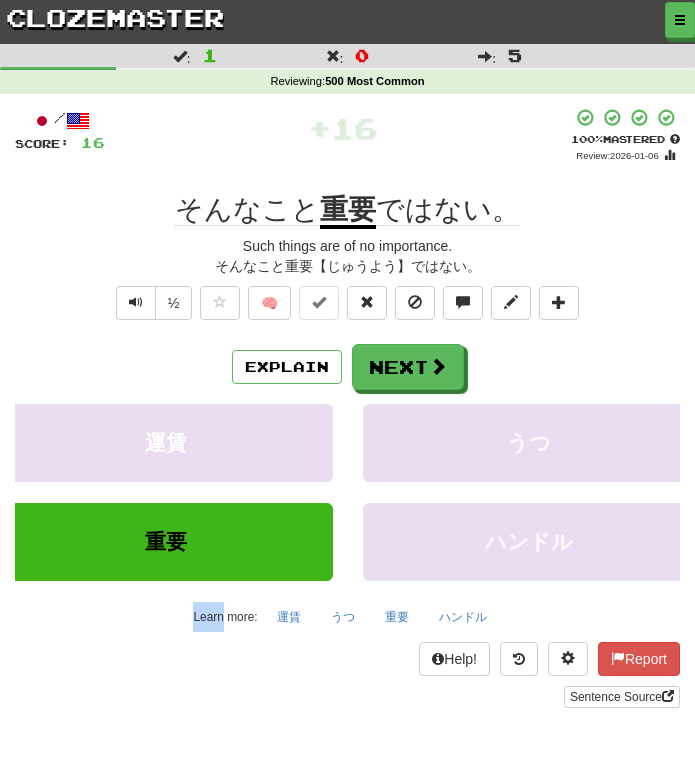 click on "Explain Next" at bounding box center [347, 367] 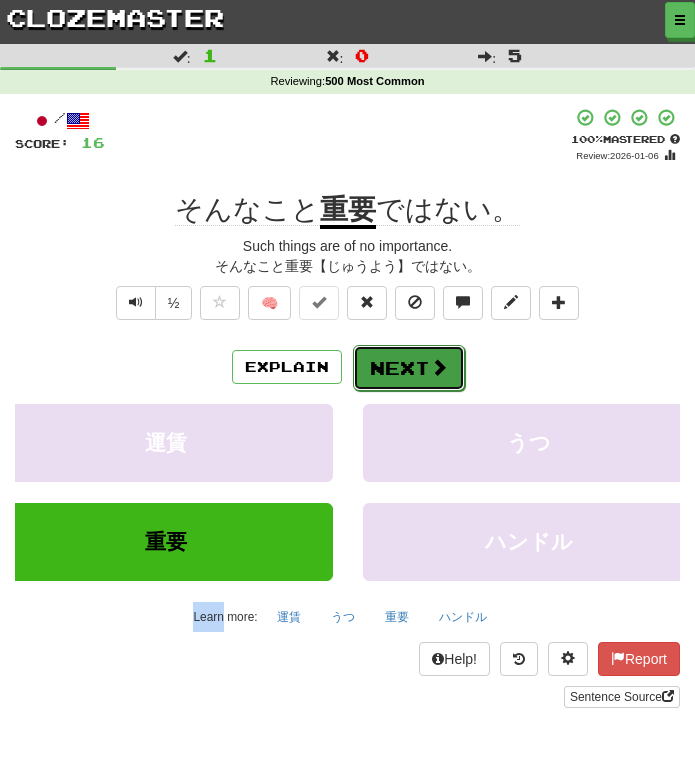 drag, startPoint x: 462, startPoint y: 365, endPoint x: 438, endPoint y: 375, distance: 26 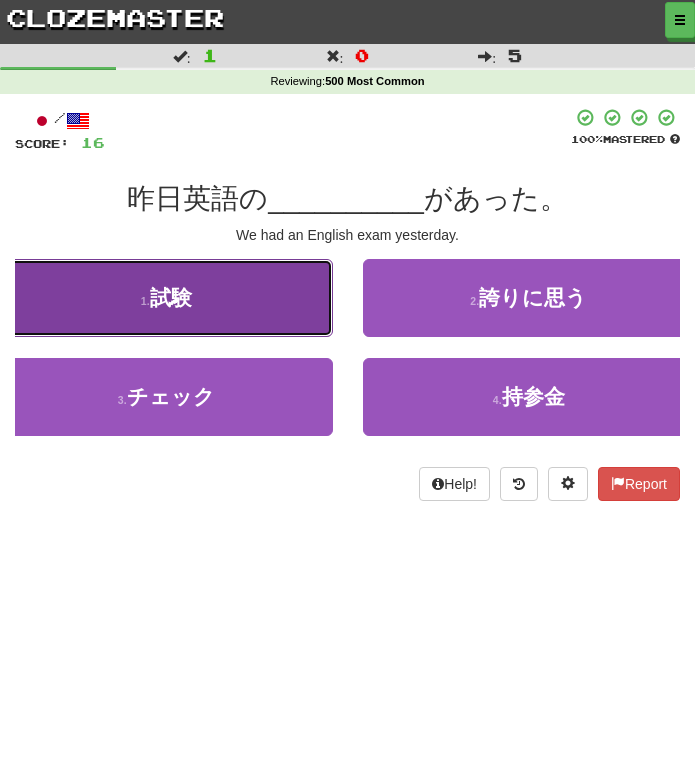 click on "1 .  試験" at bounding box center [166, 298] 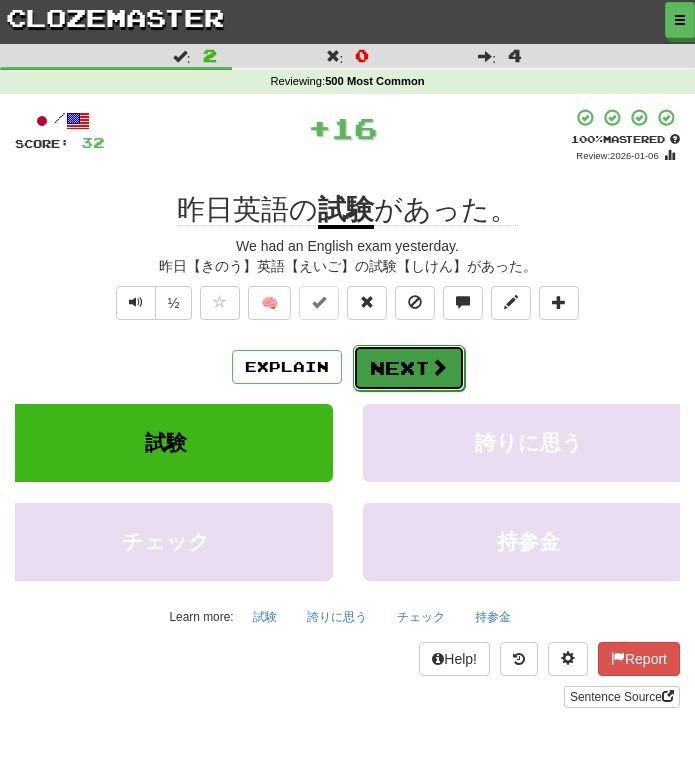 click on "Next" at bounding box center [409, 368] 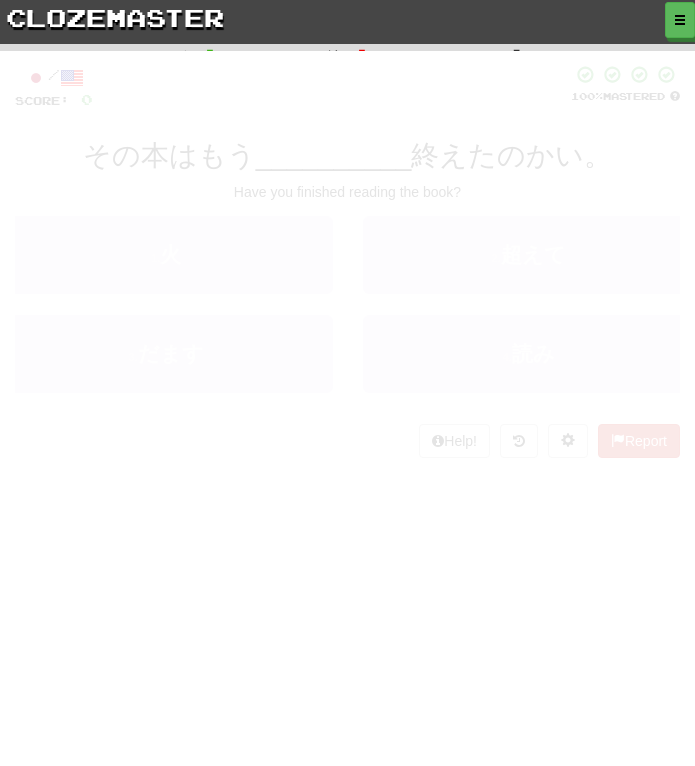 scroll, scrollTop: 0, scrollLeft: 0, axis: both 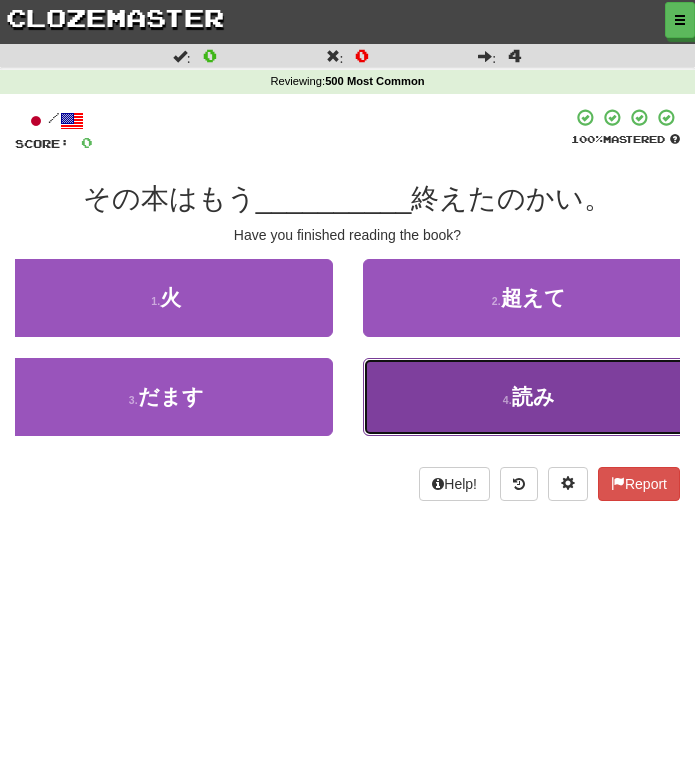 click on "4 .  読み" at bounding box center [529, 397] 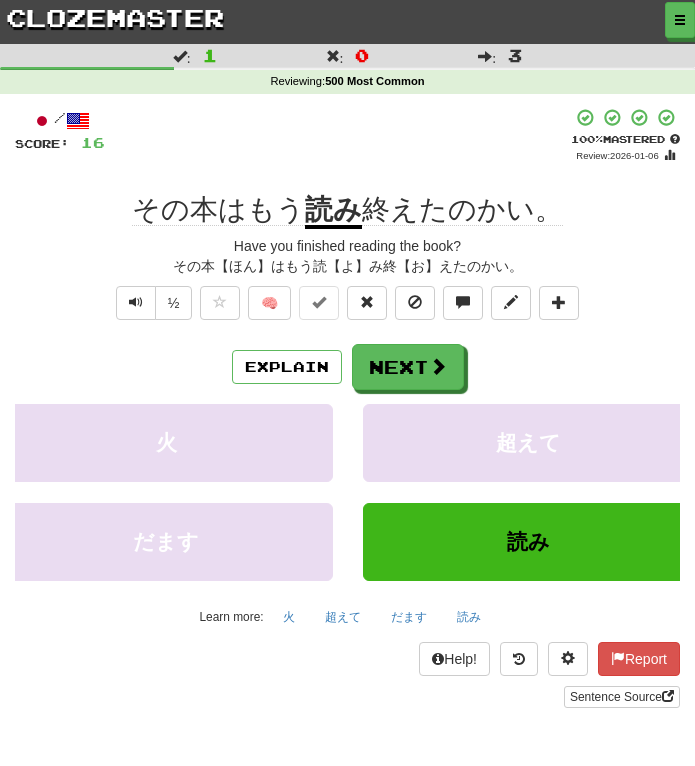 click on "Explain Next" at bounding box center [347, 367] 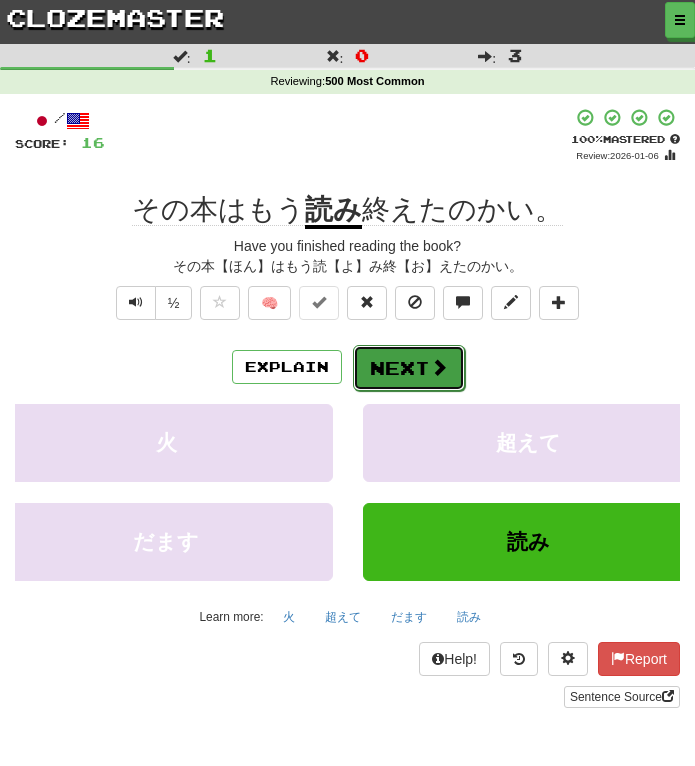 click on "Next" at bounding box center [409, 368] 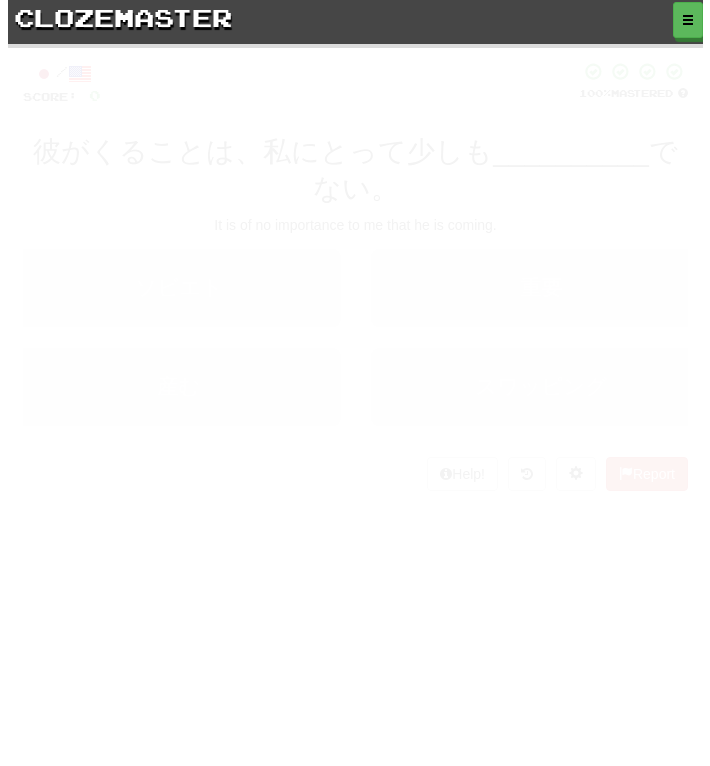 scroll, scrollTop: 0, scrollLeft: 0, axis: both 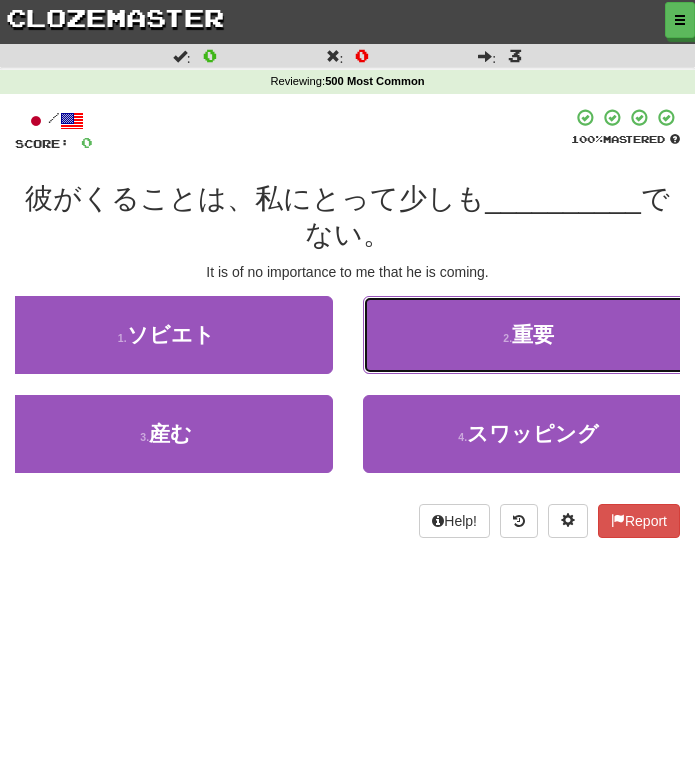 click on "2 .  重要" at bounding box center [529, 335] 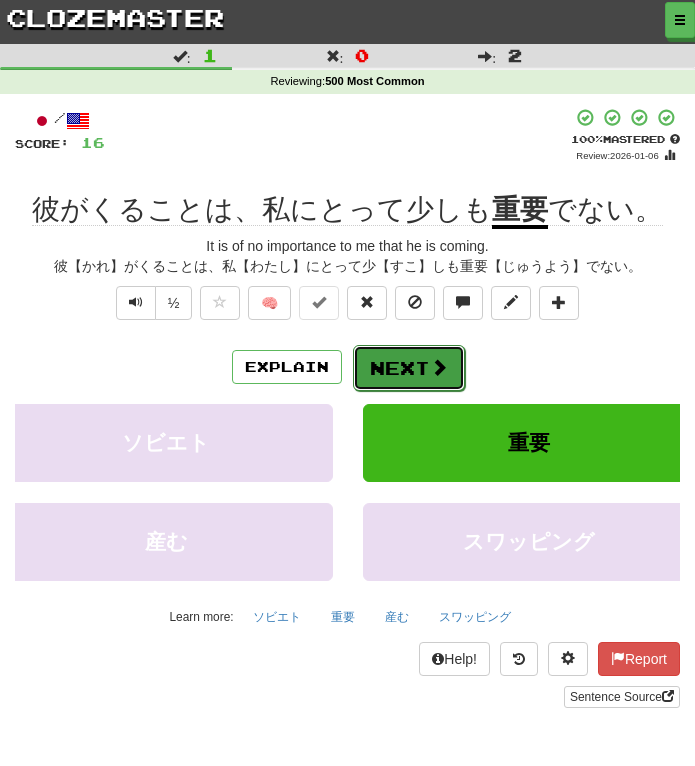 click on "Next" at bounding box center [409, 368] 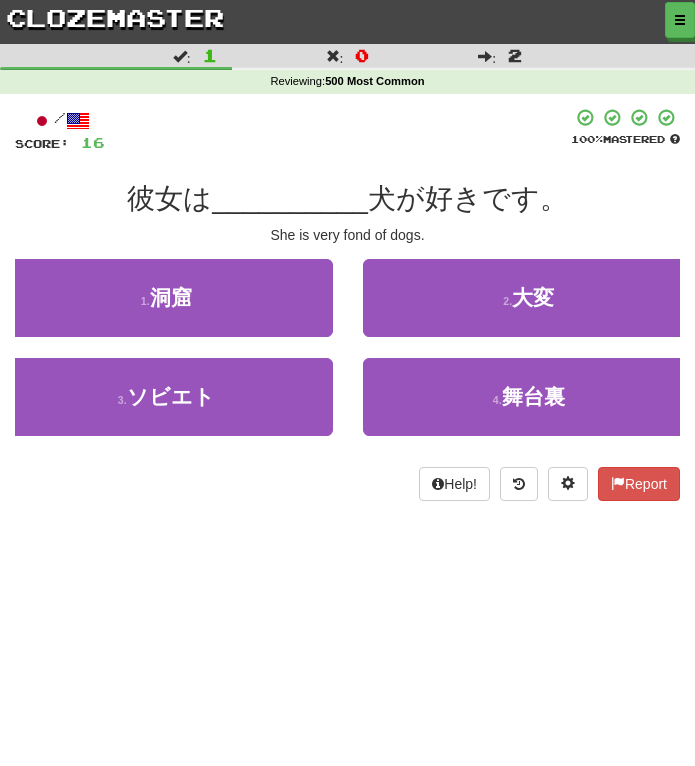 click on "Dashboard
Clozemaster
Cassofalltrades
/
Toggle Dropdown
Dashboard
Leaderboard
Activity Feed
Notifications
Profile
Discussions
Afrikaans
/
English
Streak:
0
Review:
1
Points Today: 0
Avañe'ẽ
/
English
Streak:
0
Review:
1
Points Today: 0
Español
/
English
Streak:
582
Review:
3,414
Points Today: 0
Español
/
Български
Streak:
0
Review:
0
Points Today: 0
Esperanto
/
English
Streak:
0
Review:
1
Points Today: 0
Français
/
English
Streak:
0
Review:
10
Points Today: 0
Interlingue
/
English
Streak:
0
Review:
10
Points Today: 0
Íslenska" at bounding box center [347, 383] 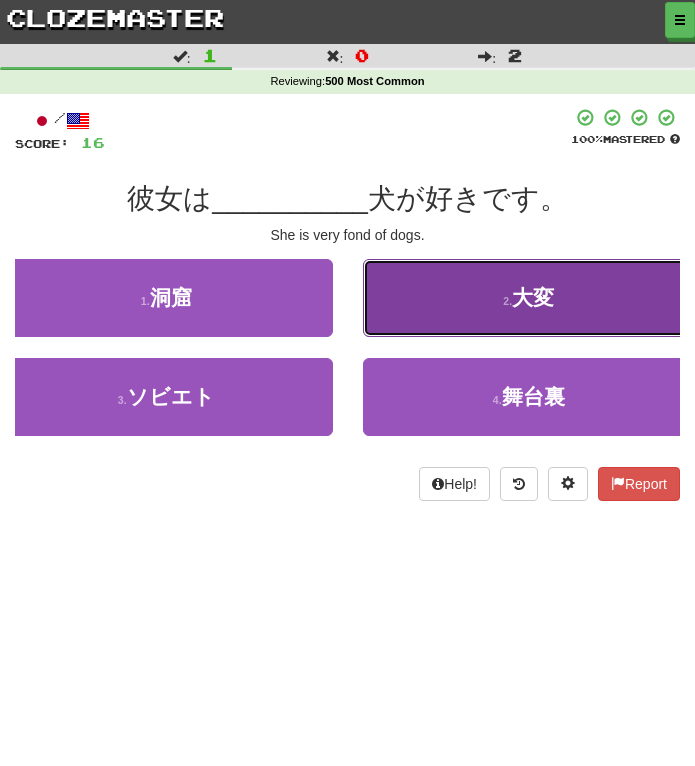 click on "2 .  大変" at bounding box center (529, 298) 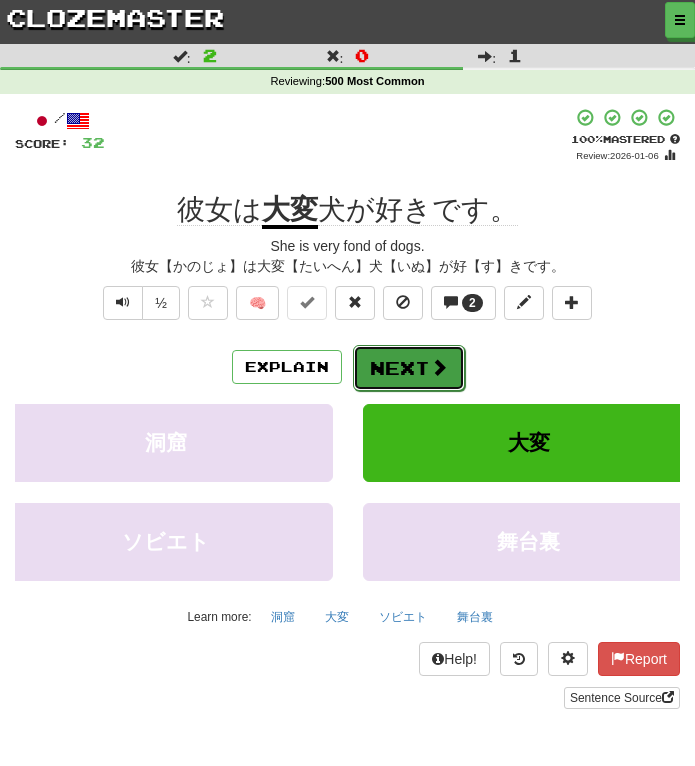 click on "Next" at bounding box center [409, 368] 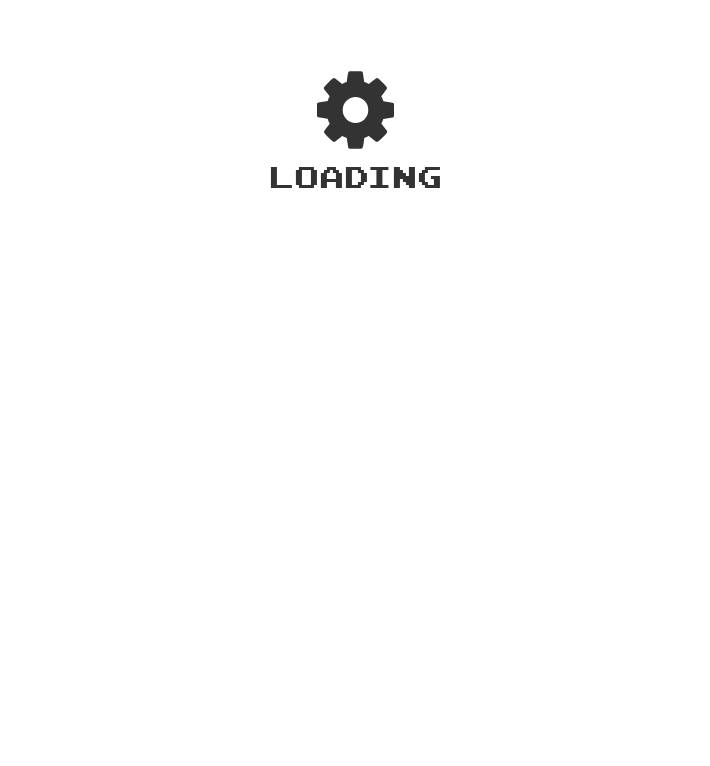 scroll, scrollTop: 0, scrollLeft: 0, axis: both 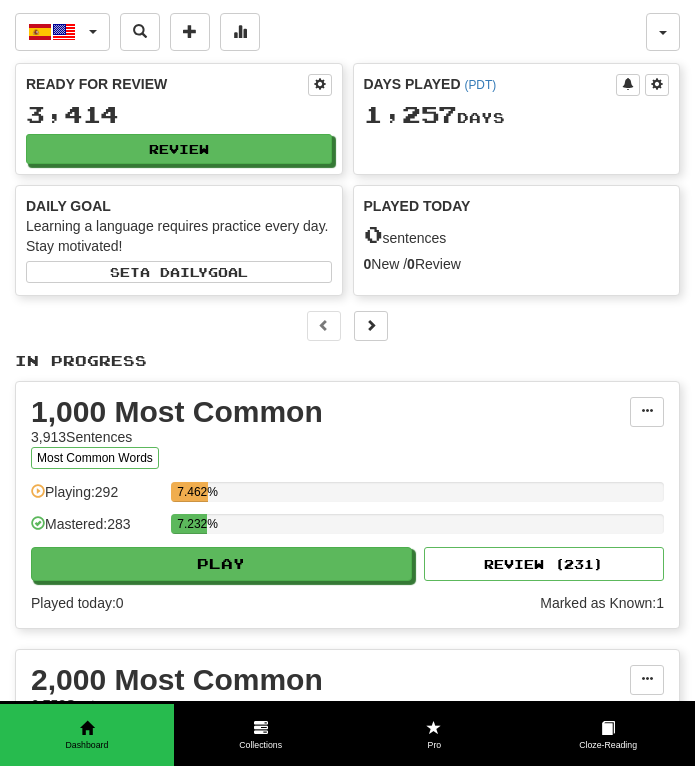 click on "1,000 Most Common 3,913  Sentences Most Common Words Manage Sentences Unpin from Dashboard  Playing:  292 7.462%  Mastered:  283 7.232% Play Review ( 231 ) Played today:  0 Marked as Known:  1" at bounding box center (347, 505) 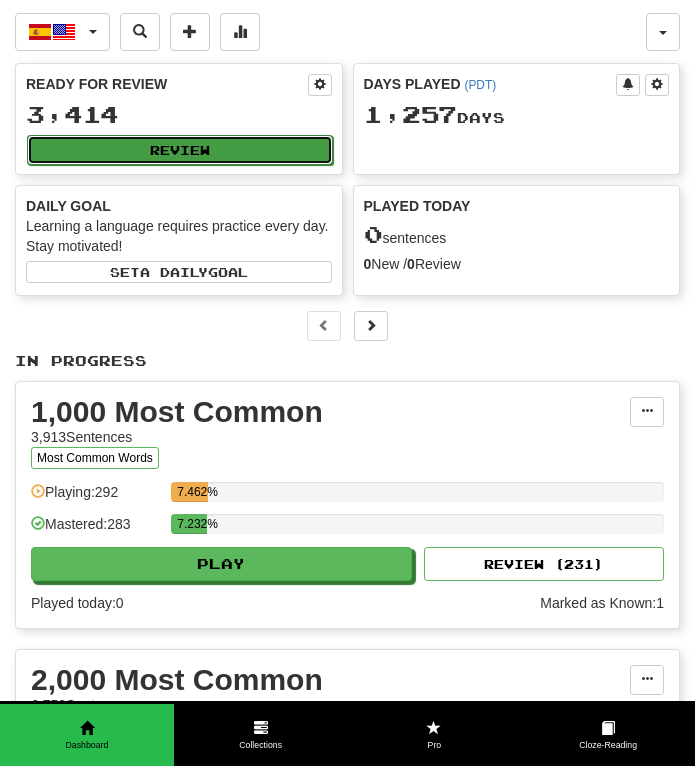 click on "Review" at bounding box center [180, 150] 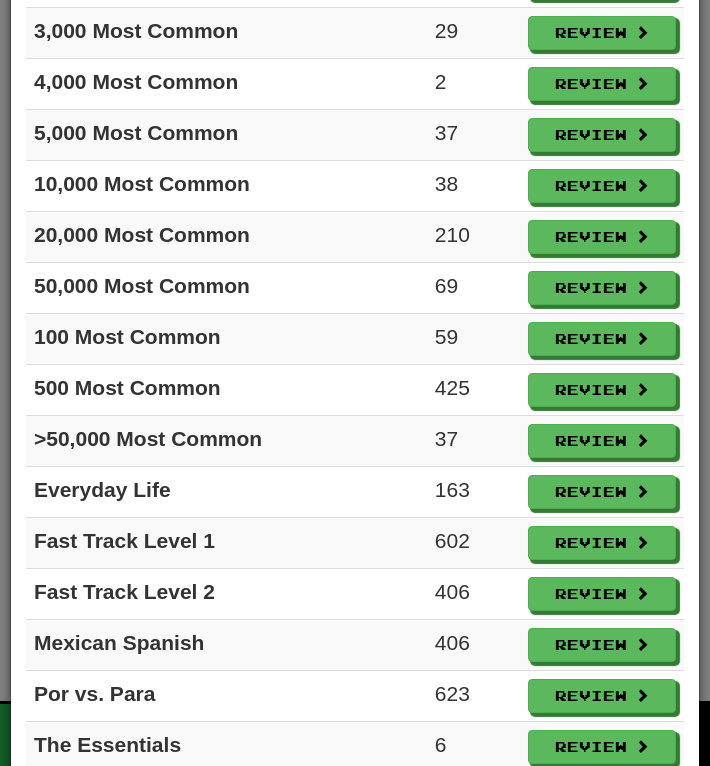 scroll, scrollTop: 307, scrollLeft: 0, axis: vertical 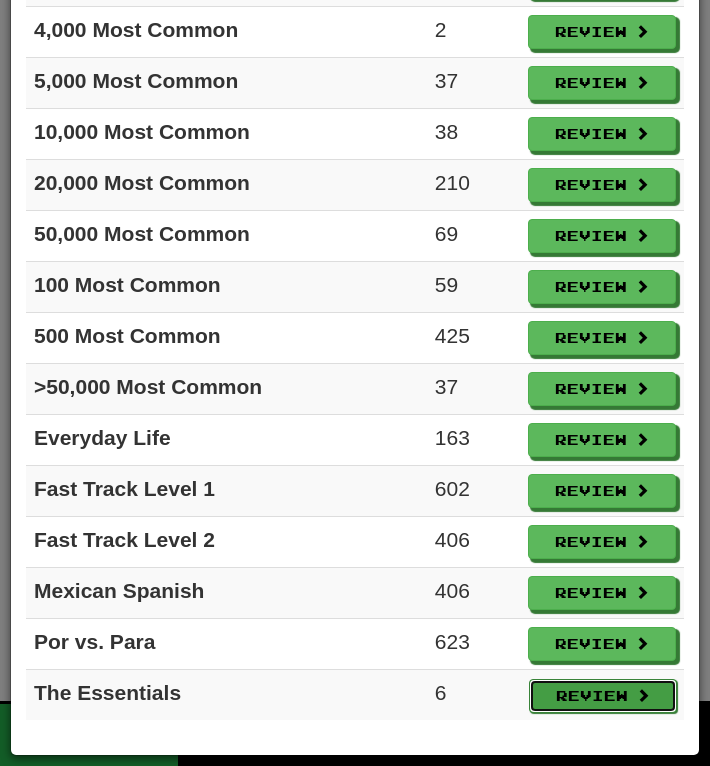click on "Review" at bounding box center (603, 696) 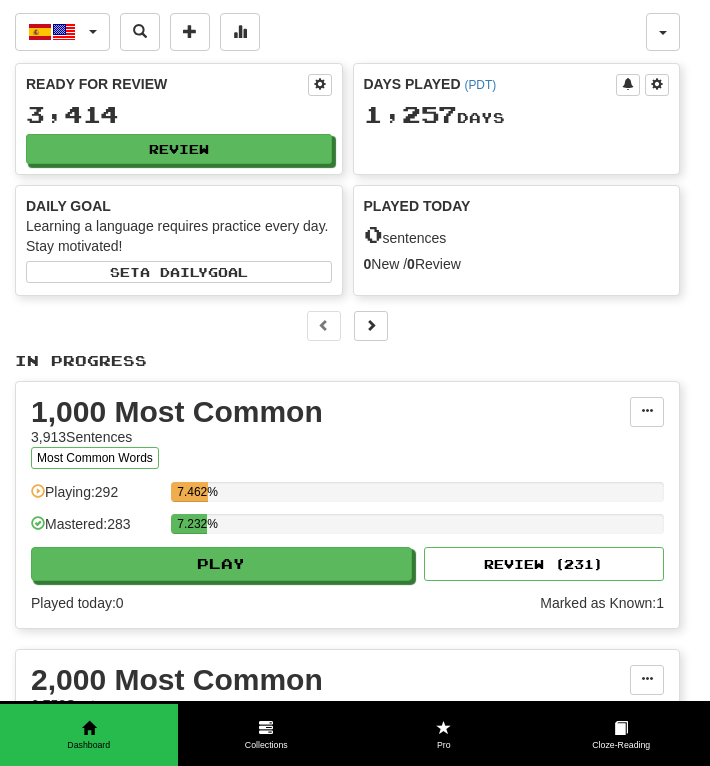 select on "**" 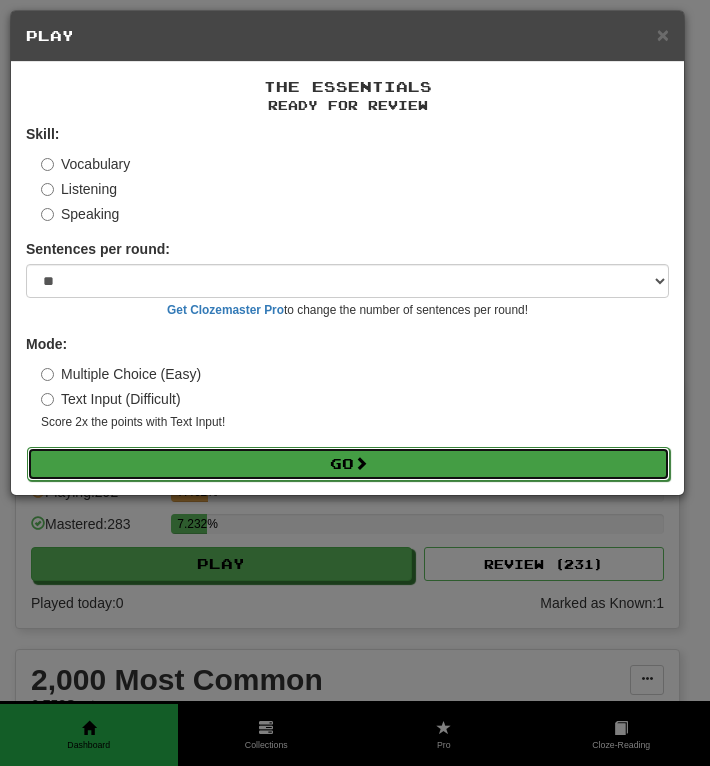 click on "Go" at bounding box center [348, 464] 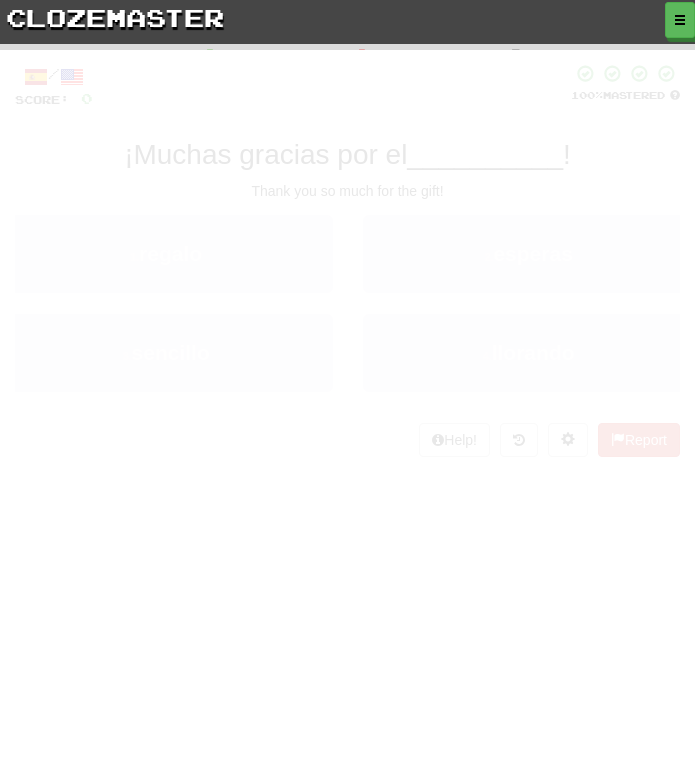 scroll, scrollTop: 0, scrollLeft: 0, axis: both 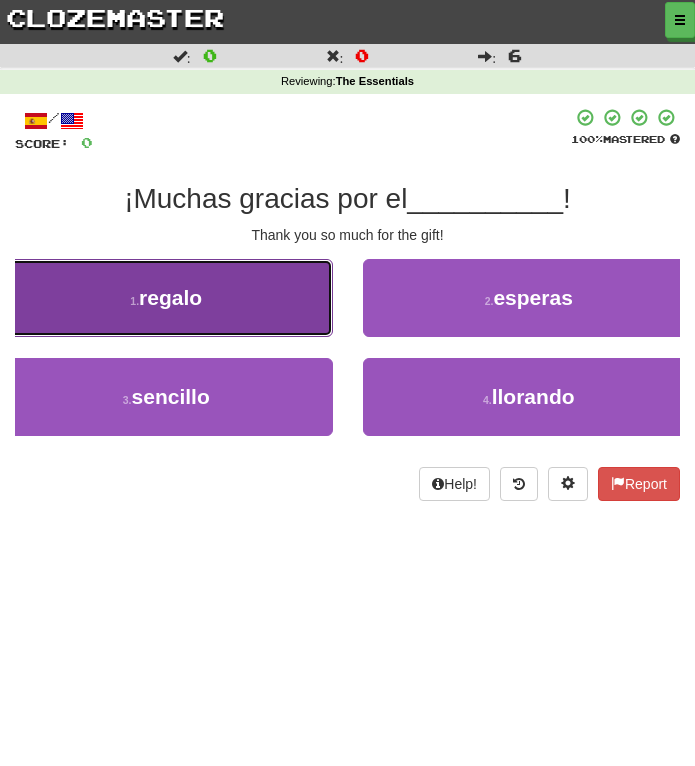 click on "1 .  regalo" at bounding box center (166, 298) 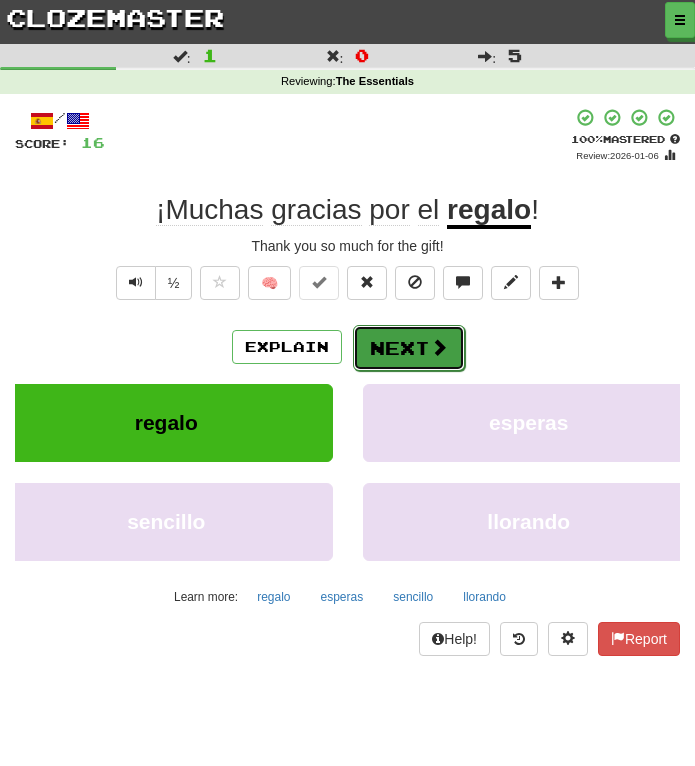 click on "Next" at bounding box center (409, 348) 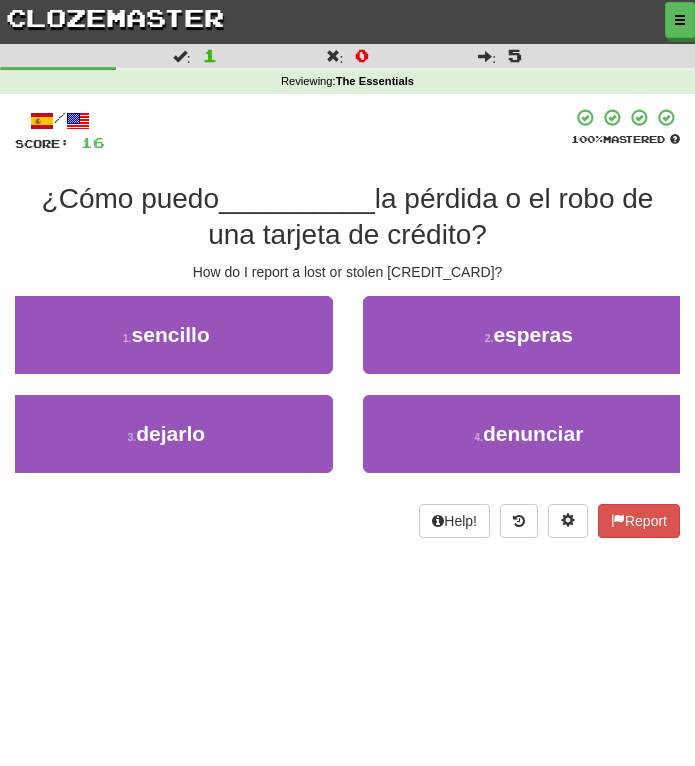 click on "Dashboard
Clozemaster
Cassofalltrades
/
Toggle Dropdown
Dashboard
Leaderboard
Activity Feed
Notifications
Profile
Discussions
Afrikaans
/
English
Streak:
0
Review:
1
Points Today: 0
Avañe'ẽ
/
English
Streak:
0
Review:
1
Points Today: 0
Español
/
English
Streak:
582
Review:
3,414
Points Today: 0
Español
/
Български
Streak:
0
Review:
0
Points Today: 0
Esperanto
/
English
Streak:
0
Review:
1
Points Today: 0
Français
/
English
Streak:
0
Review:
10
Points Today: 0
Interlingue
/
English
Streak:
0
Review:
10
Points Today: 0
Íslenska" at bounding box center (347, 383) 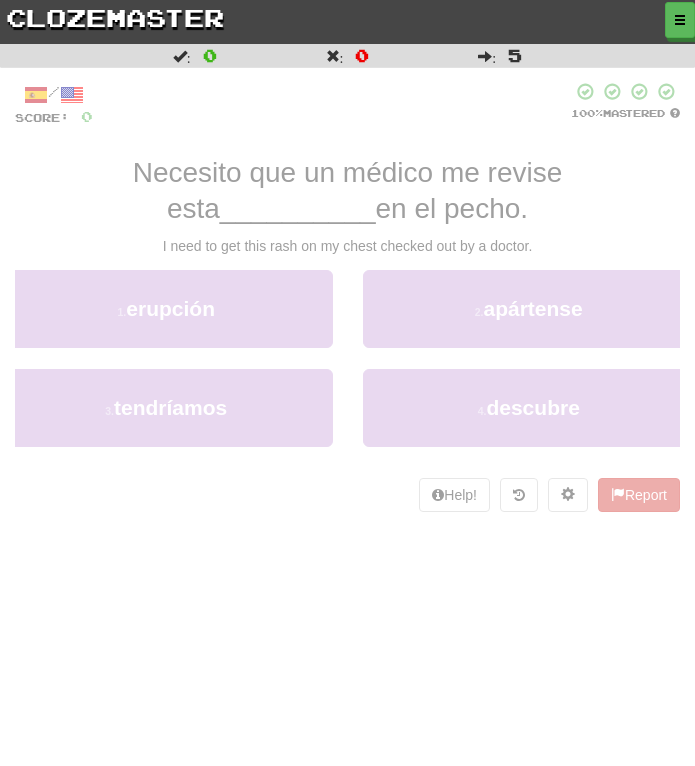 scroll, scrollTop: 0, scrollLeft: 0, axis: both 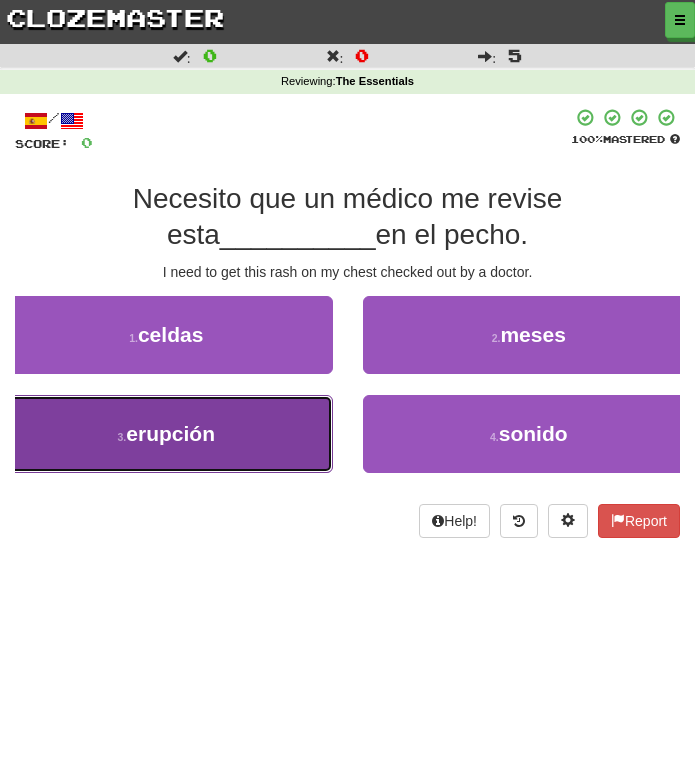 click on "3 .  erupción" at bounding box center (166, 434) 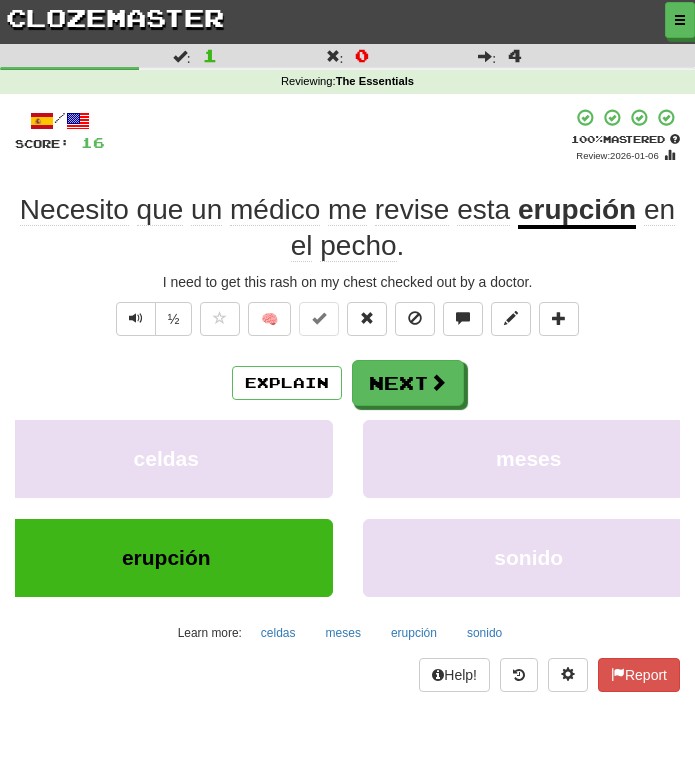 click on "Explain Next" at bounding box center (347, 383) 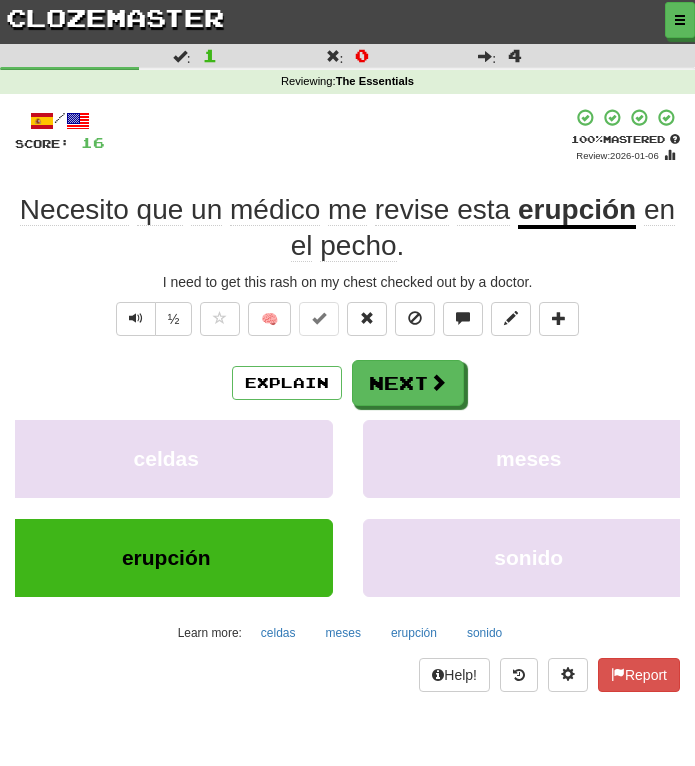 click on "Necesito   que   un   médico   me   revise   esta   erupción   en   el   pecho ." at bounding box center (347, 228) 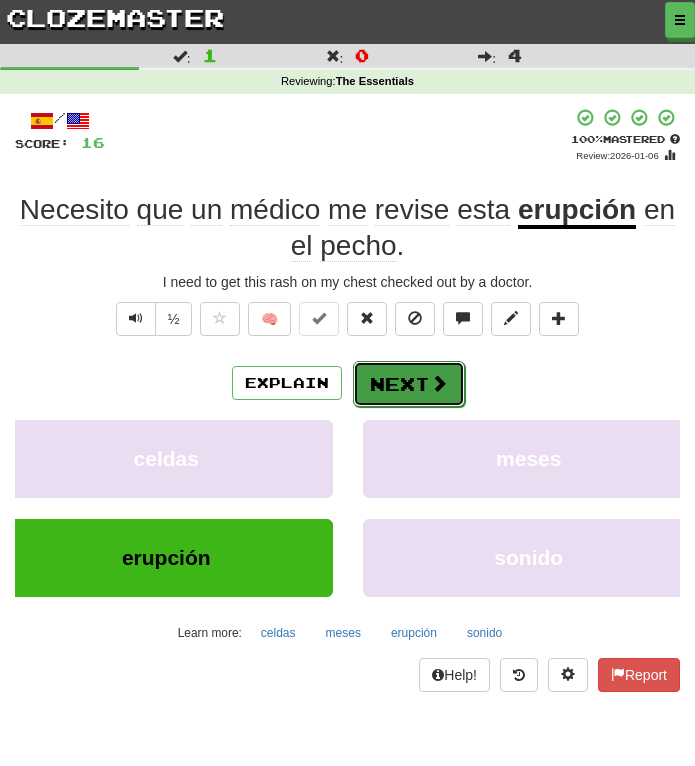 click at bounding box center (439, 383) 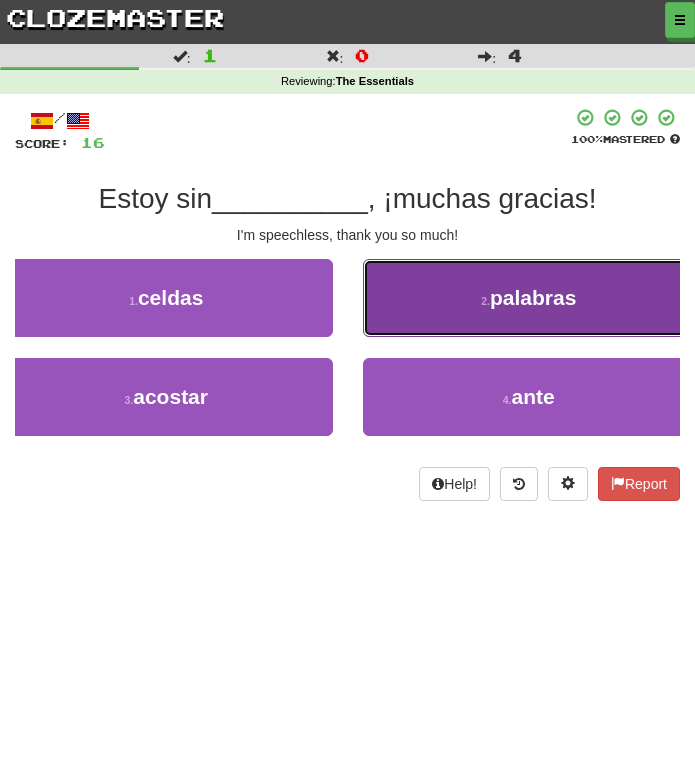 click on "2 .  palabras" at bounding box center (529, 298) 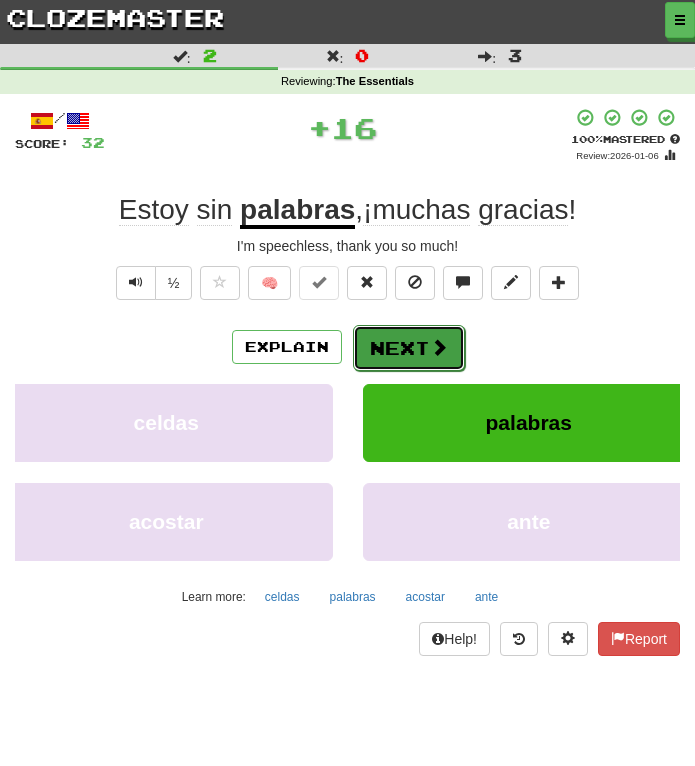 click on "Next" at bounding box center [409, 348] 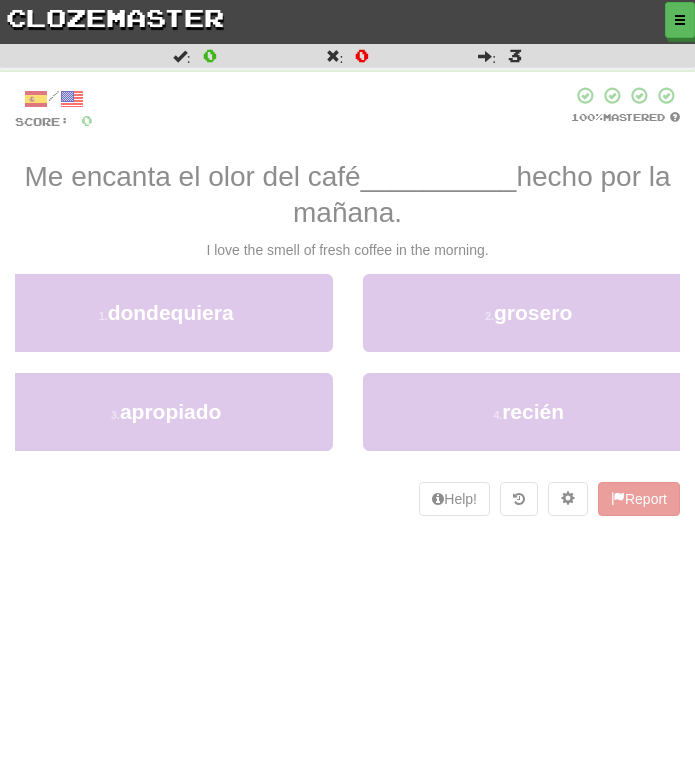 scroll, scrollTop: 0, scrollLeft: 0, axis: both 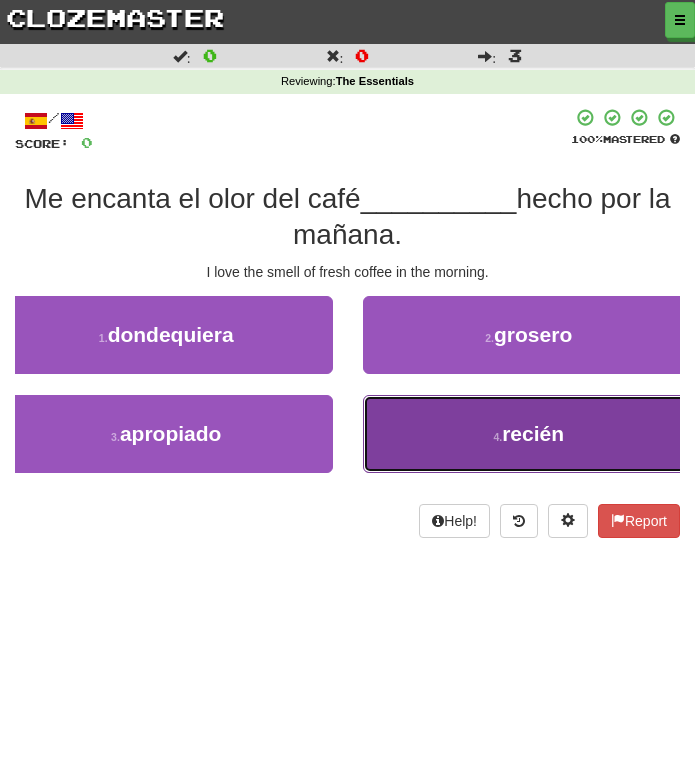 click on "4 .  recién" at bounding box center (529, 434) 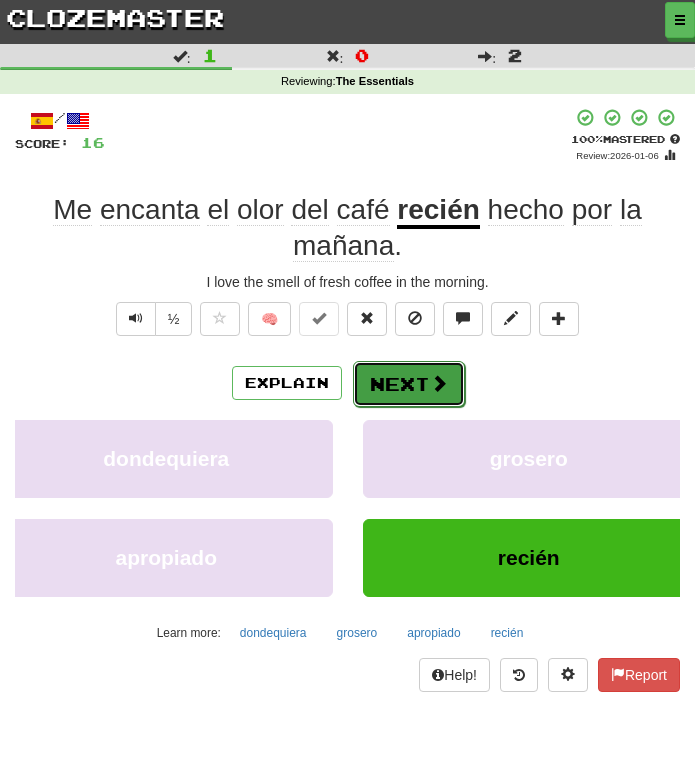 click on "Next" at bounding box center (409, 384) 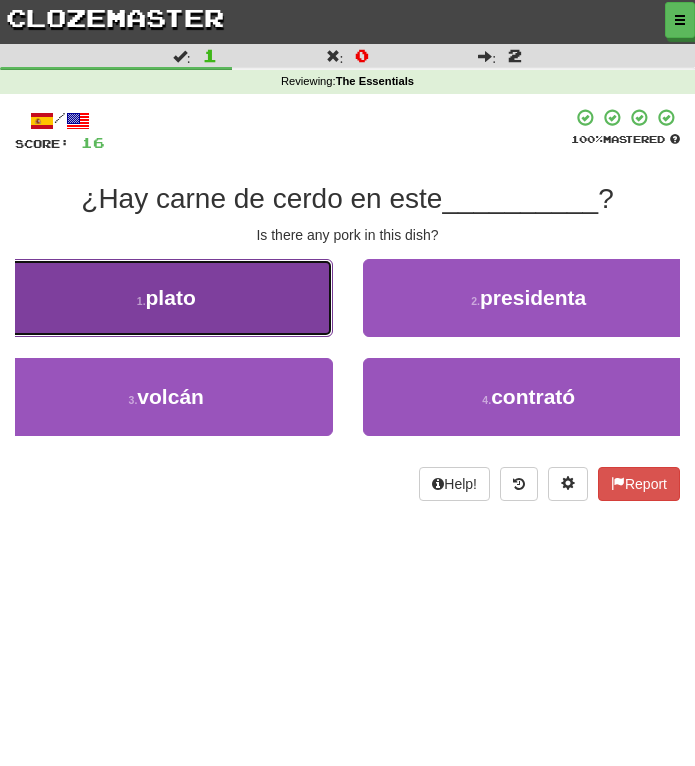click on "1 .  plato" at bounding box center [166, 298] 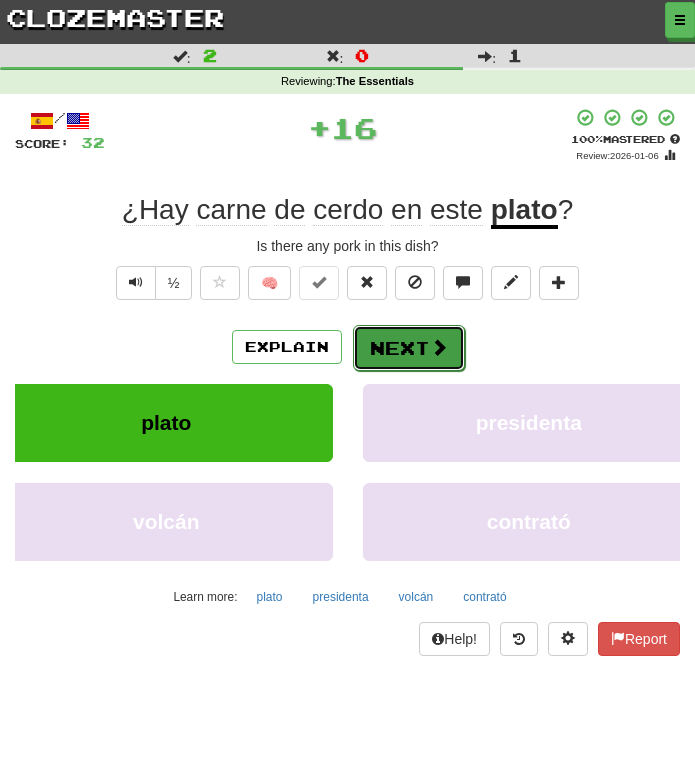 click on "Next" at bounding box center (409, 348) 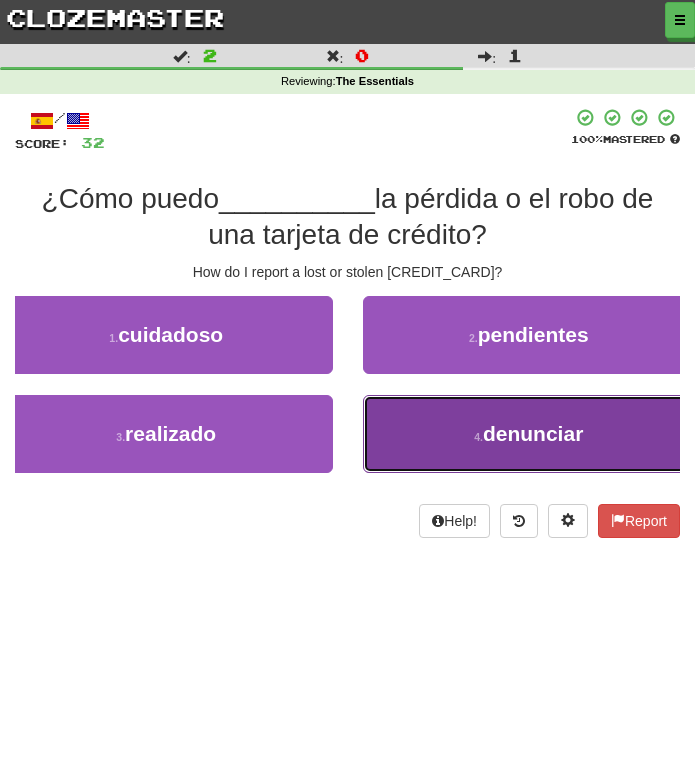 click on "denunciar" at bounding box center (533, 433) 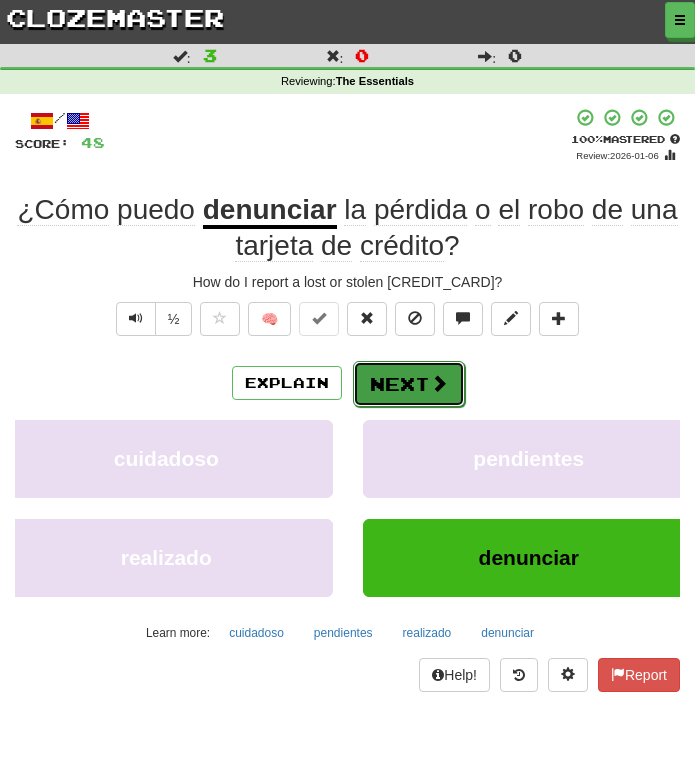 click at bounding box center (439, 383) 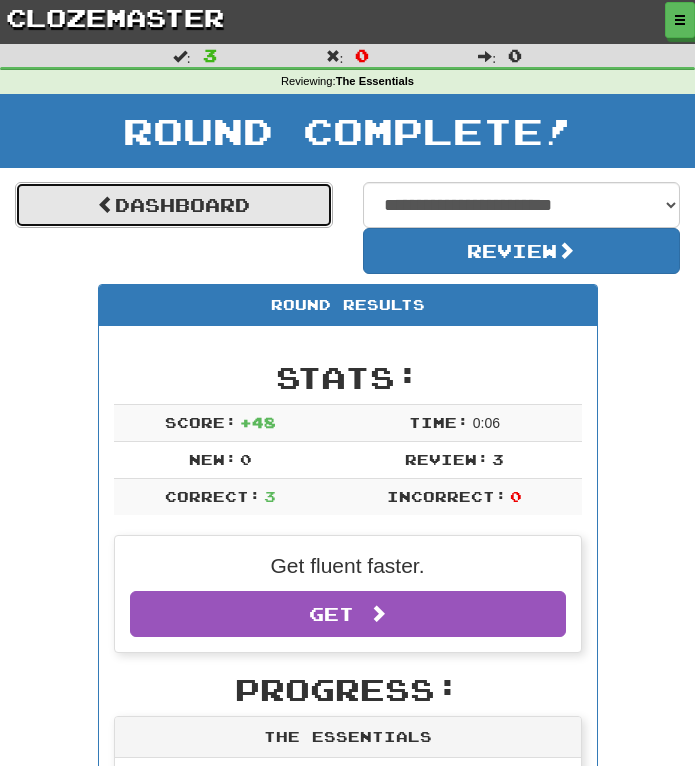click on "Dashboard" at bounding box center [174, 205] 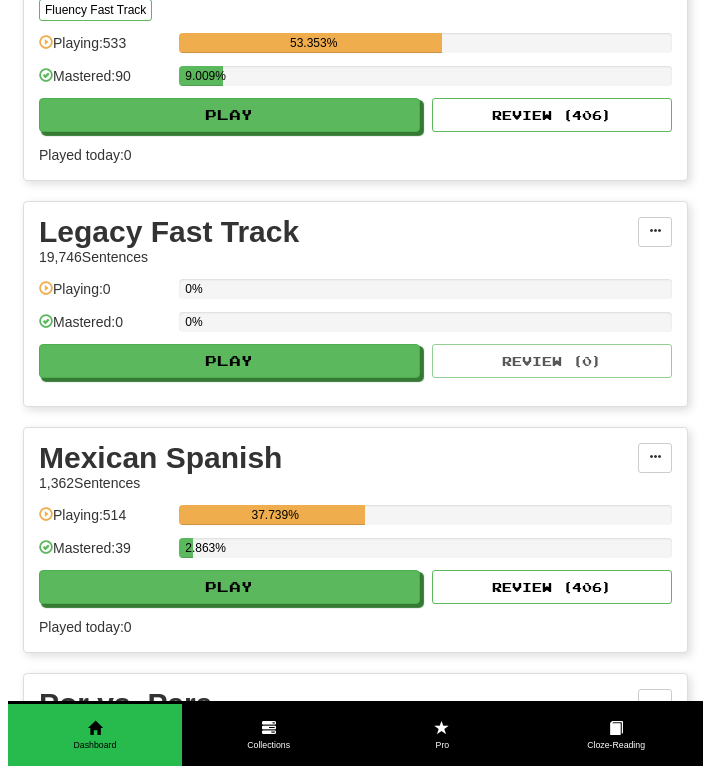 scroll, scrollTop: 4200, scrollLeft: 0, axis: vertical 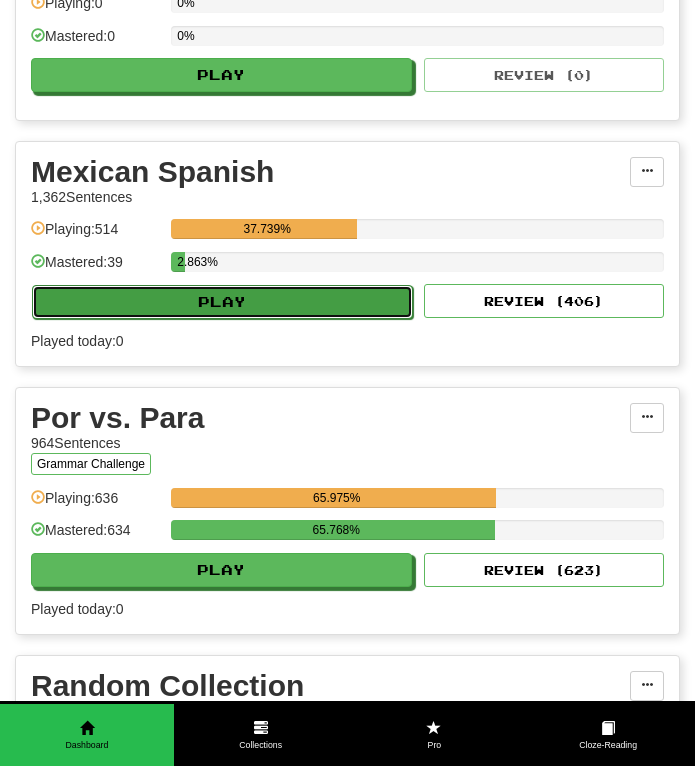 click on "Play" at bounding box center (222, 302) 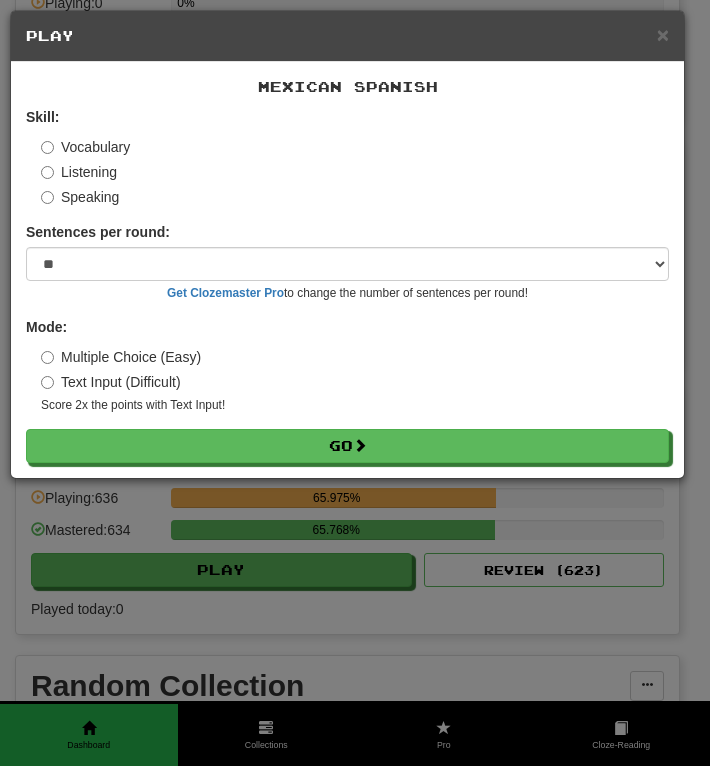 click on "Listening" at bounding box center [79, 172] 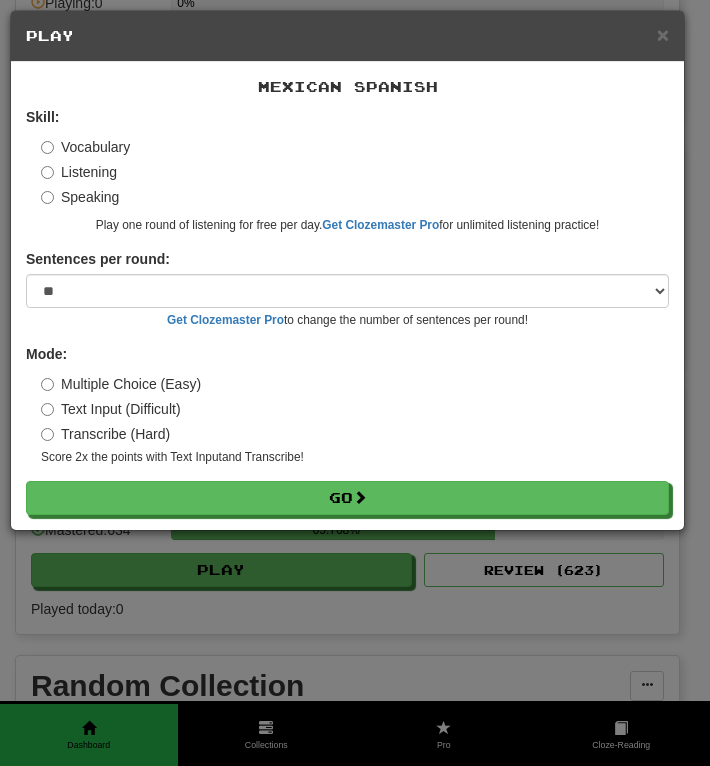click on "Mexican Spanish Skill: Vocabulary Listening Speaking Play one round of listening for free per day.  Get Clozemaster Pro  for unlimited listening practice! Sentences per round: * ** ** ** ** ** *** ******** Get Clozemaster Pro  to change the number of sentences per round! Mode: Multiple Choice (Easy) Text Input (Difficult) Transcribe (Hard) Score 2x the points with Text Input  and Transcribe ! Go" at bounding box center (347, 296) 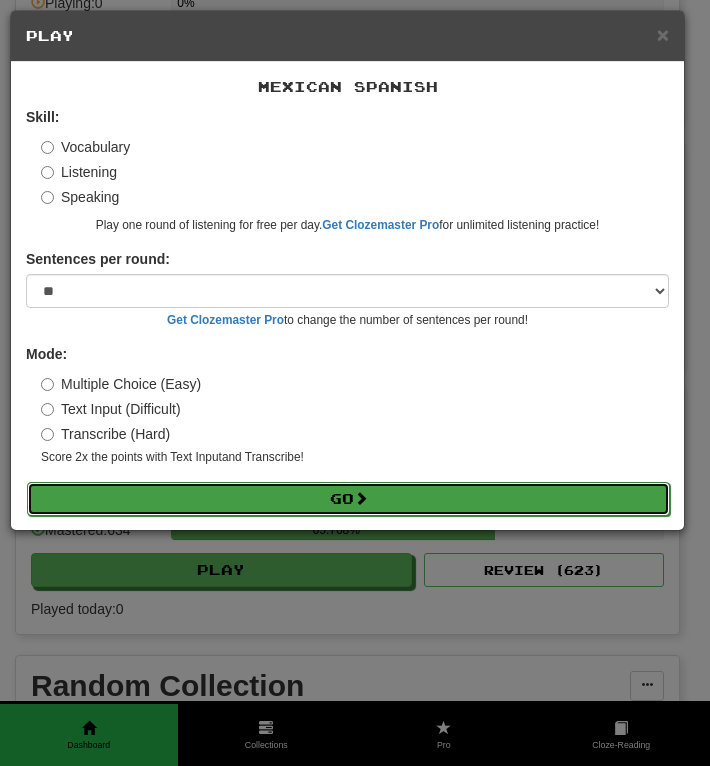 click on "Go" at bounding box center (348, 499) 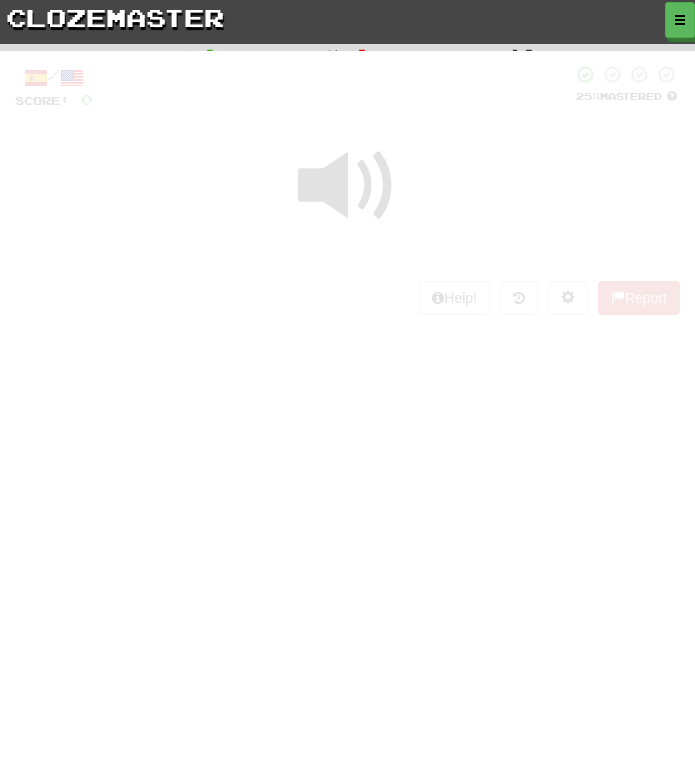 scroll, scrollTop: 0, scrollLeft: 0, axis: both 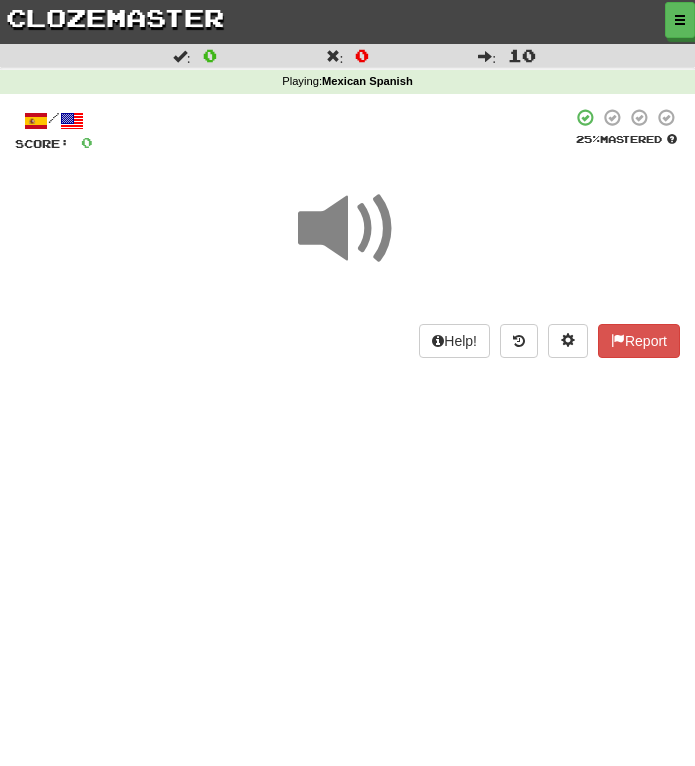 click on "Dashboard
Clozemaster
Cassofalltrades
/
Toggle Dropdown
Dashboard
Leaderboard
Activity Feed
Notifications
Profile
Discussions
Afrikaans
/
English
Streak:
0
Review:
1
Points Today: 0
Avañe'ẽ
/
English
Streak:
0
Review:
1
Points Today: 0
Español
/
English
Streak:
583
Review:
3,408
Points Today: 96
Español
/
Български
Streak:
0
Review:
0
Points Today: 0
Esperanto
/
English
Streak:
0
Review:
1
Points Today: 0
Français
/
English
Streak:
0
Review:
10
Points Today: 0
Interlingue
/
English
Streak:
0
Review:
10
Points Today: 0
/" at bounding box center [347, 383] 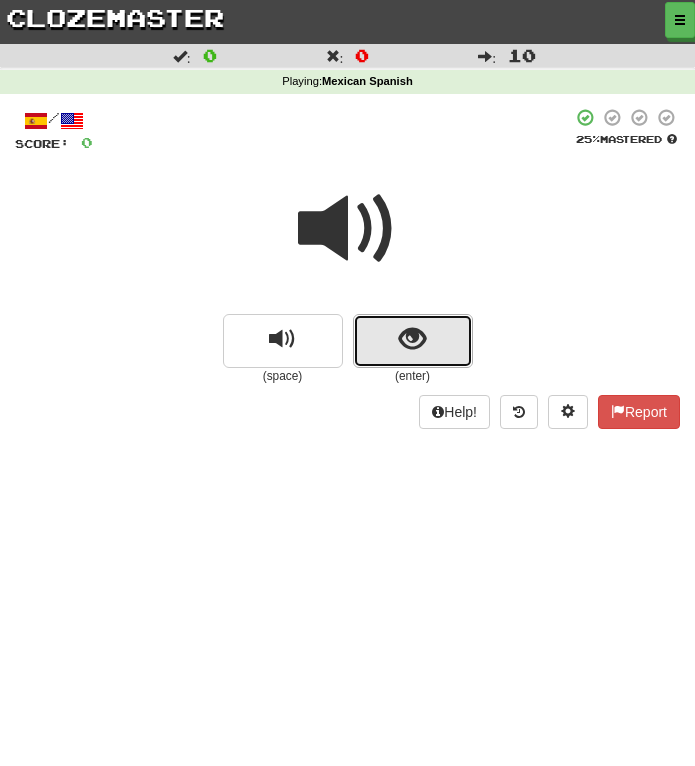 click at bounding box center (412, 339) 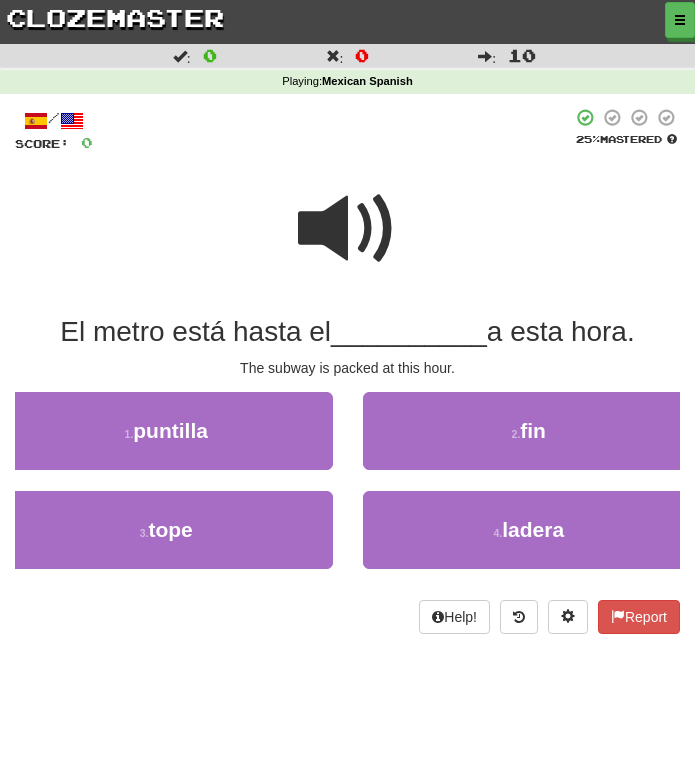 click at bounding box center (348, 229) 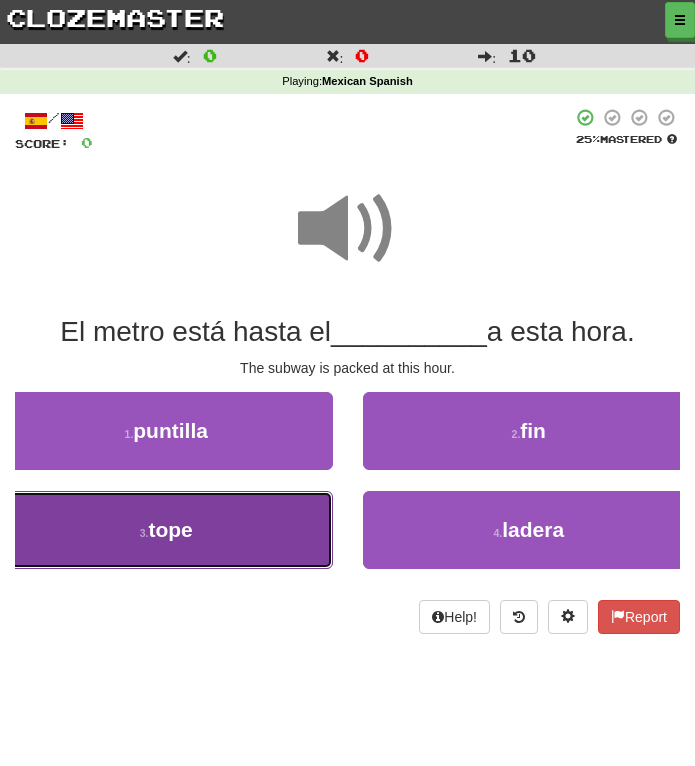 click on "3 .  tope" at bounding box center (166, 530) 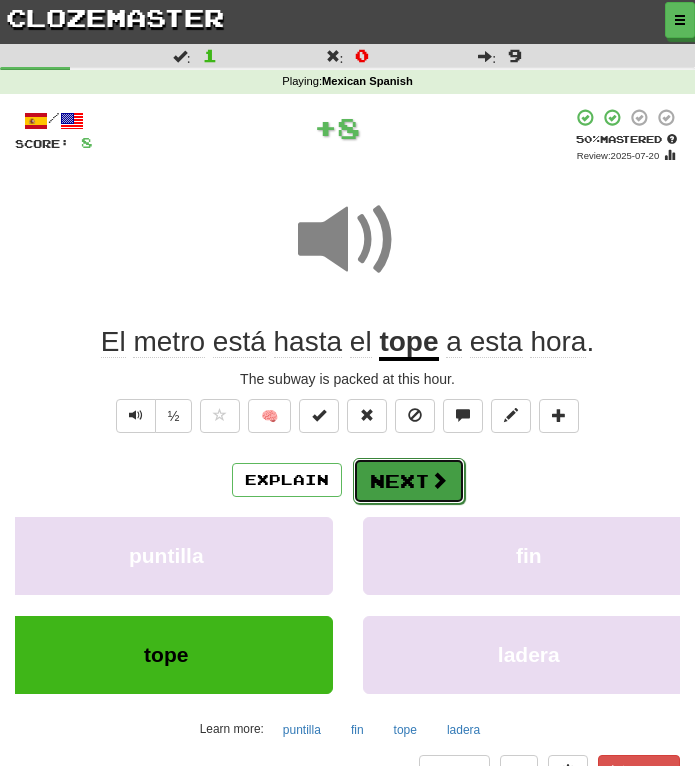 click on "Next" at bounding box center [409, 481] 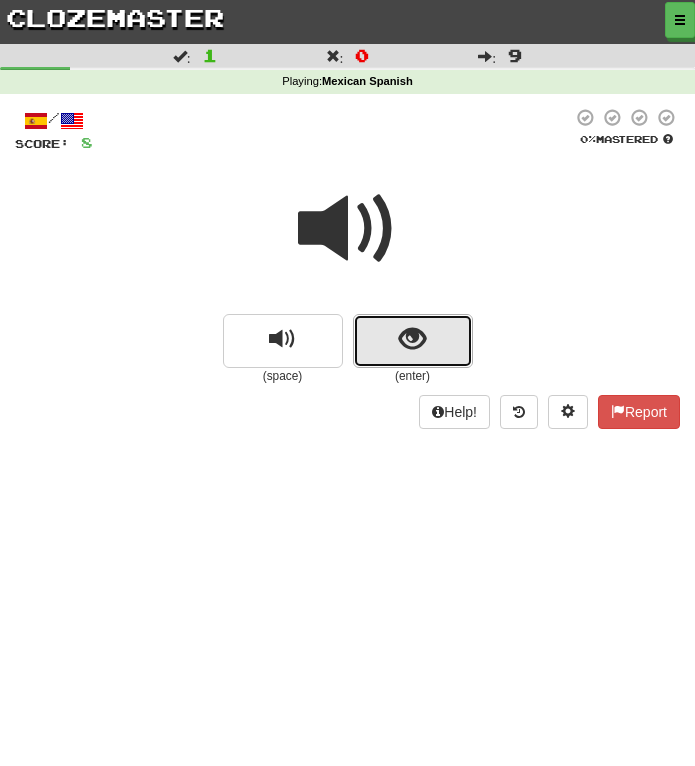 click at bounding box center [412, 339] 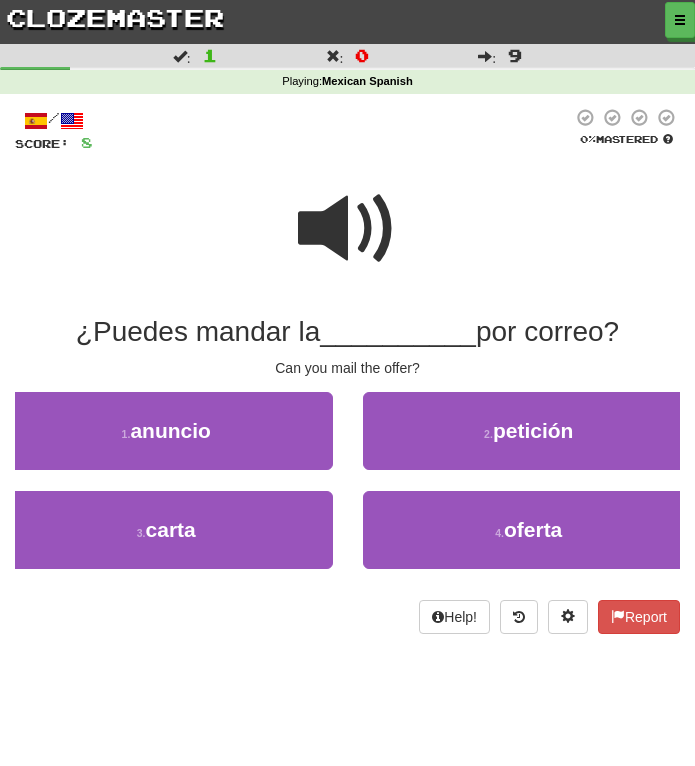 click at bounding box center [347, 242] 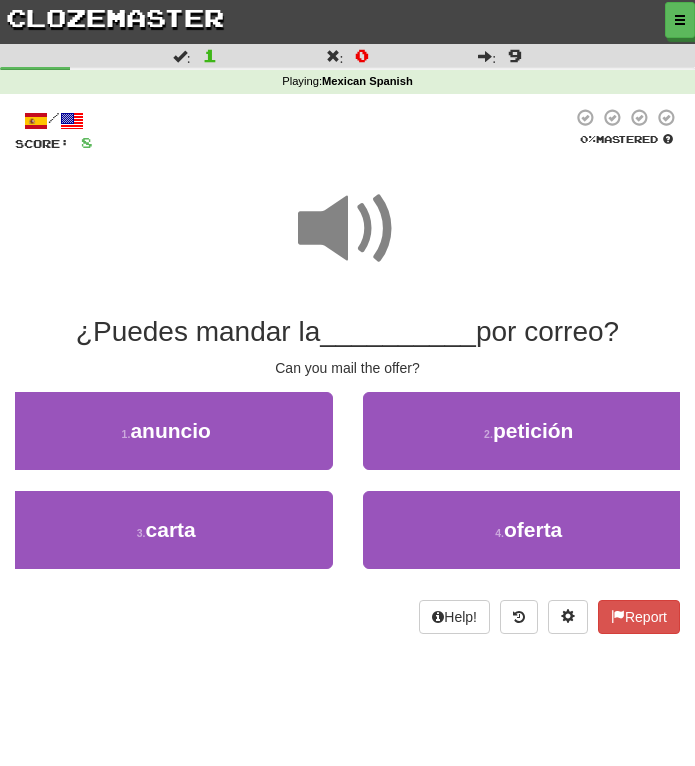 click on "4 .  oferta" at bounding box center [529, 540] 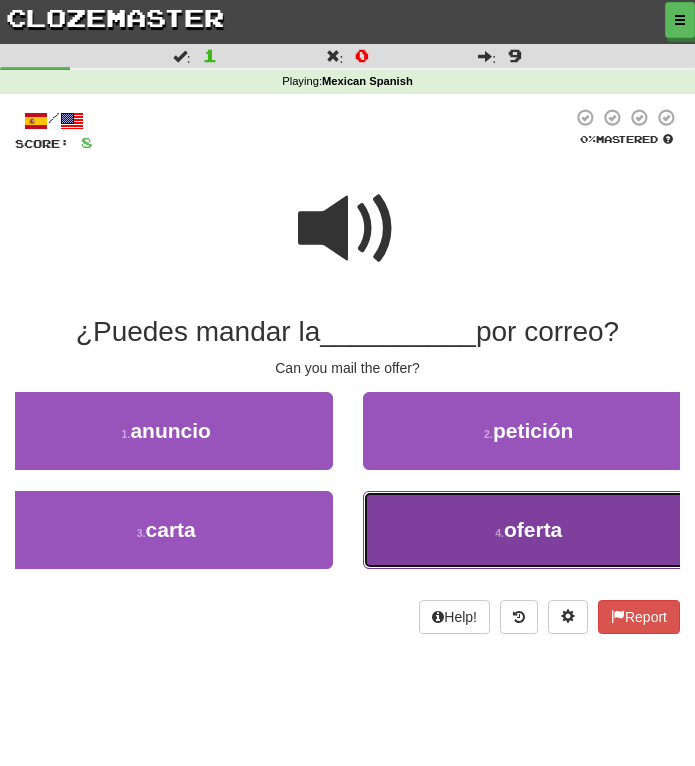 click on "oferta" at bounding box center [533, 529] 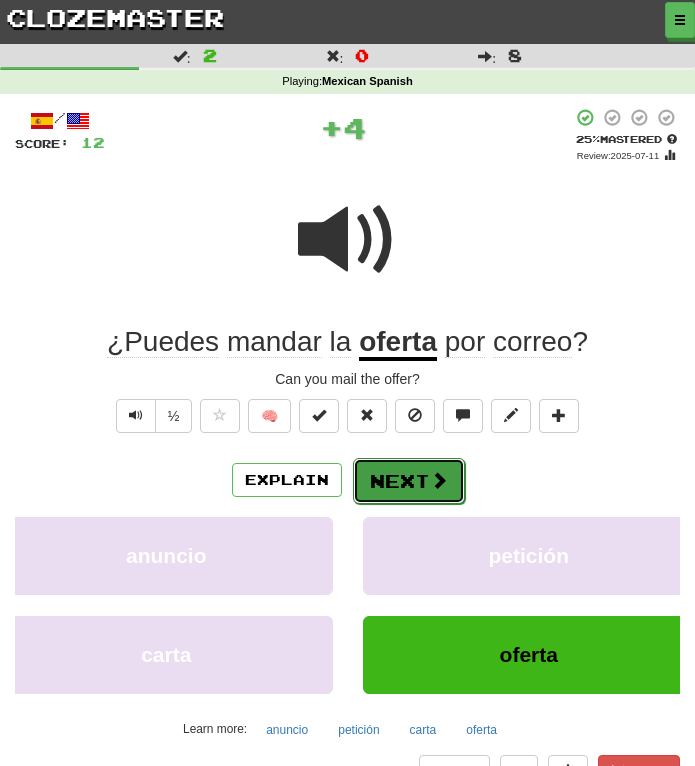 click on "Next" at bounding box center (409, 481) 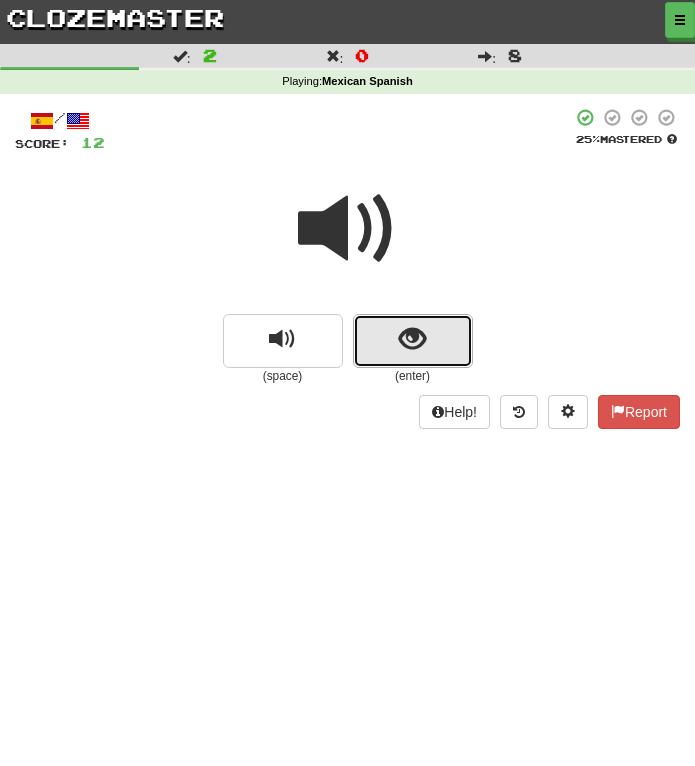 click at bounding box center [412, 339] 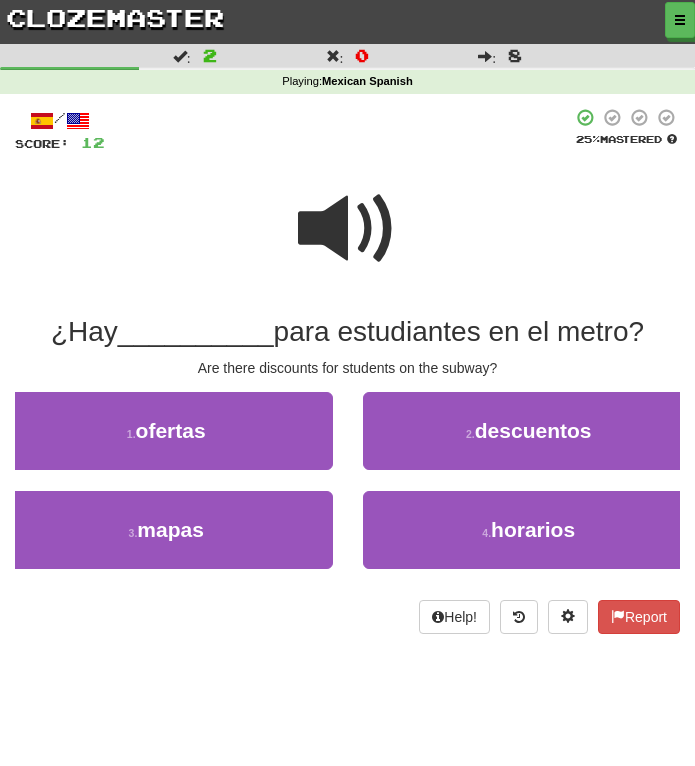 click at bounding box center [347, 242] 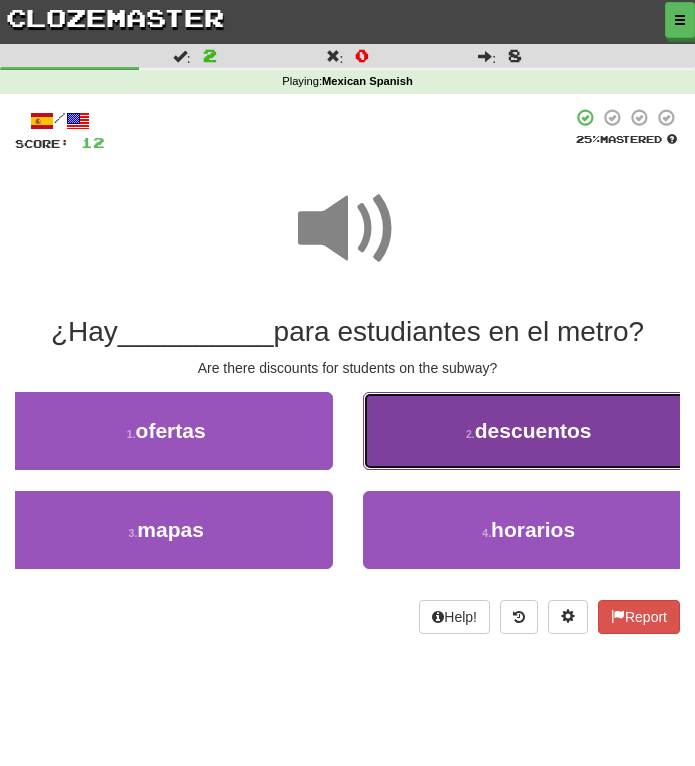 click on "descuentos" at bounding box center (533, 430) 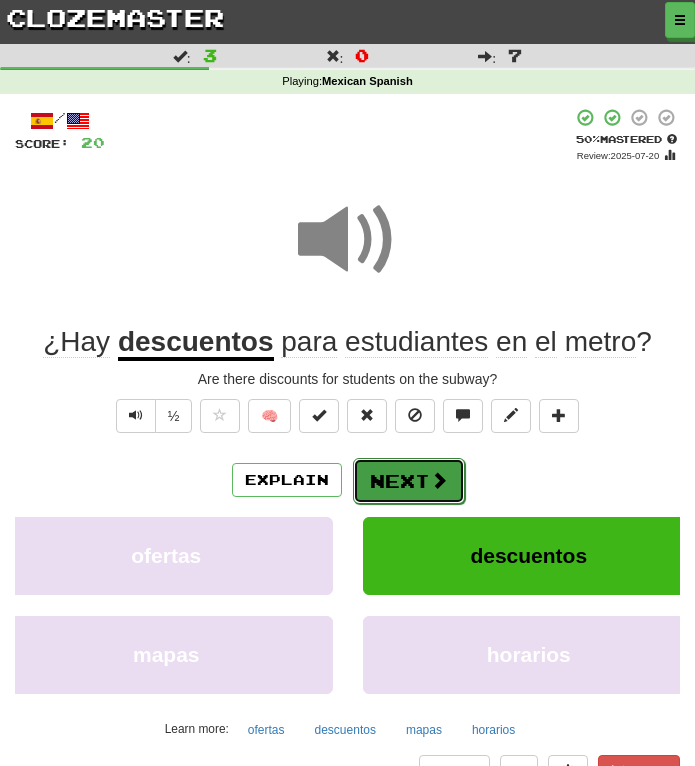 click on "Next" at bounding box center (409, 481) 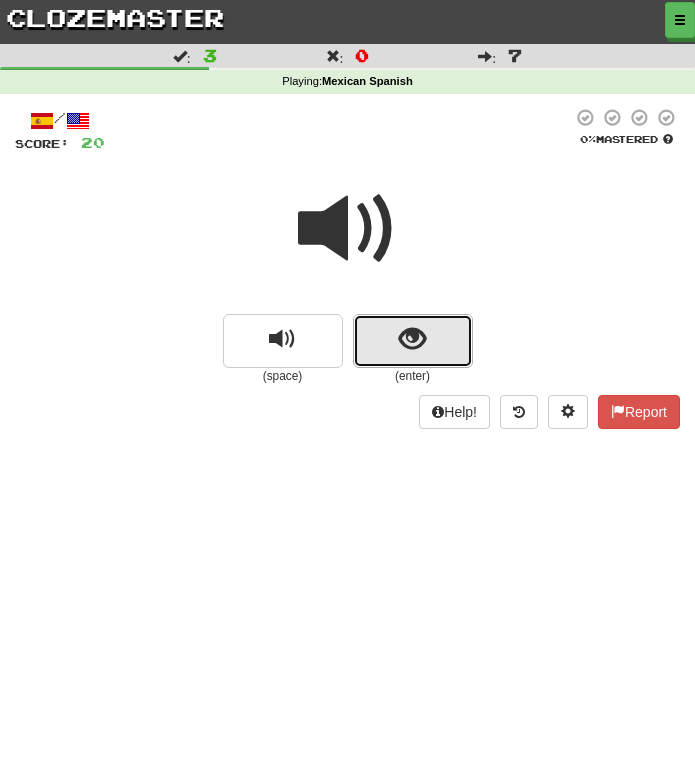 click at bounding box center [413, 341] 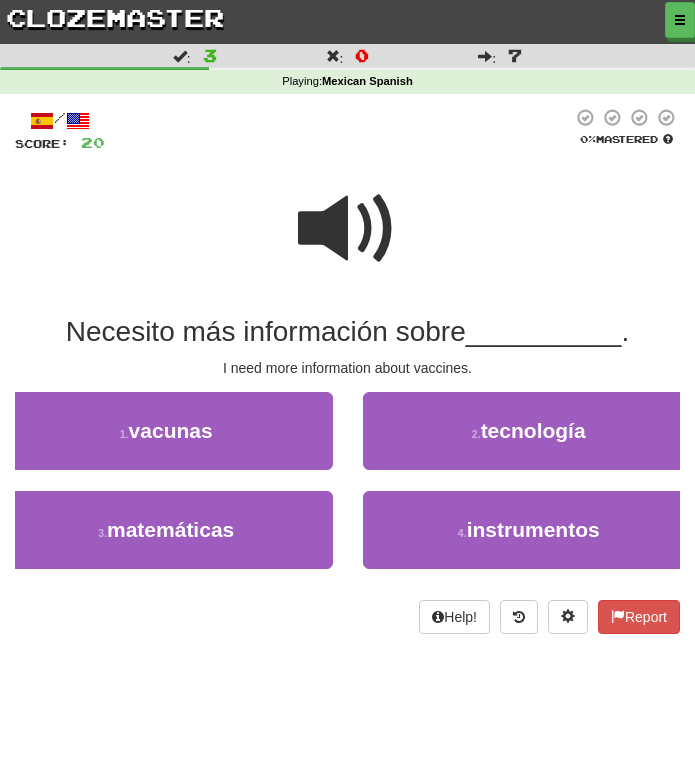 click at bounding box center (348, 229) 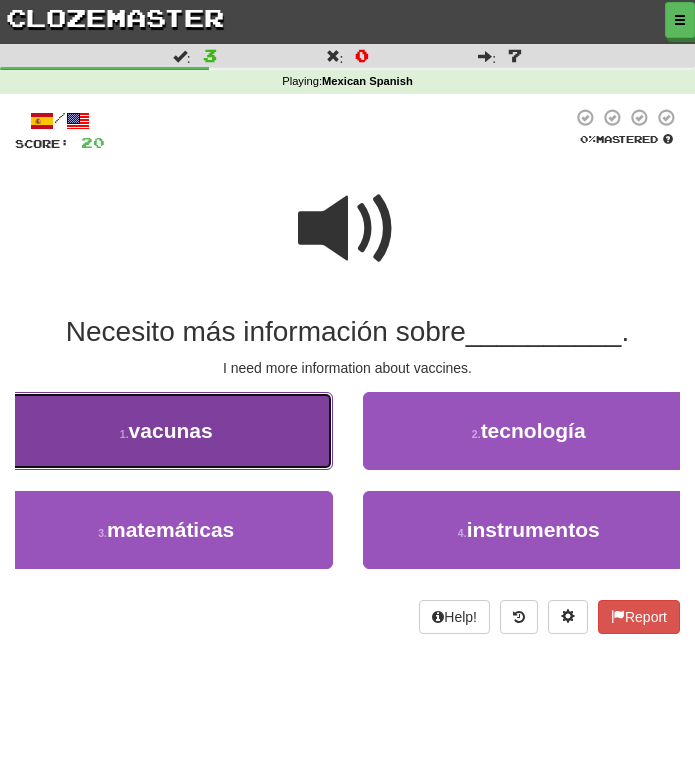 click on "1 .  vacunas" at bounding box center (166, 431) 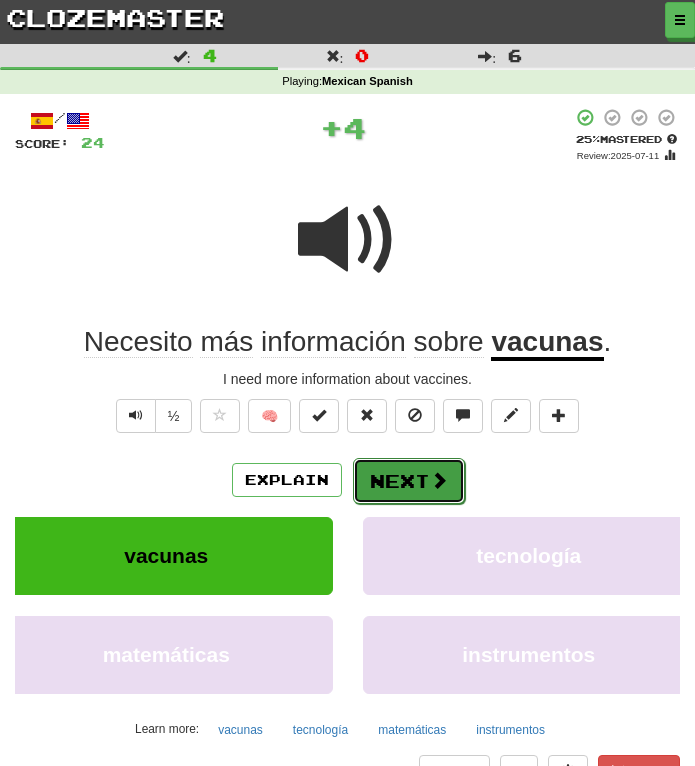 click on "Next" at bounding box center (409, 481) 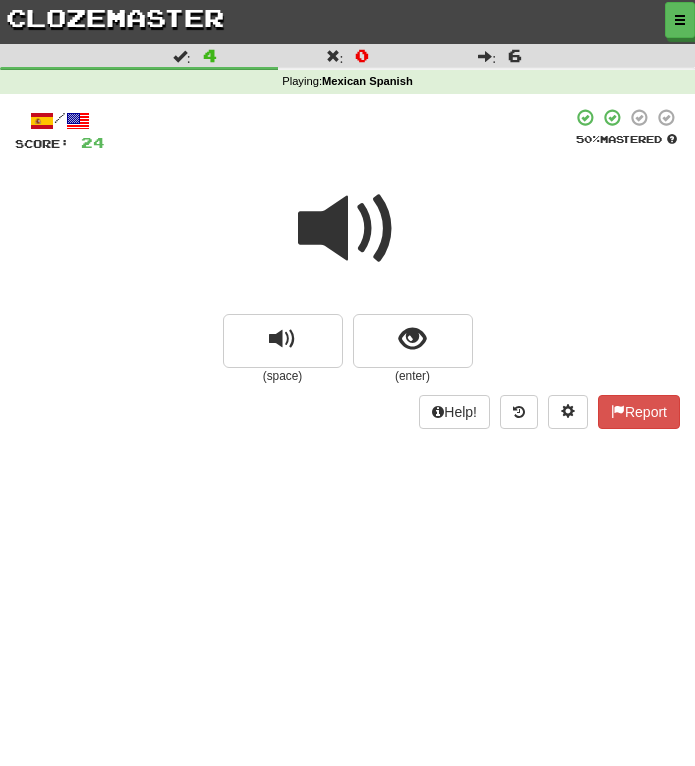 click on "(space) (enter)" at bounding box center [347, 349] 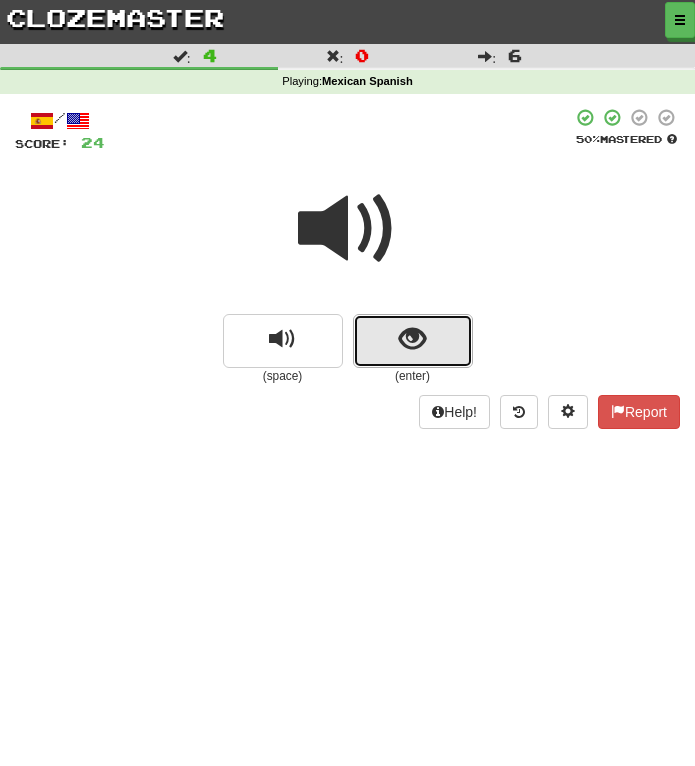 click at bounding box center [413, 341] 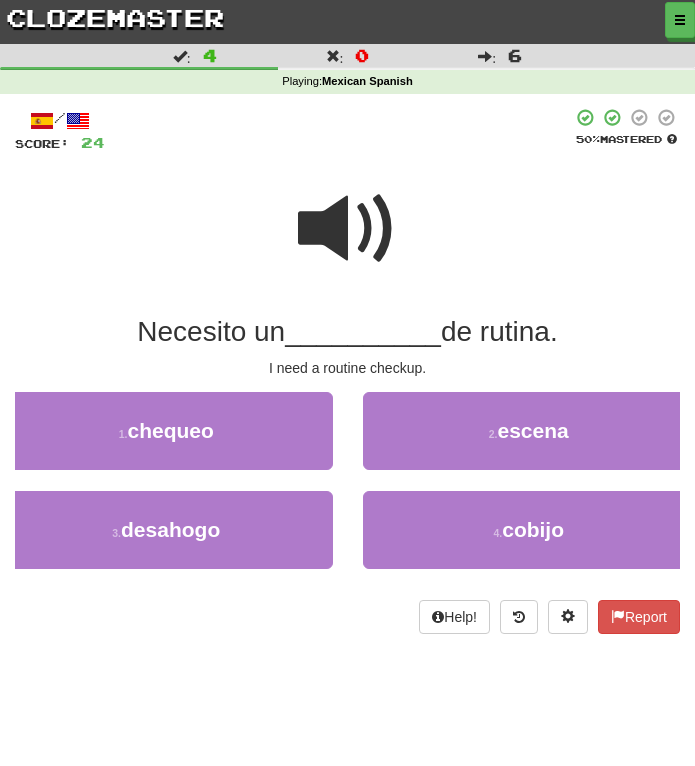 click at bounding box center (348, 229) 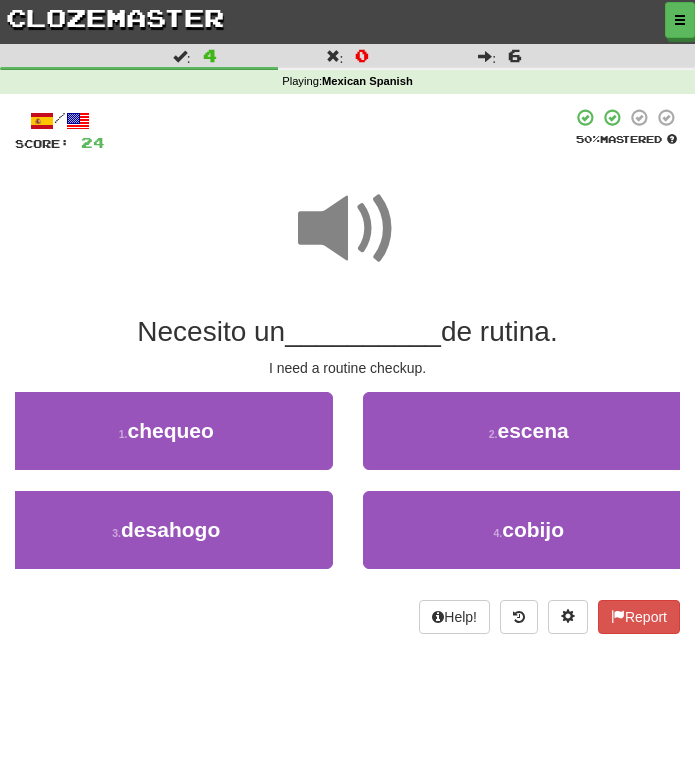 click at bounding box center (348, 229) 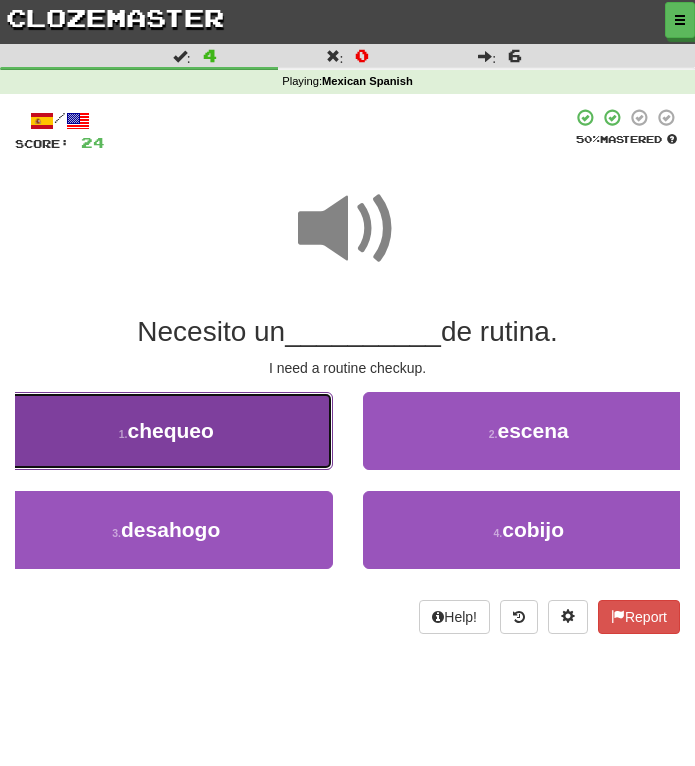 click on "1 .  chequeo" at bounding box center [166, 431] 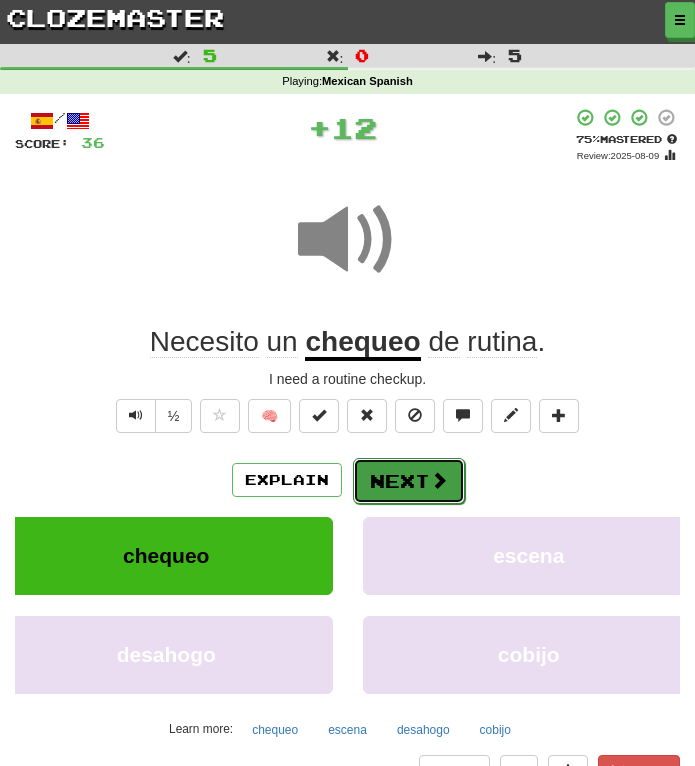 click on "Next" at bounding box center (409, 481) 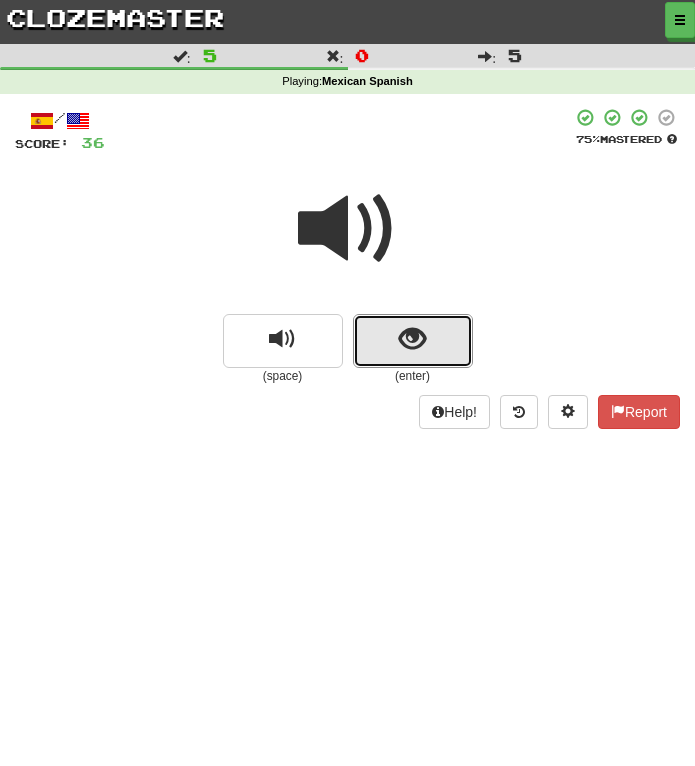 click at bounding box center (412, 339) 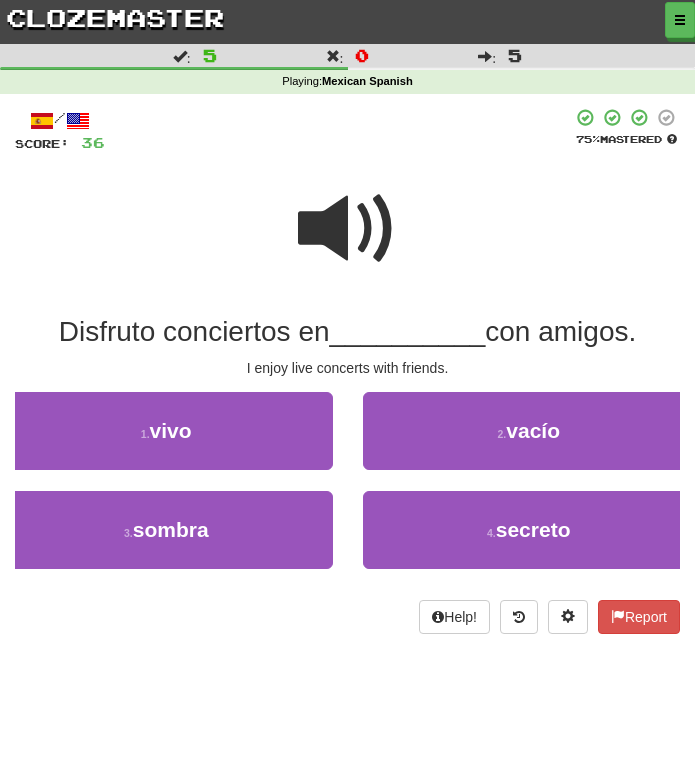 click at bounding box center [348, 229] 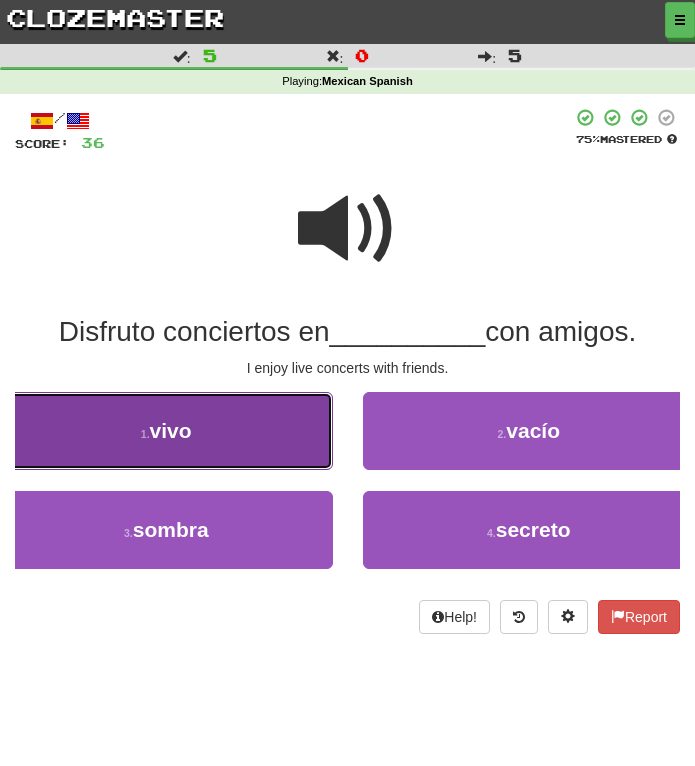click on "1 .  vivo" at bounding box center (166, 431) 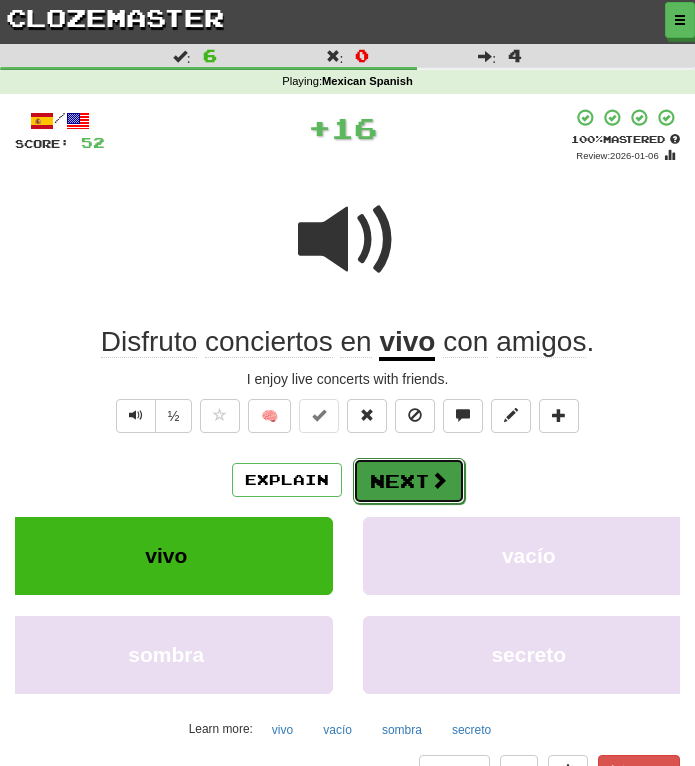 click on "Next" at bounding box center [409, 481] 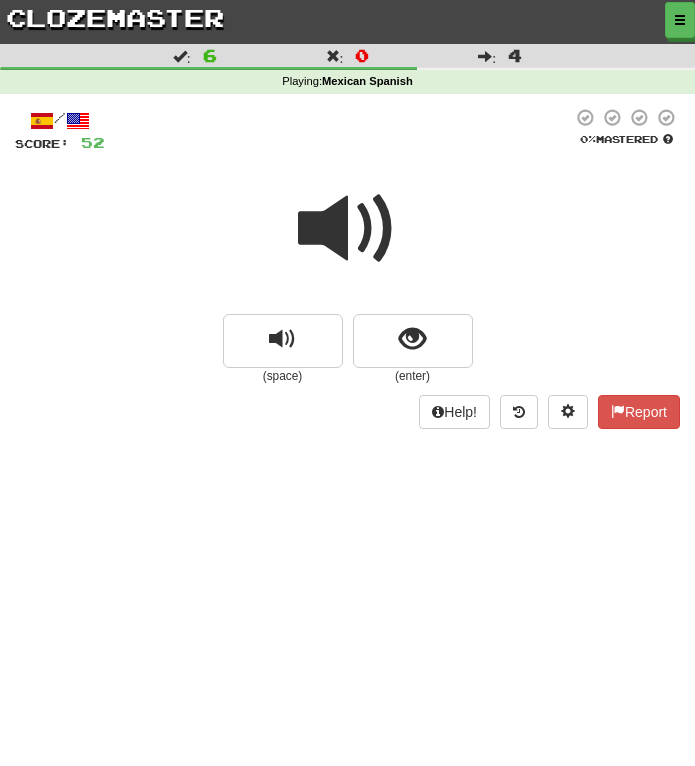 click at bounding box center [347, 242] 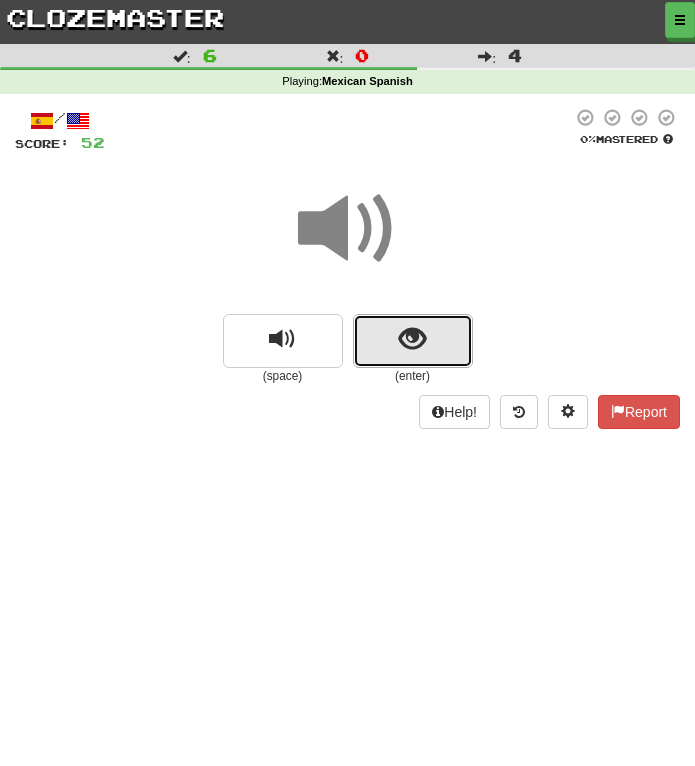 click at bounding box center [413, 341] 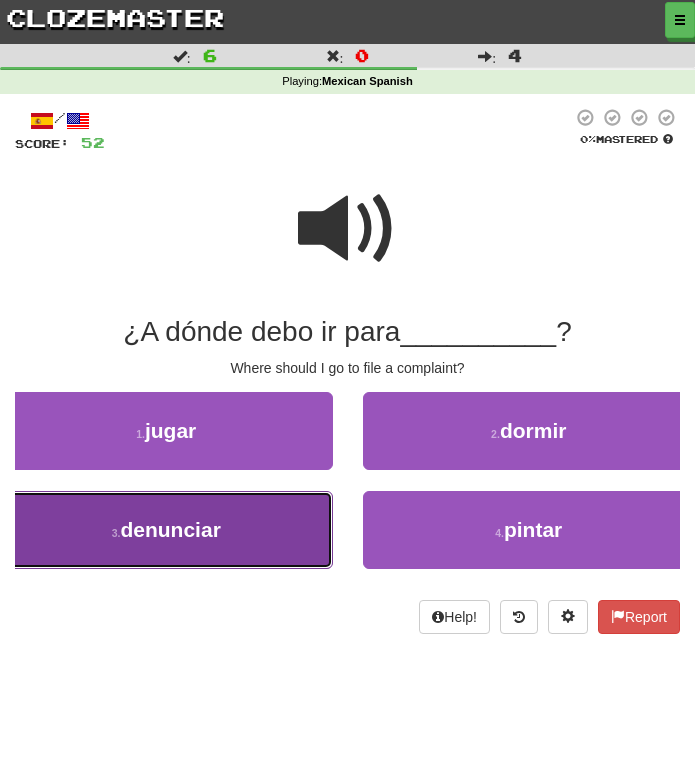 click on "3 .  denunciar" at bounding box center (166, 530) 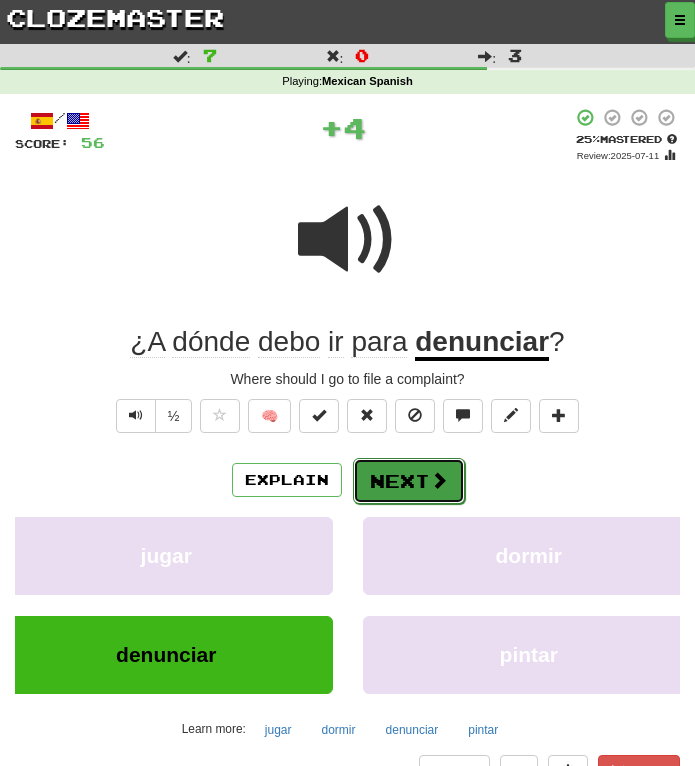 click on "Next" at bounding box center (409, 481) 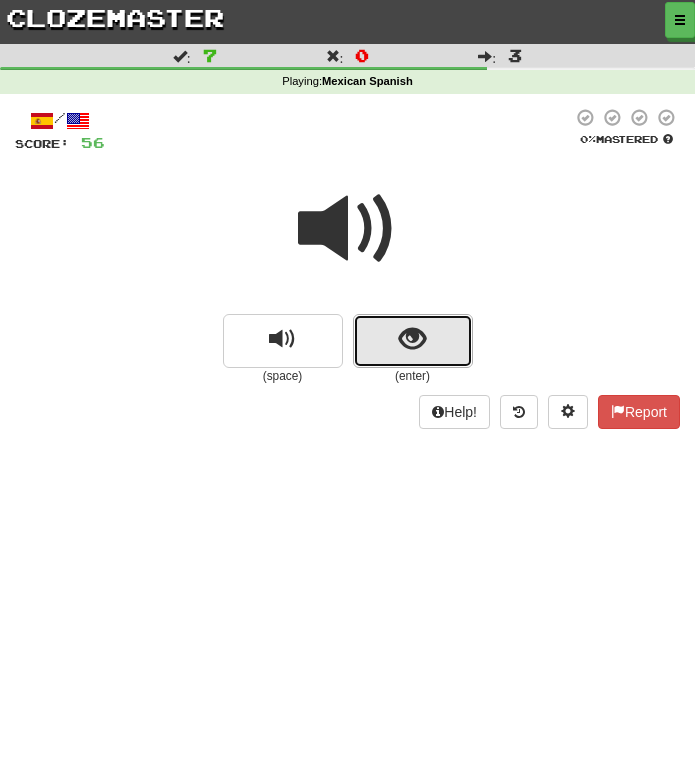 click at bounding box center [413, 341] 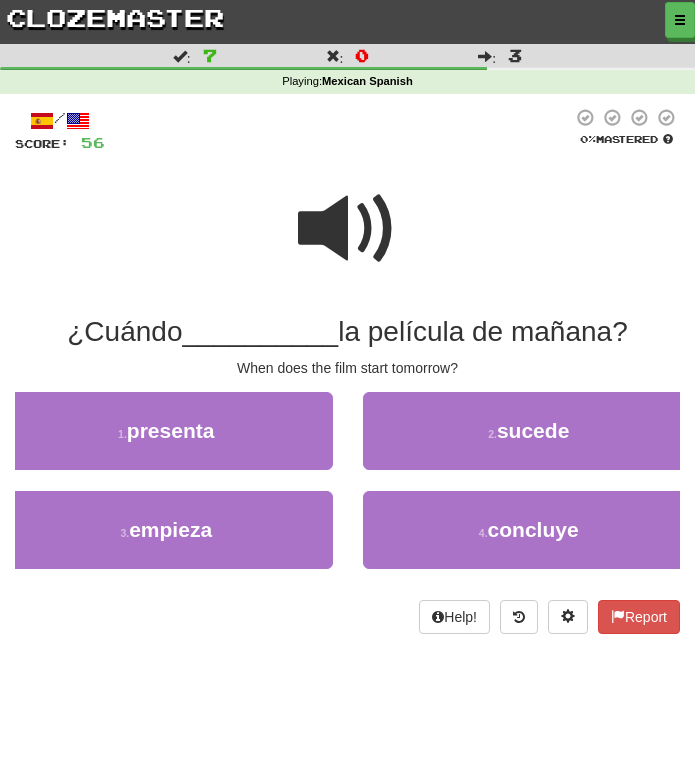 click at bounding box center [348, 229] 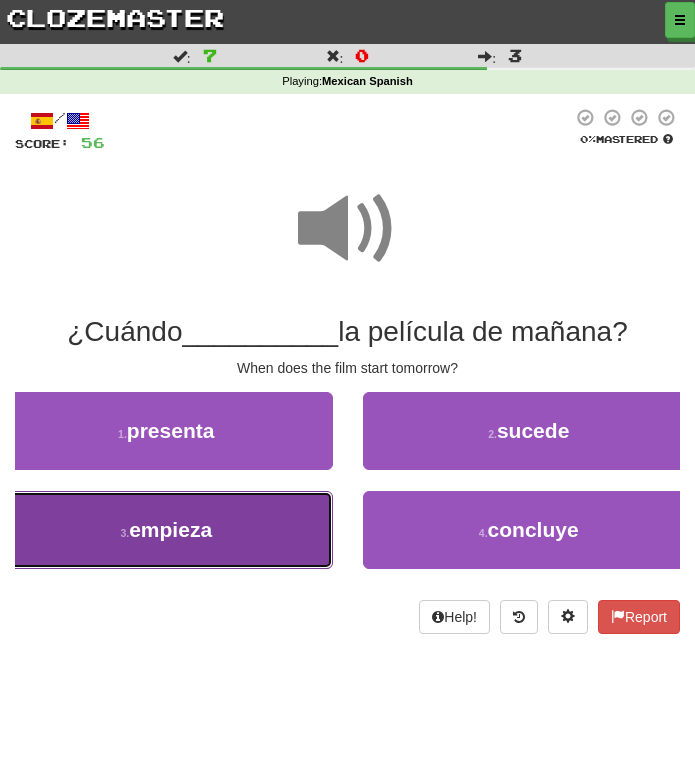 click on "3 .  empieza" at bounding box center [166, 530] 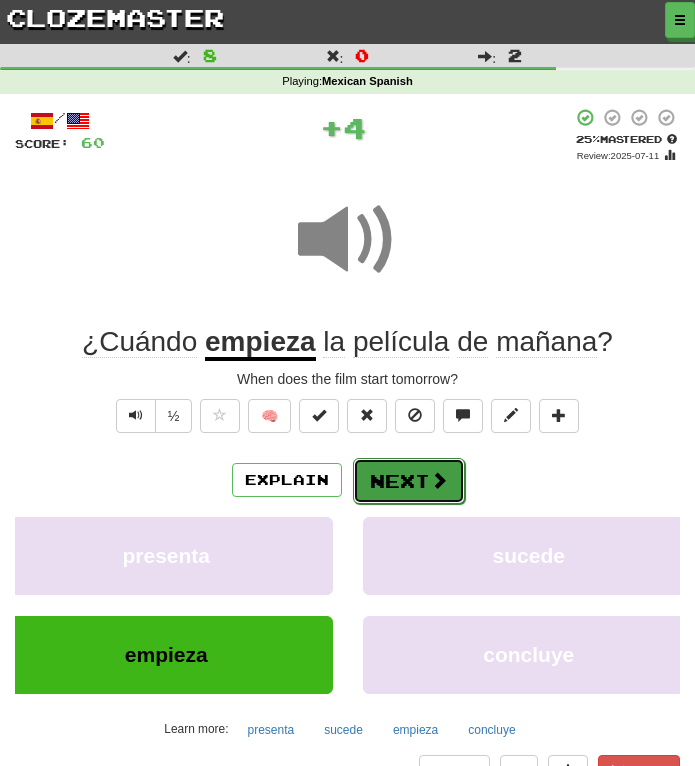 click on "Next" at bounding box center [409, 481] 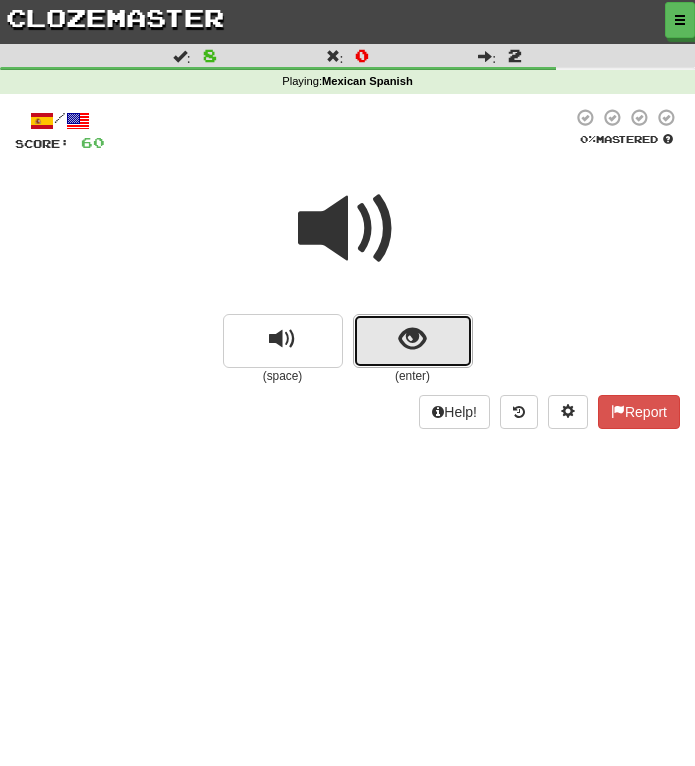 drag, startPoint x: 400, startPoint y: 332, endPoint x: 387, endPoint y: 284, distance: 49.729267 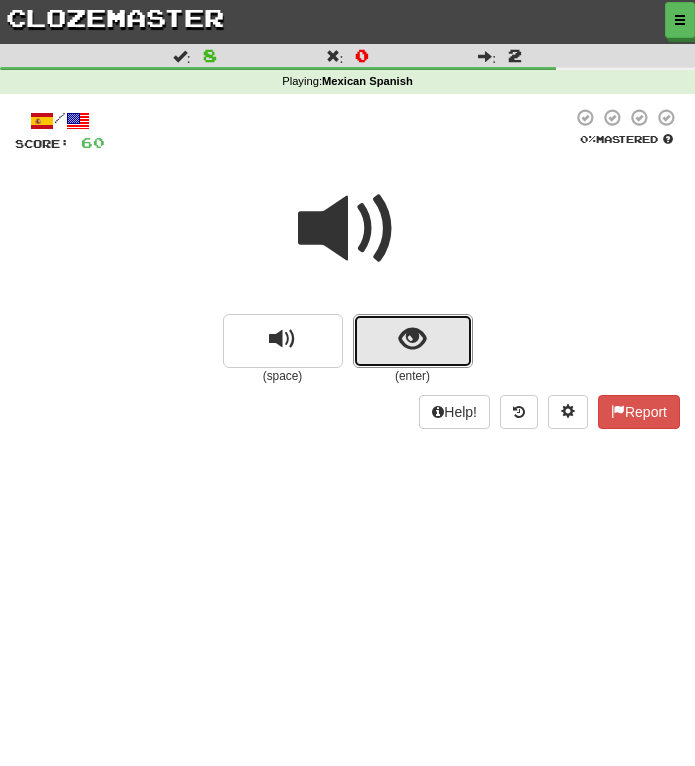 click at bounding box center [412, 339] 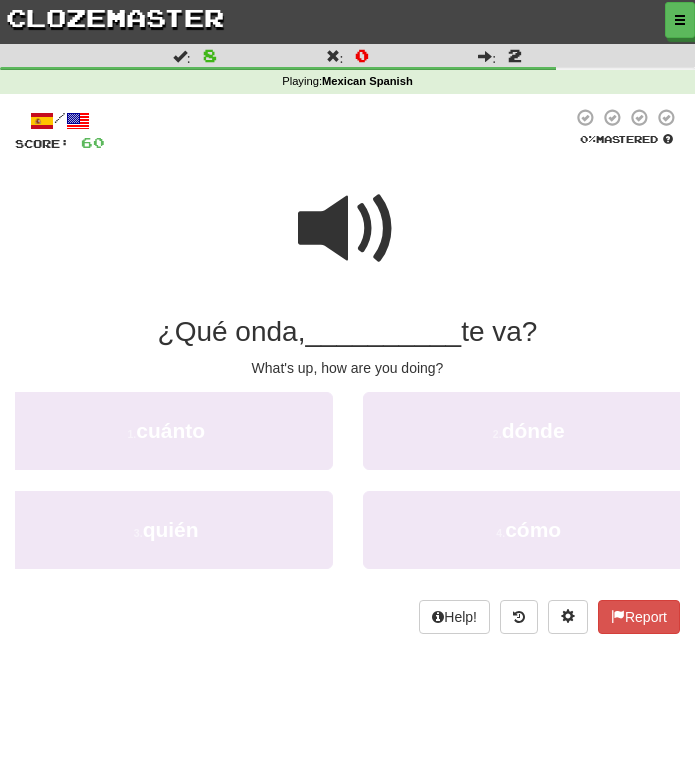 click at bounding box center [348, 229] 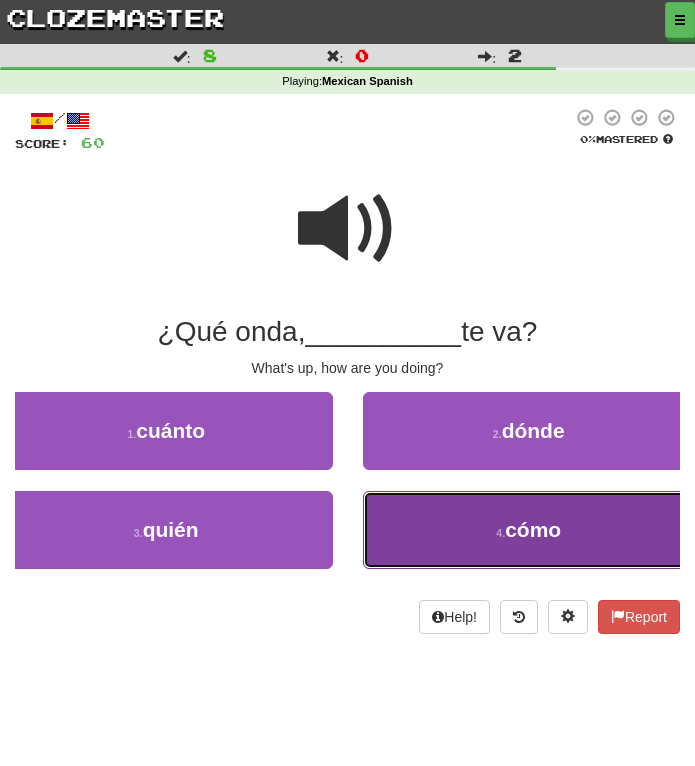 click on "4 .  cómo" at bounding box center [529, 530] 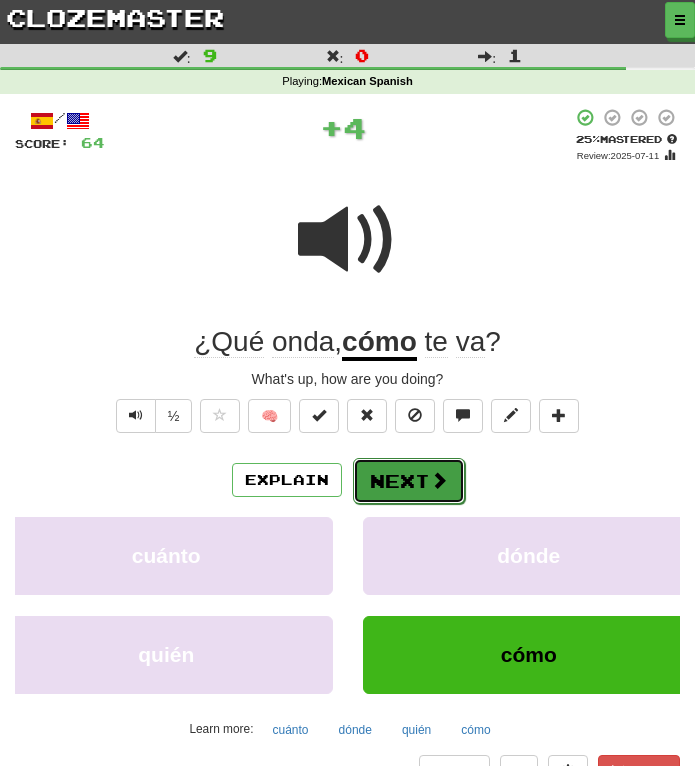 click on "Next" at bounding box center [409, 481] 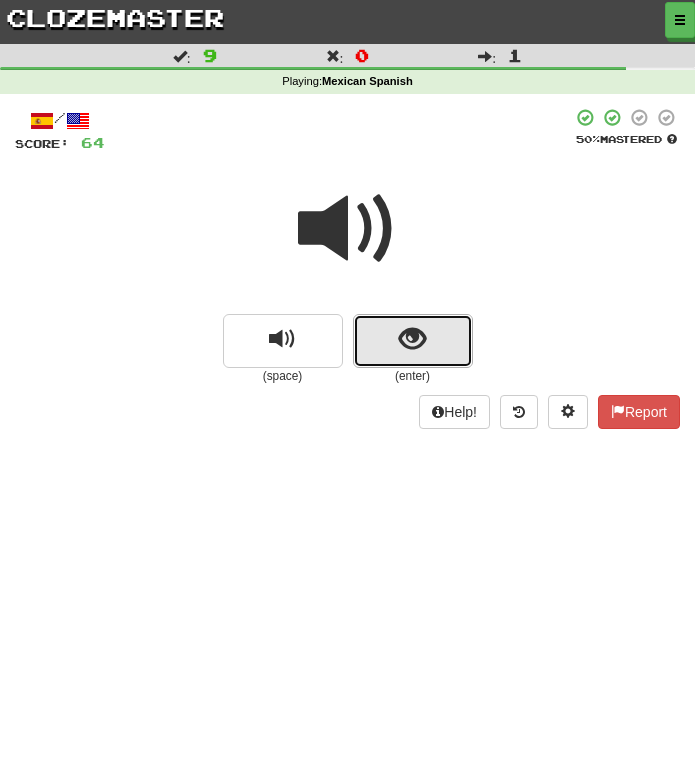 click at bounding box center (413, 341) 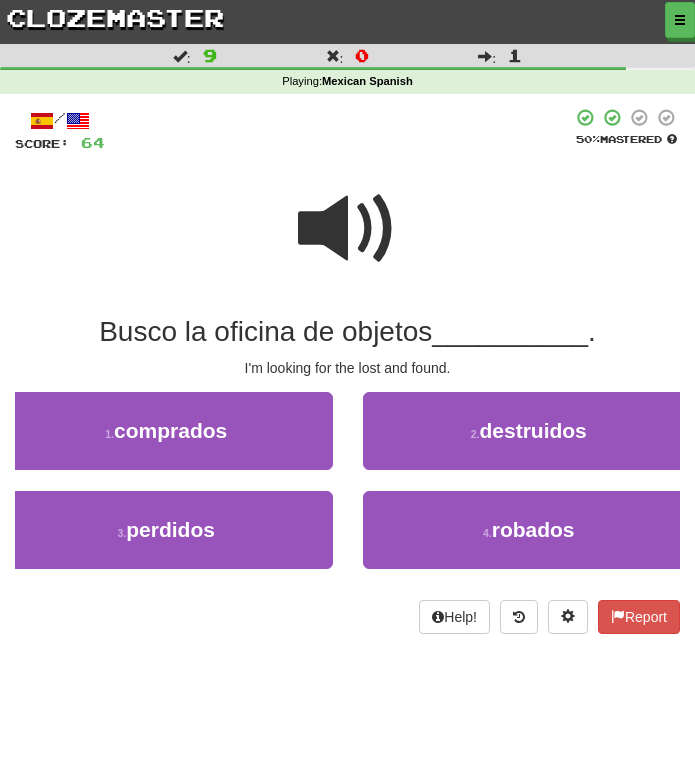 click at bounding box center [348, 229] 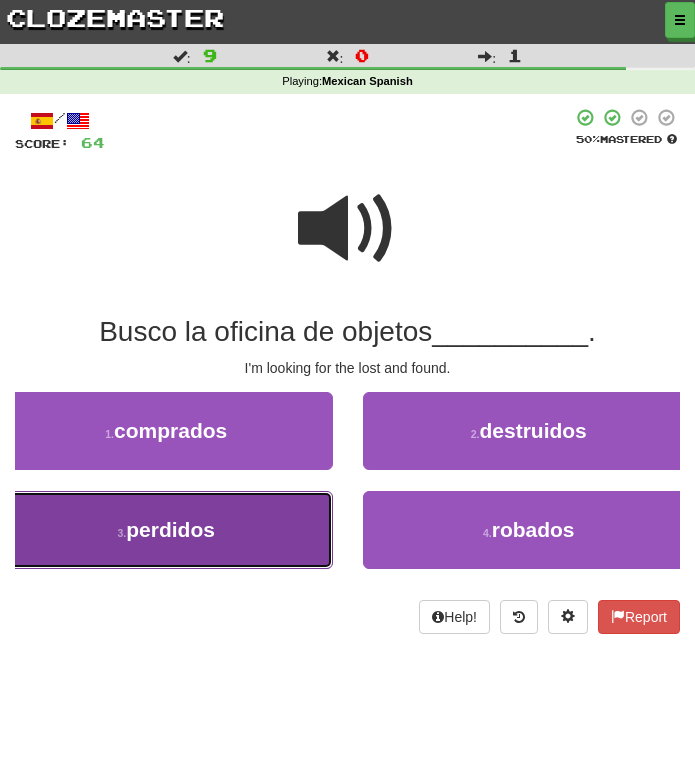 click on "3 .  perdidos" at bounding box center [166, 530] 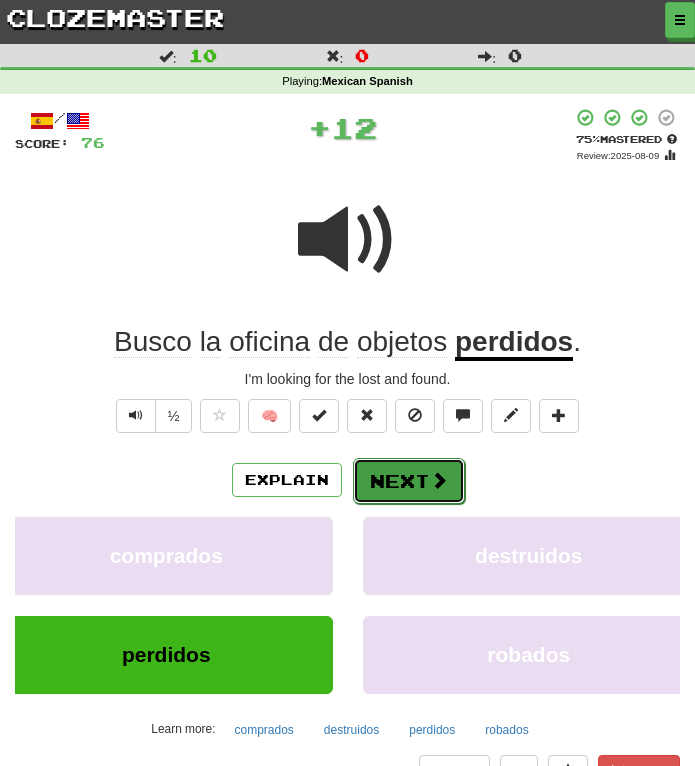 click on "Next" at bounding box center [409, 481] 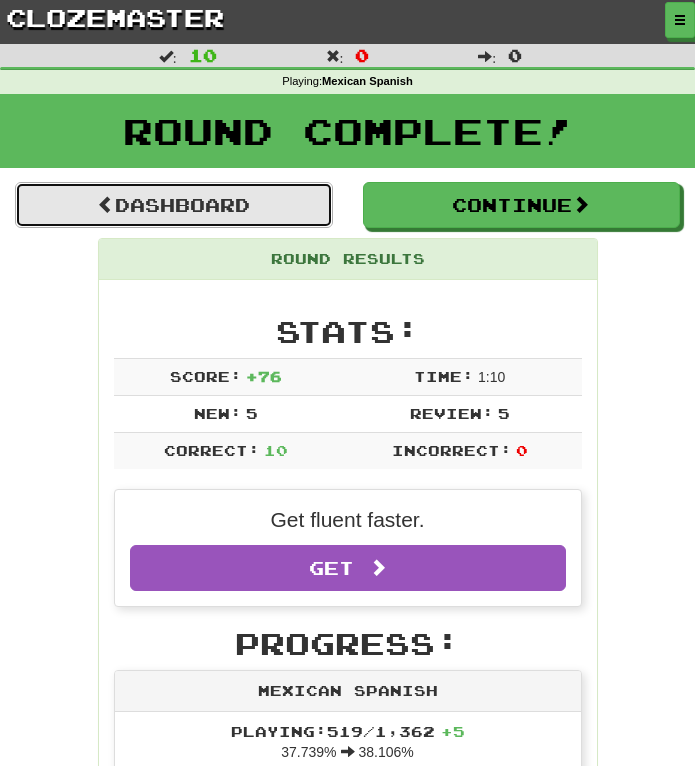 click on "Dashboard" at bounding box center [174, 205] 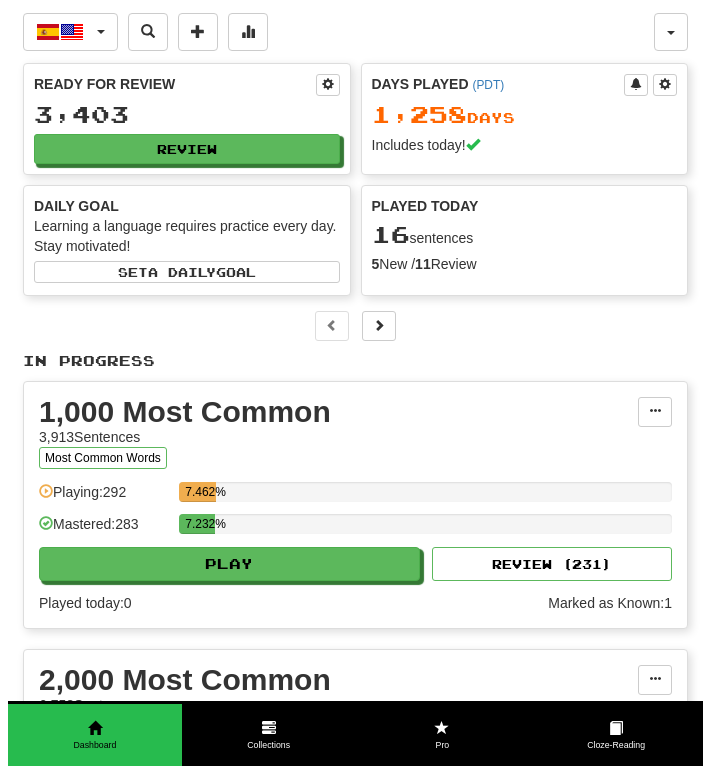 scroll, scrollTop: 0, scrollLeft: 0, axis: both 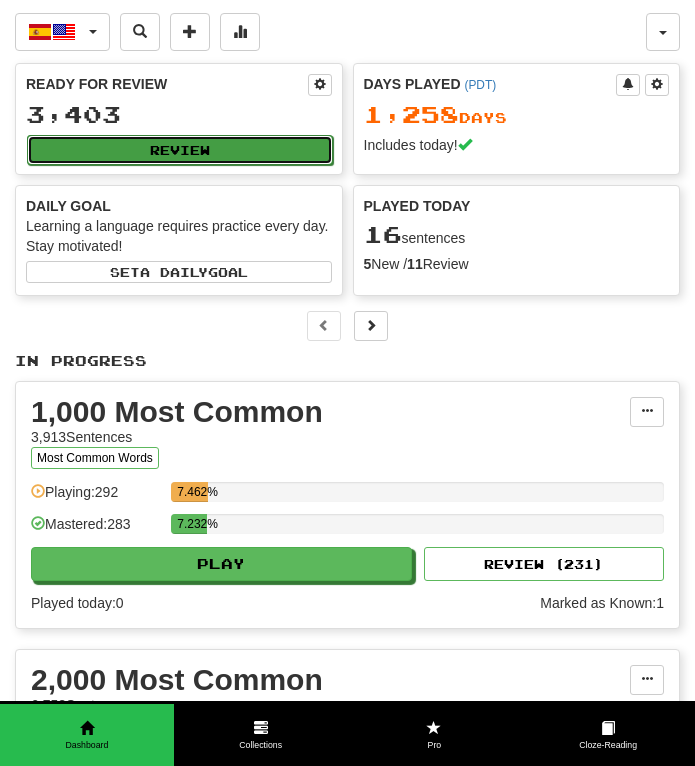 click on "Review" at bounding box center [180, 150] 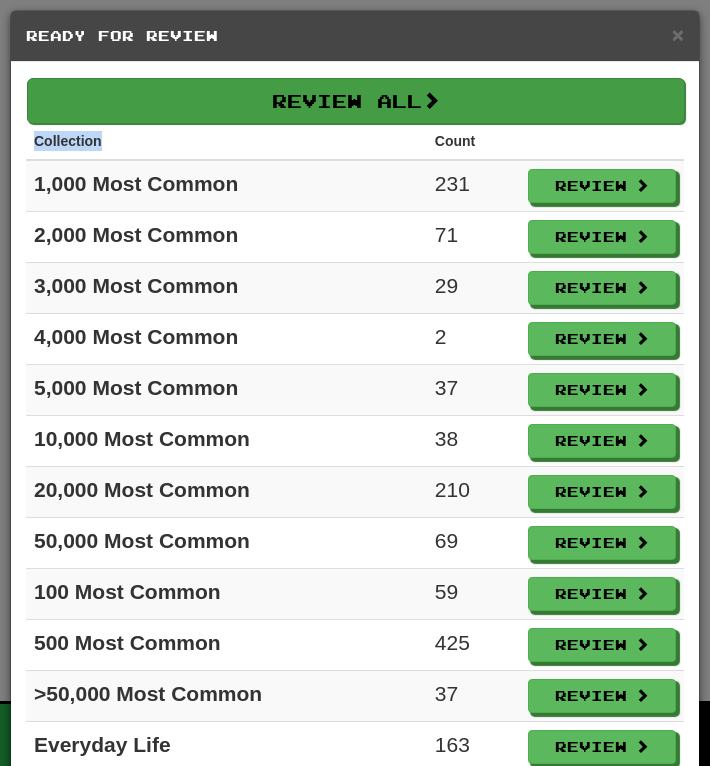 click on "Review All  Collection Count 1,000 Most Common 231 Review 2,000 Most Common 71 Review 3,000 Most Common 29 Review 4,000 Most Common 2 Review 5,000 Most Common 37 Review 10,000 Most Common 38 Review 20,000 Most Common 210 Review 50,000 Most Common 69 Review 100 Most Common 59 Review 500 Most Common 425 Review >50,000 Most Common 37 Review Everyday Life 163 Review Fast Track Level 1 602 Review Fast Track Level 2 406 Review Mexican Spanish 401 Review Por vs. Para 623 Review" at bounding box center (355, 536) 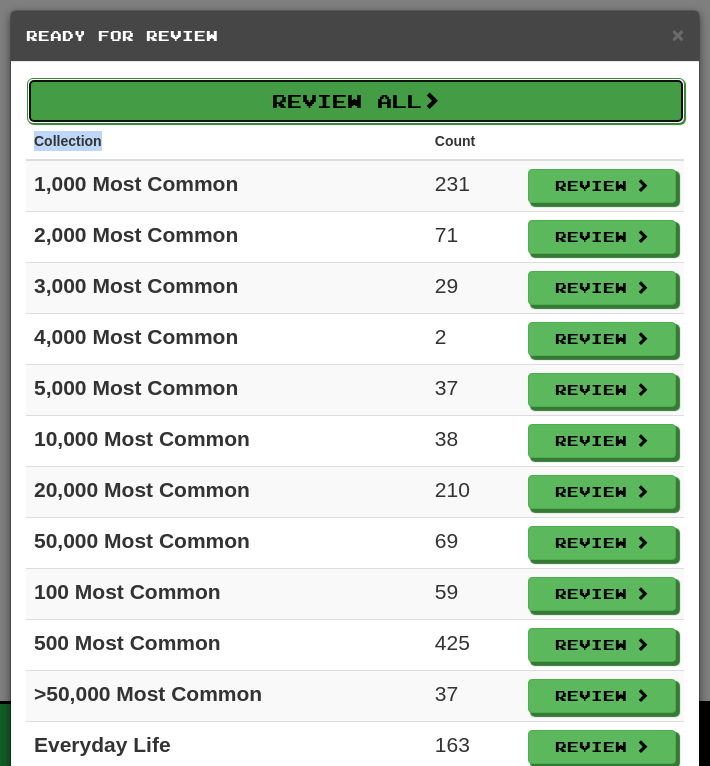 click on "Review All" at bounding box center (356, 101) 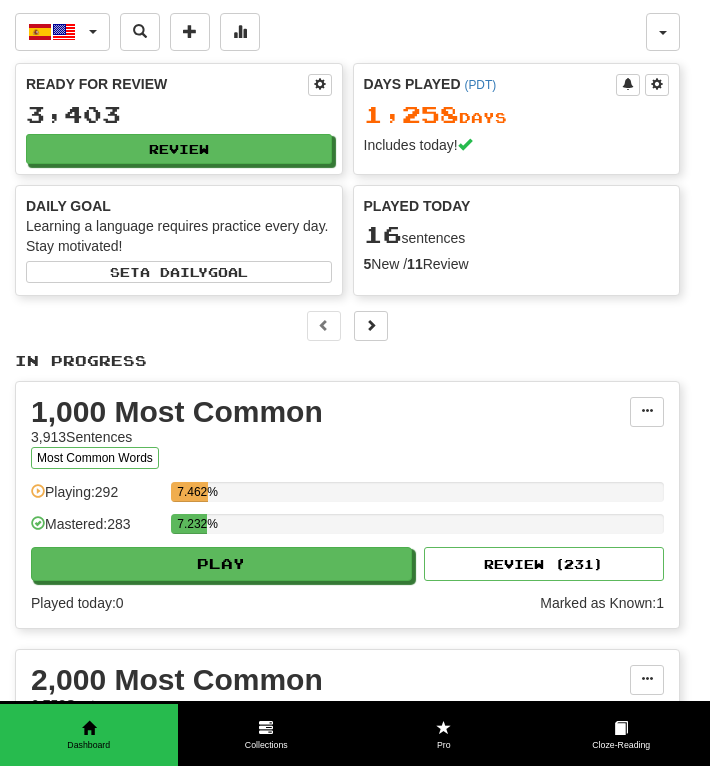 select on "**" 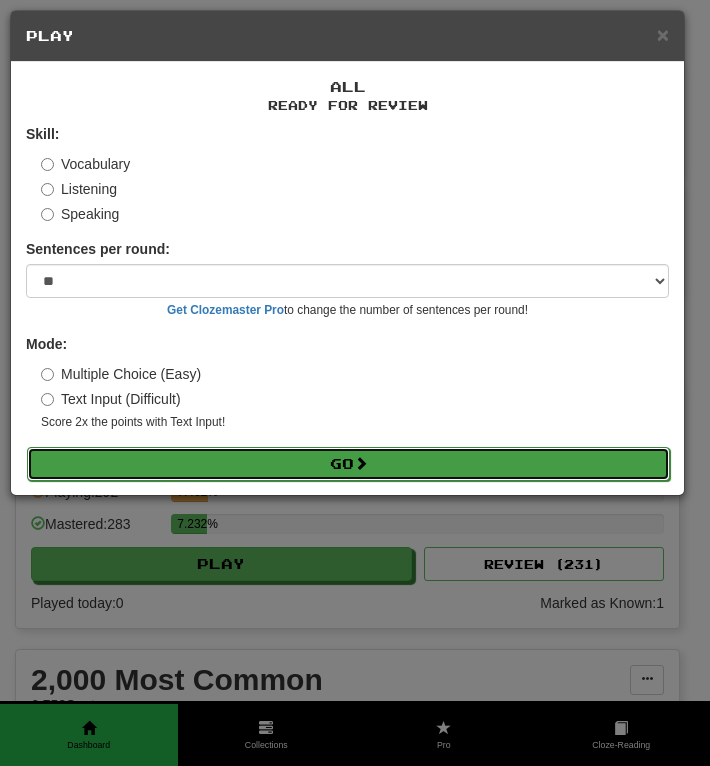 click on "Go" at bounding box center (348, 464) 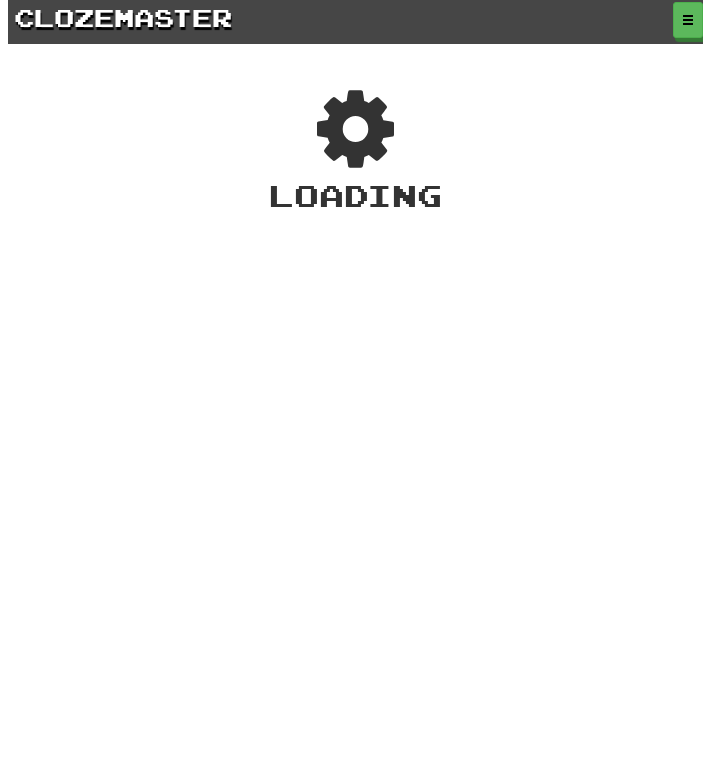 scroll, scrollTop: 0, scrollLeft: 0, axis: both 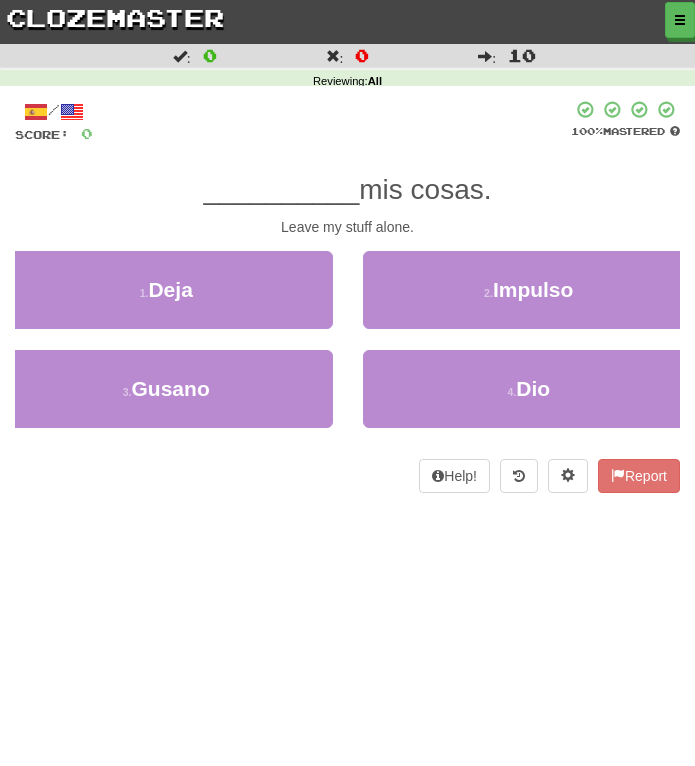 click on "Correct   :   0 Incorrect   :   0 To go   :   10 Reviewing :  All  /  Score:   0 100 %  Mastered __________  mis cosas. Leave my stuff alone. 1 .  Deja 2 .  Impulso 3 .  Gusano 4 .  Dio  Help!  Report" at bounding box center (347, 282) 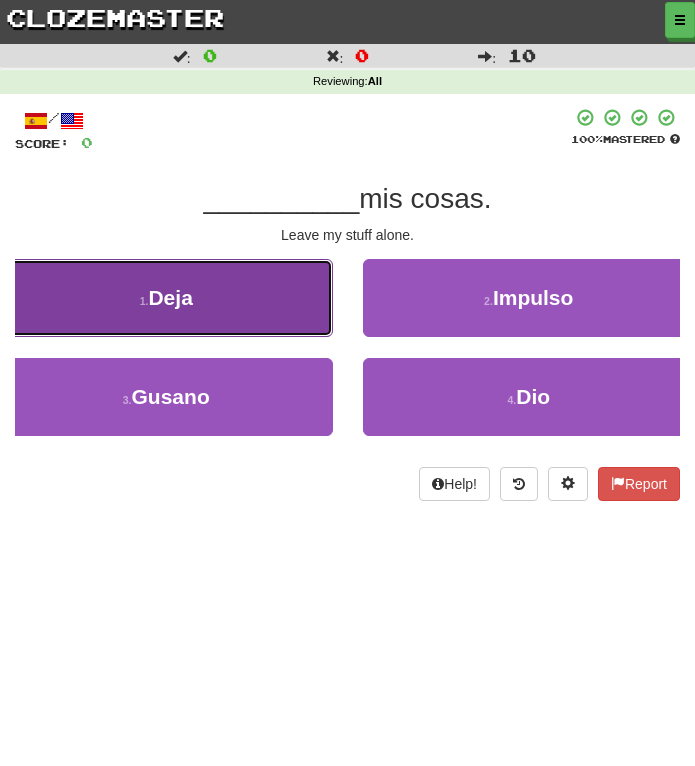 click on "1 .  Deja" at bounding box center [166, 298] 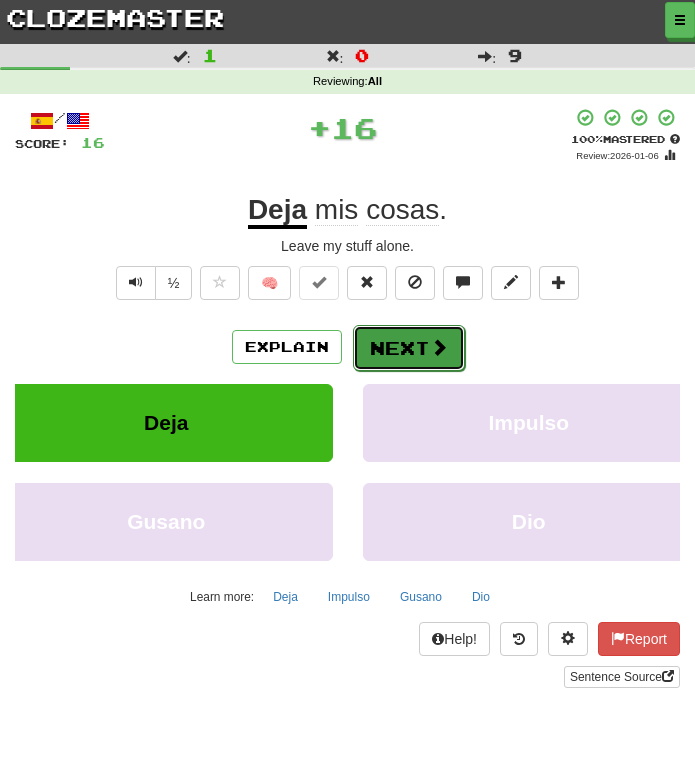 click at bounding box center (439, 347) 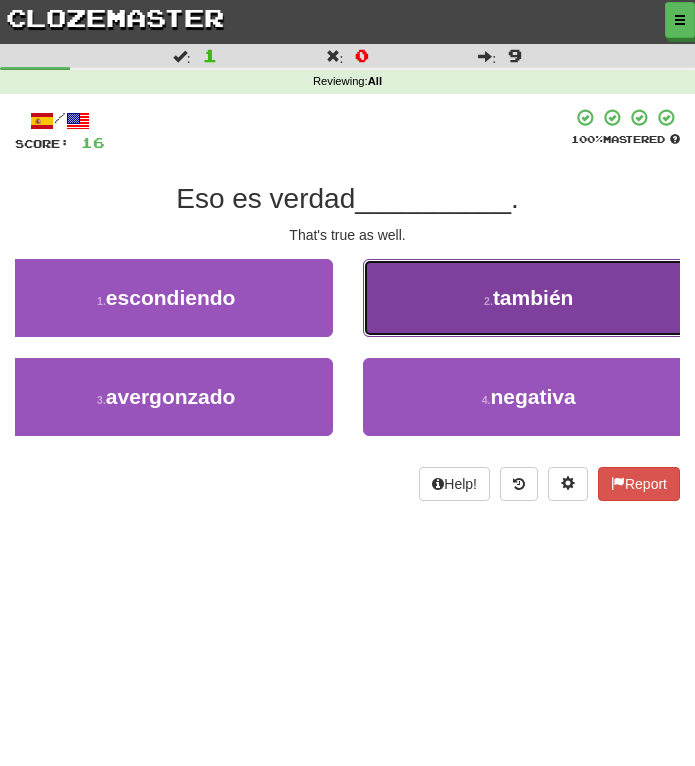 click on "también" at bounding box center [533, 297] 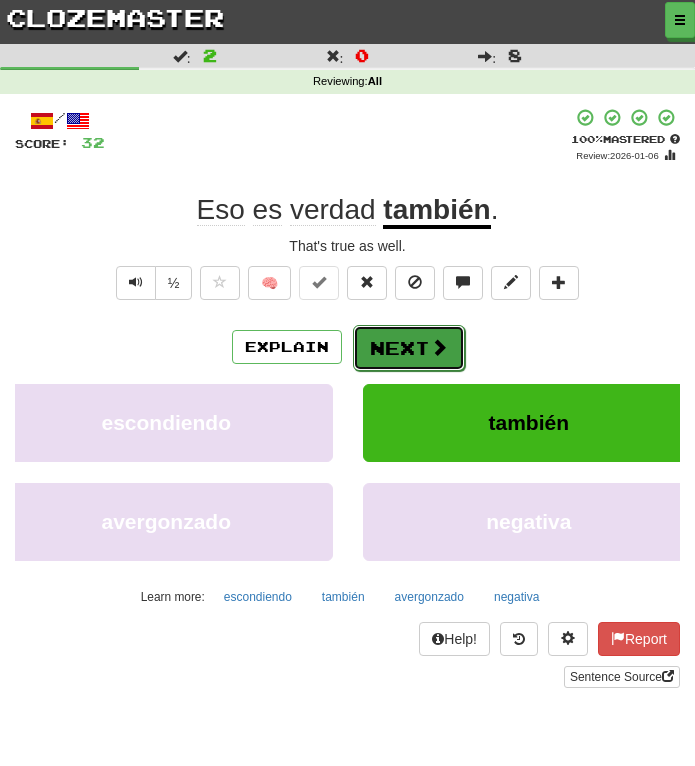 click at bounding box center [439, 347] 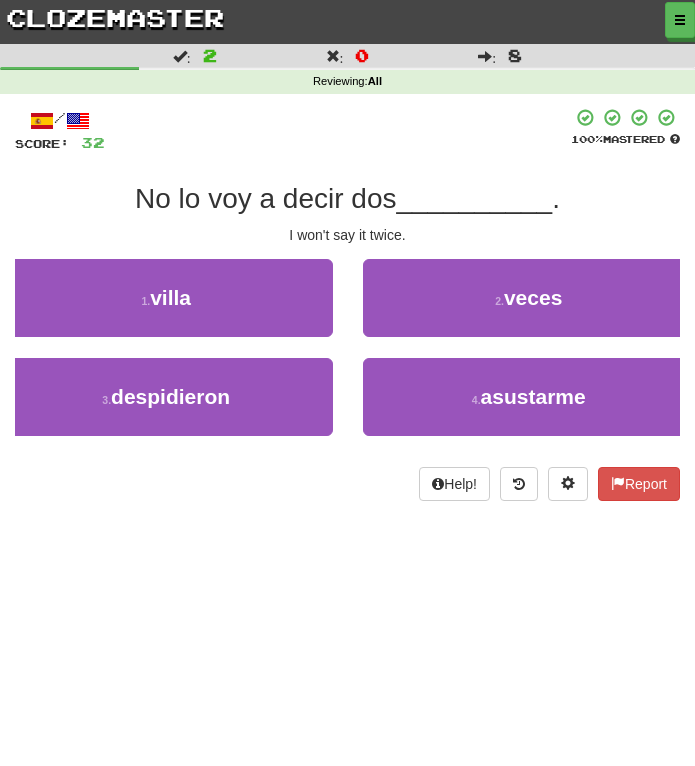 click on "/  Score:   32 100 %  Mastered No lo voy a decir dos  __________ . I won't say it twice. 1 .  villa 2 .  veces 3 .  despidieron 4 .  asustarme  Help!  Report" at bounding box center [347, 304] 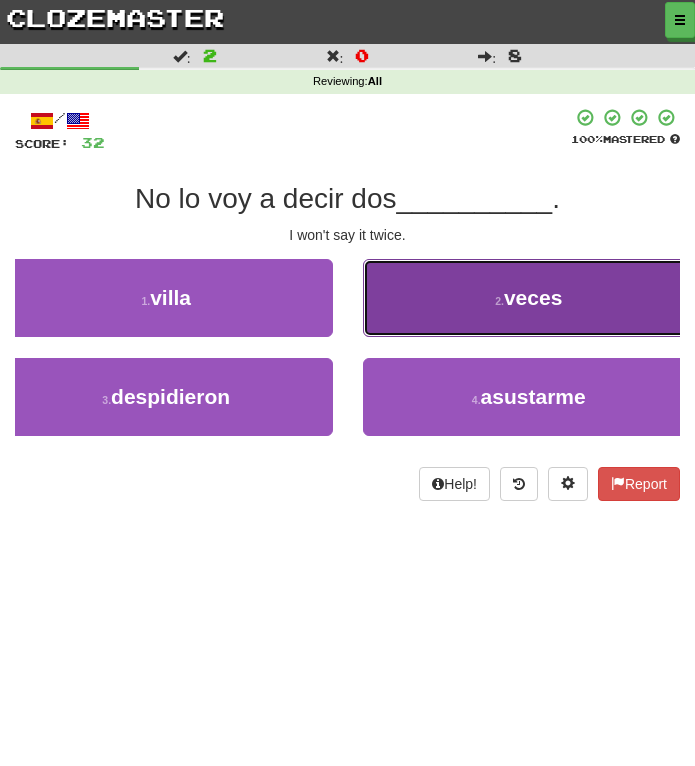 click on "2 .  veces" at bounding box center [529, 298] 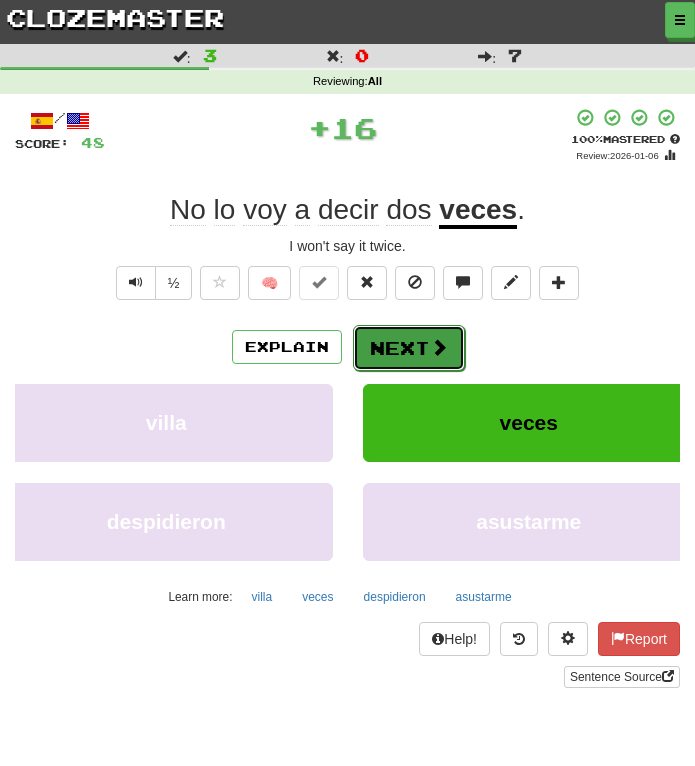 click on "Next" at bounding box center (409, 348) 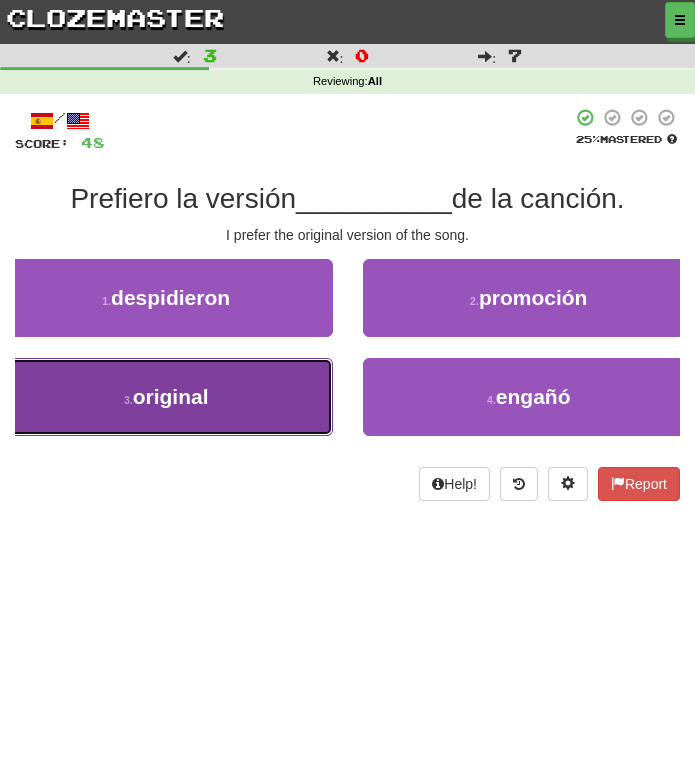 click on "3 .  original" at bounding box center (166, 397) 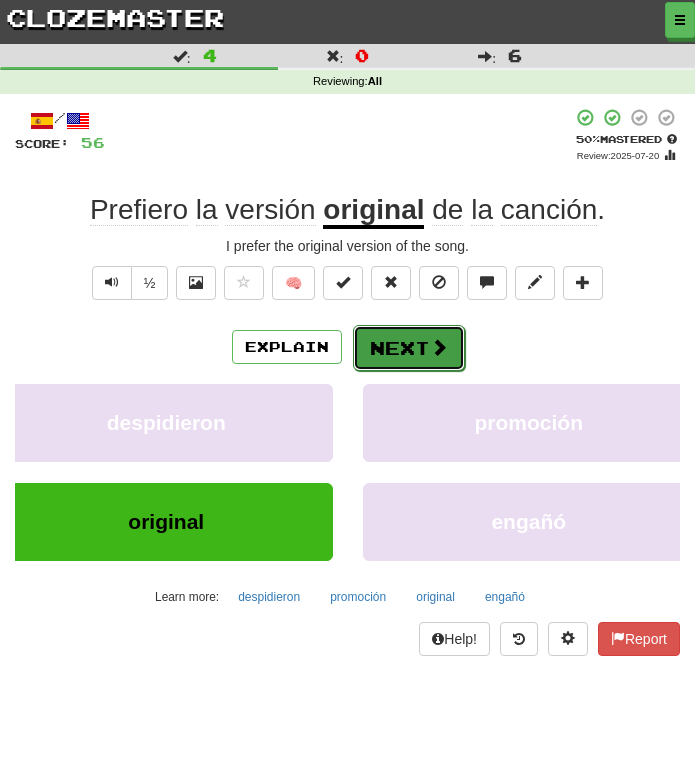 click on "Next" at bounding box center [409, 348] 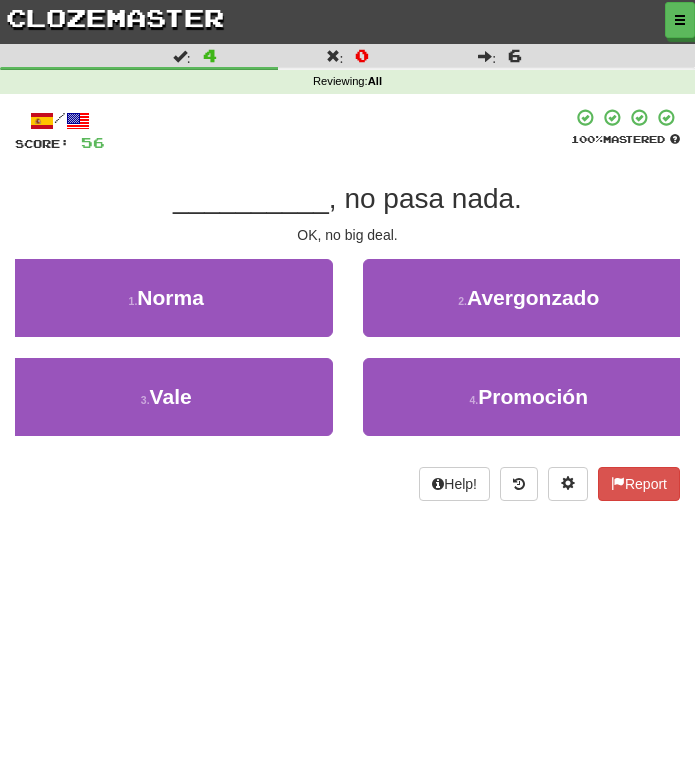 click on "Dashboard
Clozemaster
Cassofalltrades
/
Toggle Dropdown
Dashboard
Leaderboard
Activity Feed
Notifications
Profile
Discussions
Afrikaans
/
English
Streak:
0
Review:
1
Points Today: 0
Avañe'ẽ
/
English
Streak:
0
Review:
1
Points Today: 0
Español
/
English
Streak:
583
Review:
3,403
Points Today: 172
Español
/
Български
Streak:
0
Review:
0
Points Today: 0
Esperanto
/
English
Streak:
0
Review:
1
Points Today: 0
Français
/
English
Streak:
0
Review:
10
Points Today: 0
Interlingue
/
English
Streak:
0
Review:
10
Points Today: 0
/" at bounding box center (347, 383) 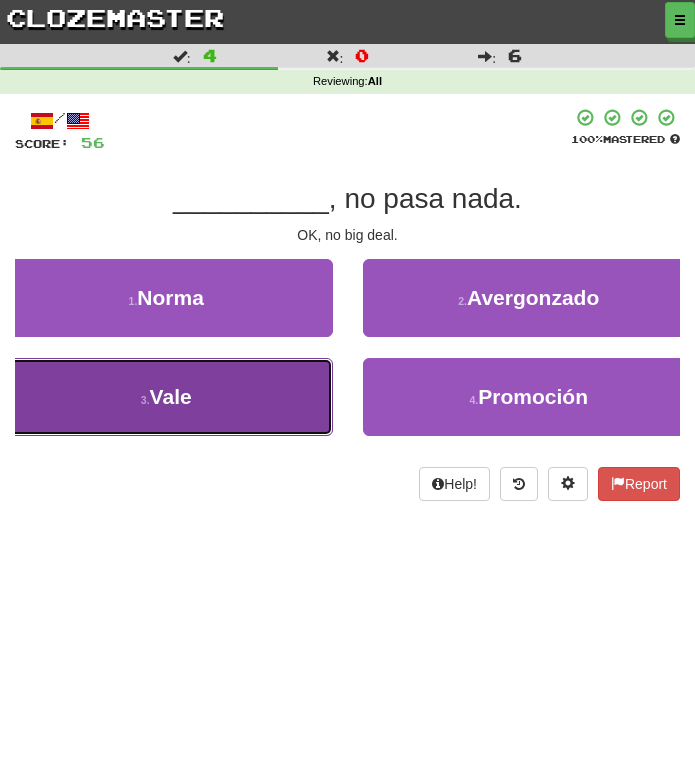 click on "3 .  Vale" at bounding box center (166, 397) 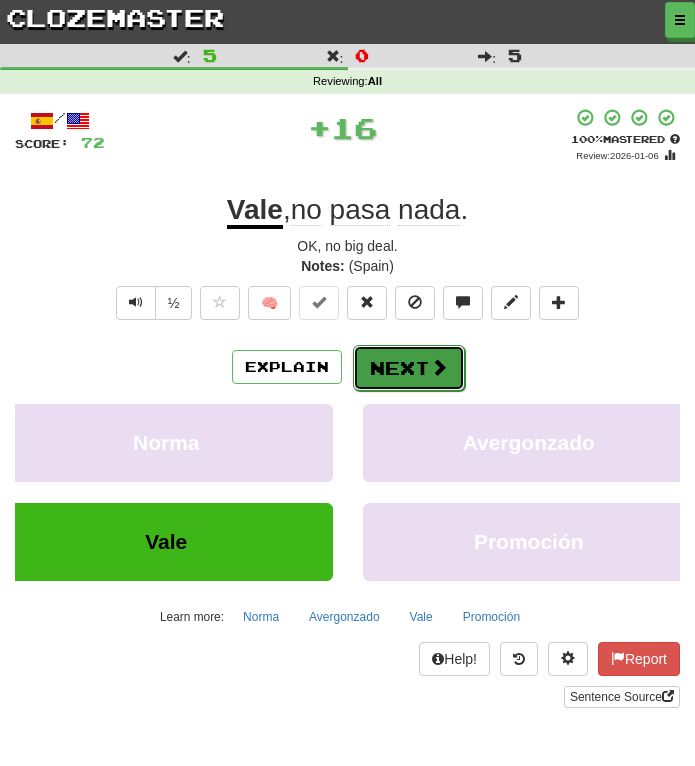 click on "Next" at bounding box center (409, 368) 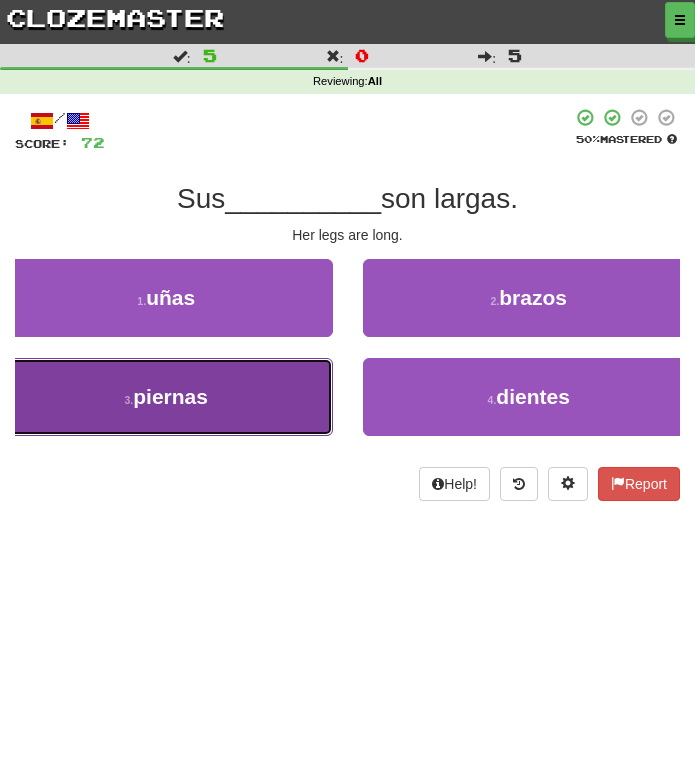 click on "3 .  piernas" at bounding box center (166, 397) 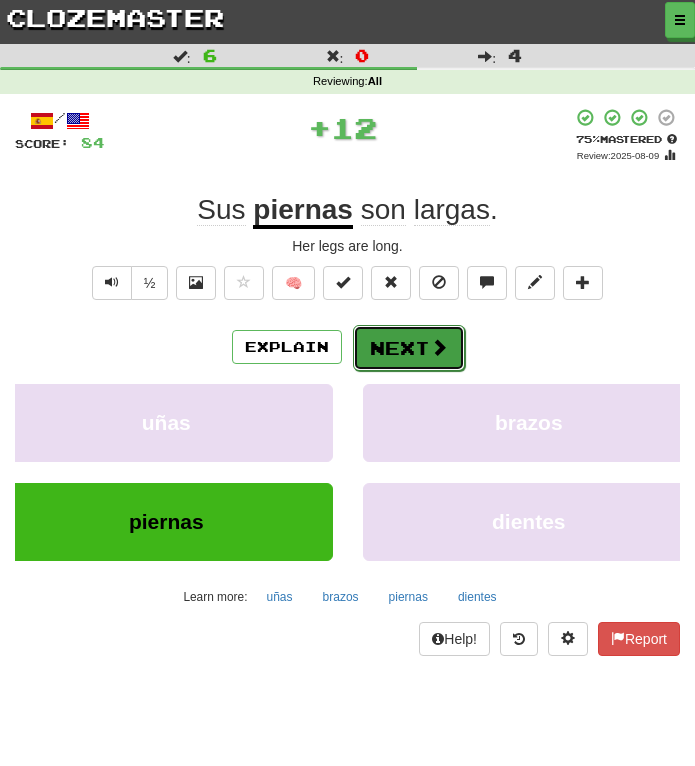 click on "Next" at bounding box center (409, 348) 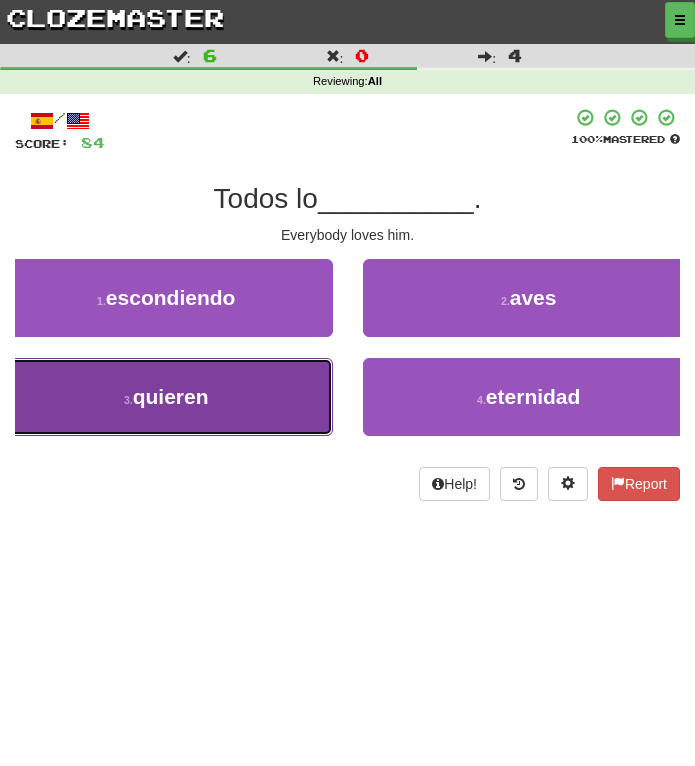 click on "3 .  quieren" at bounding box center [166, 397] 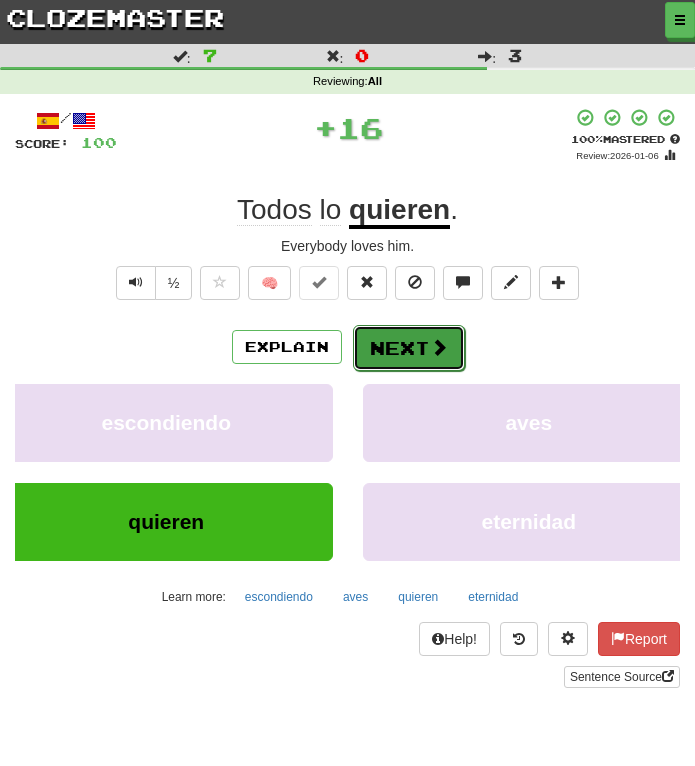 click on "Next" at bounding box center [409, 348] 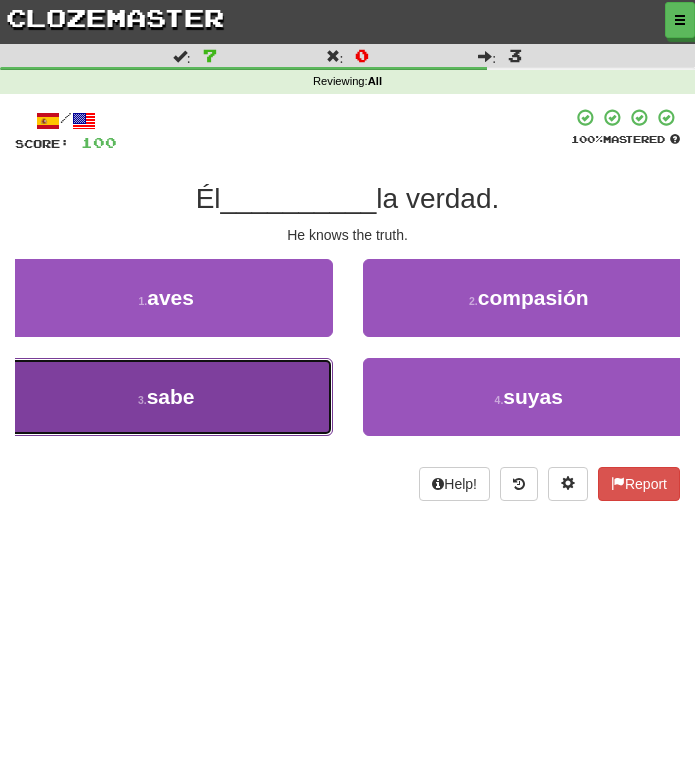 click on "3 .  sabe" at bounding box center [166, 397] 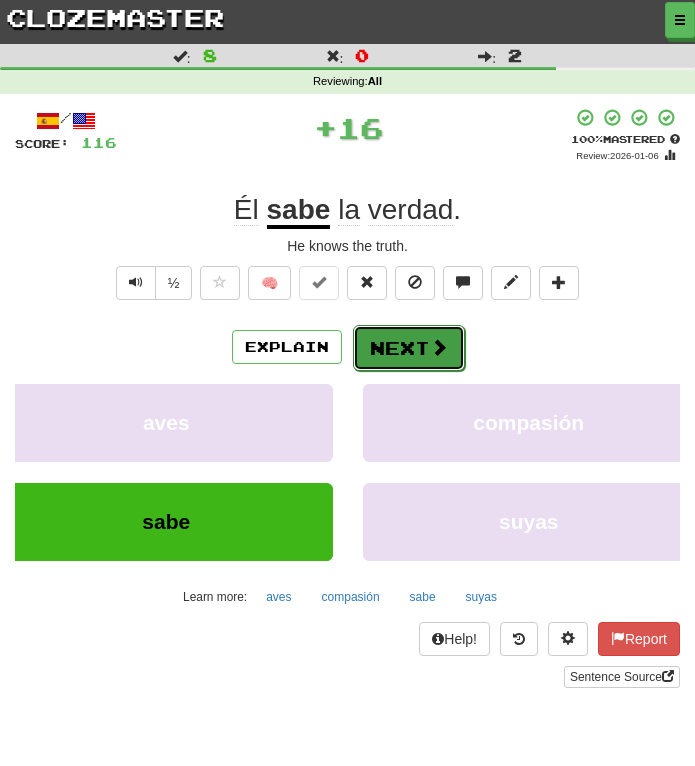 click on "Next" at bounding box center (409, 348) 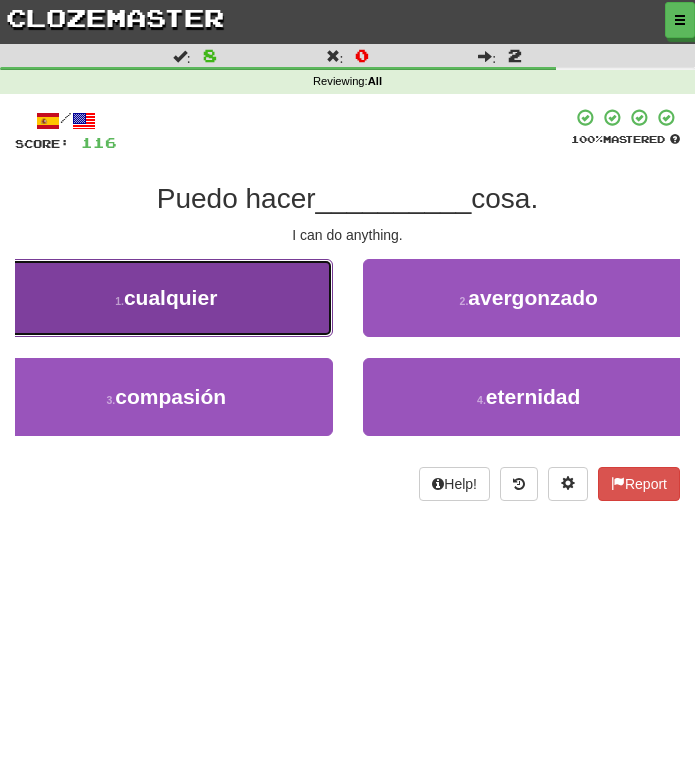 click on "cualquier" at bounding box center (170, 297) 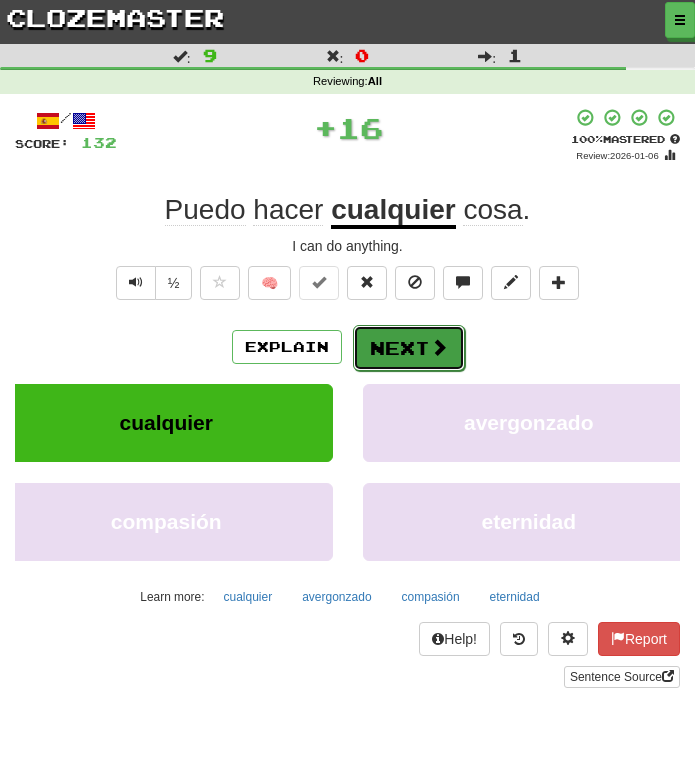 click on "Next" at bounding box center (409, 348) 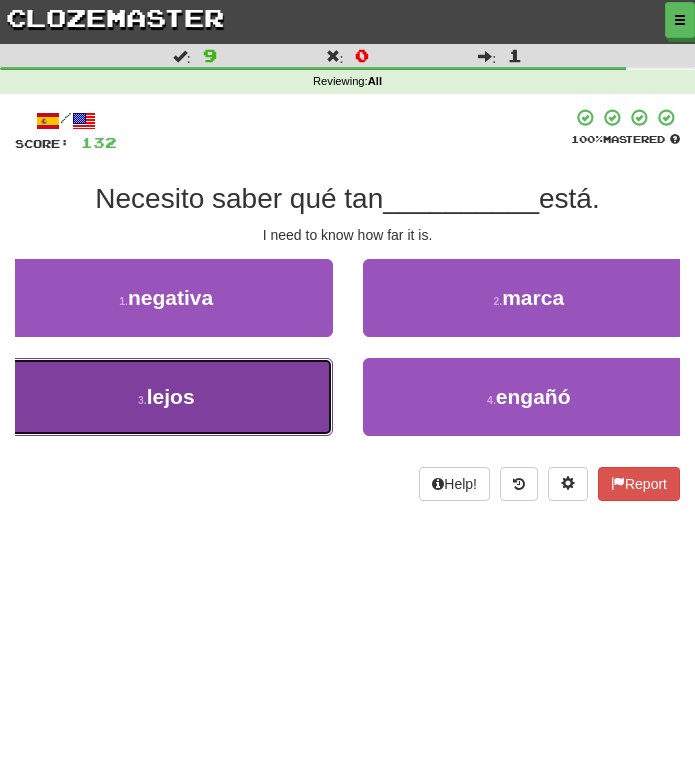 click on "3 .  lejos" at bounding box center (166, 397) 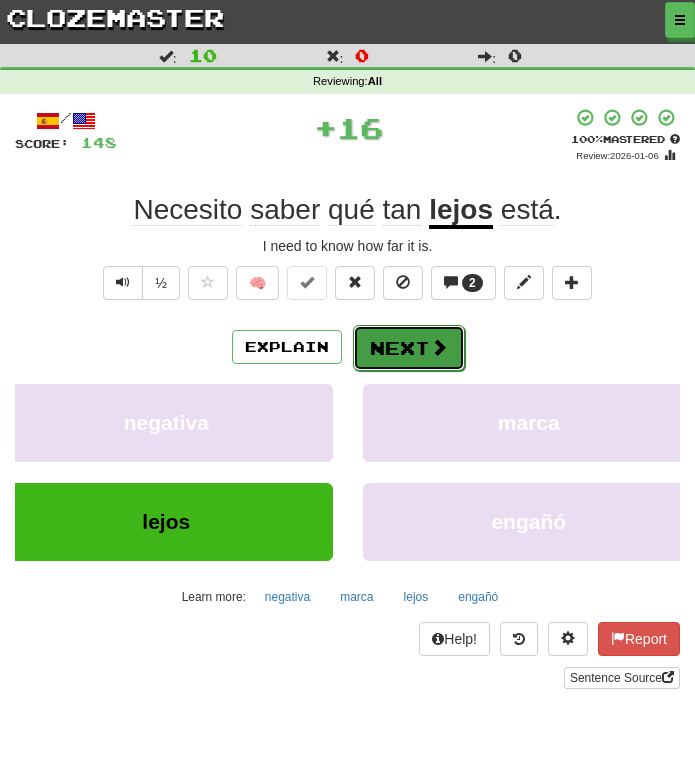 click on "Next" at bounding box center (409, 348) 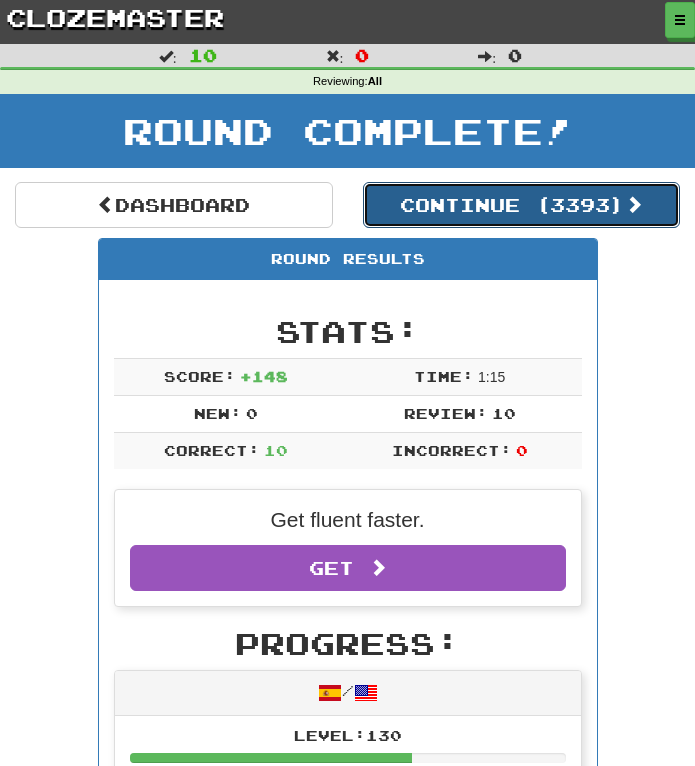 click on "Continue ( 3393 )" at bounding box center [522, 205] 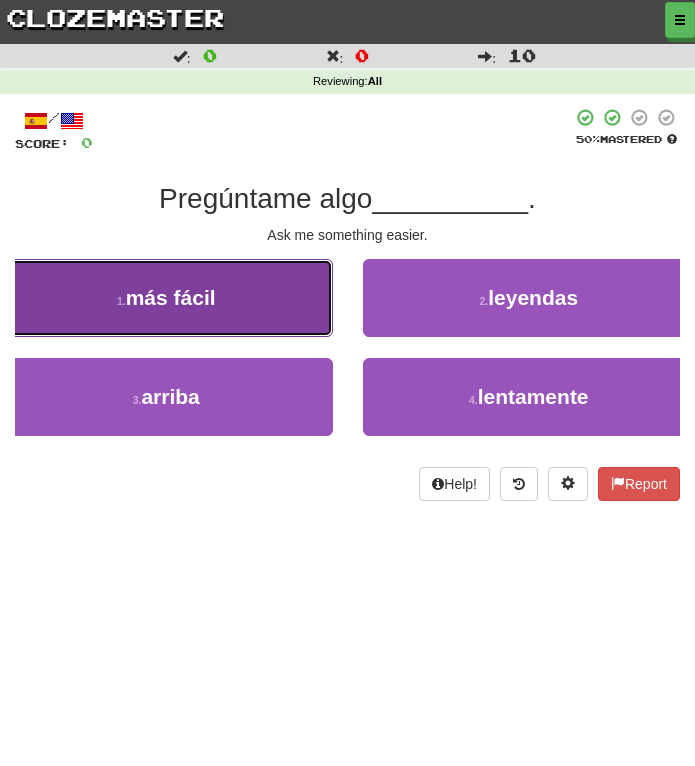 click on "1 .  más fácil" at bounding box center (166, 298) 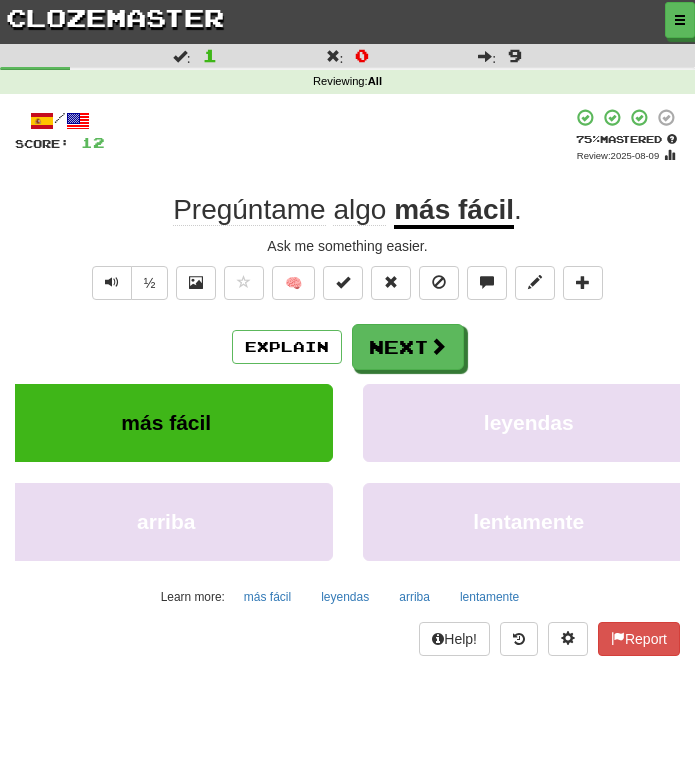 click on "Explain Next" at bounding box center (347, 347) 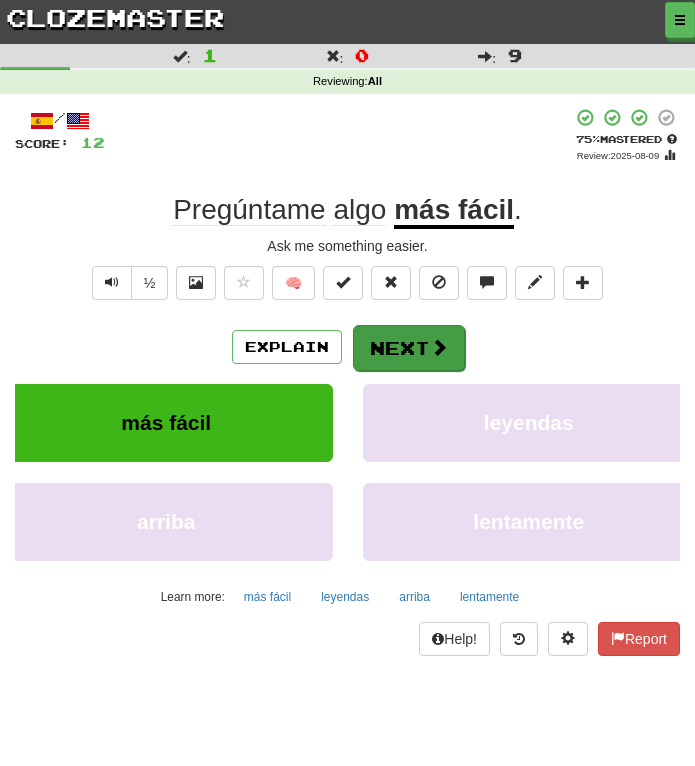 click on "Explain Next" at bounding box center [347, 347] 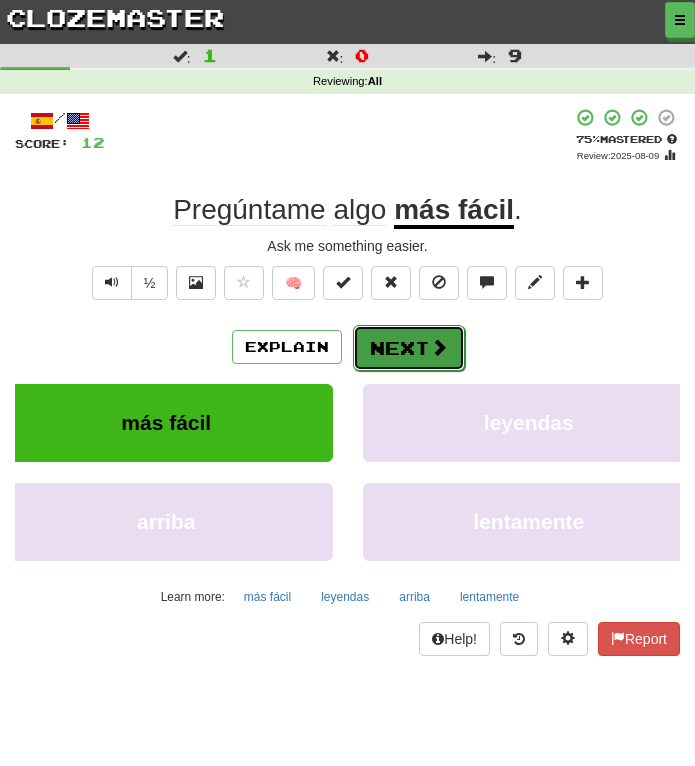 click on "Next" at bounding box center [409, 348] 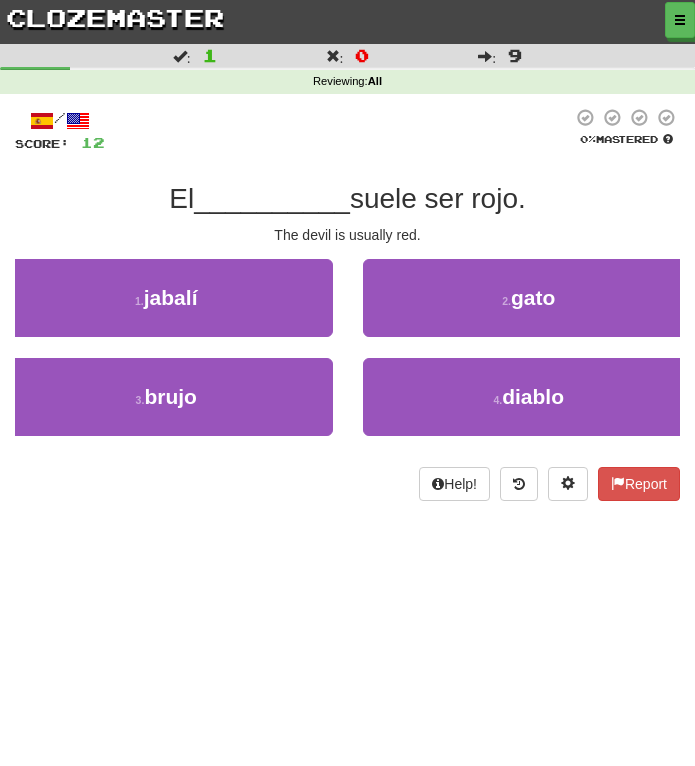 click on "Dashboard
Clozemaster
Cassofalltrades
/
Toggle Dropdown
Dashboard
Leaderboard
Activity Feed
Notifications
Profile
Discussions
Afrikaans
/
English
Streak:
0
Review:
1
Points Today: 0
Avañe'ẽ
/
English
Streak:
0
Review:
1
Points Today: 0
Español
/
English
Streak:
583
Review:
3,403
Points Today: 172
Español
/
Български
Streak:
0
Review:
0
Points Today: 0
Esperanto
/
English
Streak:
0
Review:
1
Points Today: 0
Français
/
English
Streak:
0
Review:
10
Points Today: 0
Interlingue
/
English
Streak:
0
Review:
10
Points Today: 0
/" at bounding box center [347, 383] 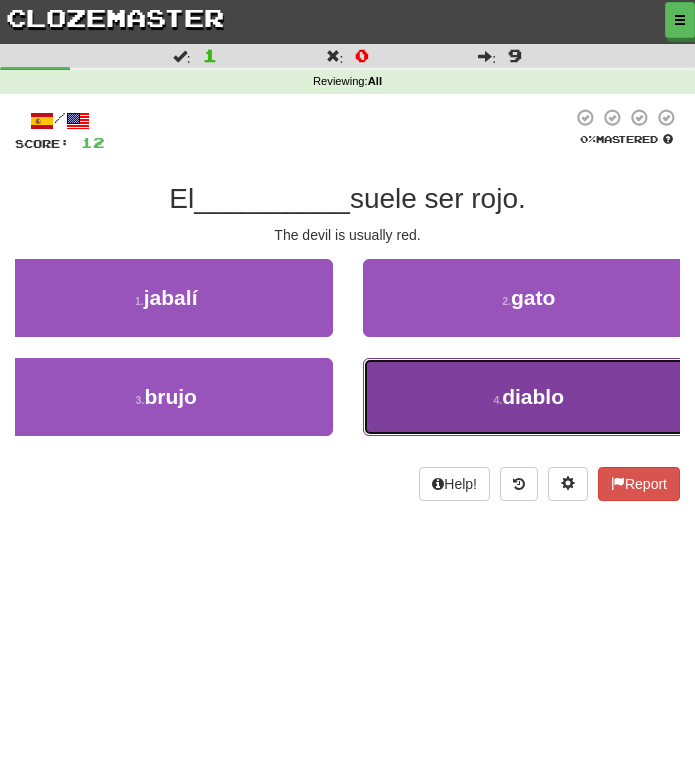 click on "4 .  diablo" at bounding box center [529, 397] 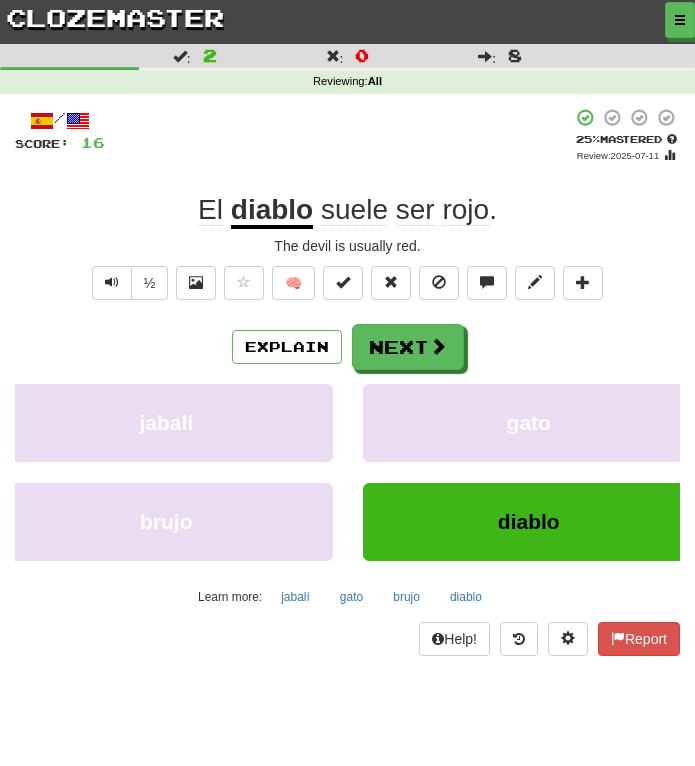 drag, startPoint x: 574, startPoint y: 591, endPoint x: 556, endPoint y: 557, distance: 38.470768 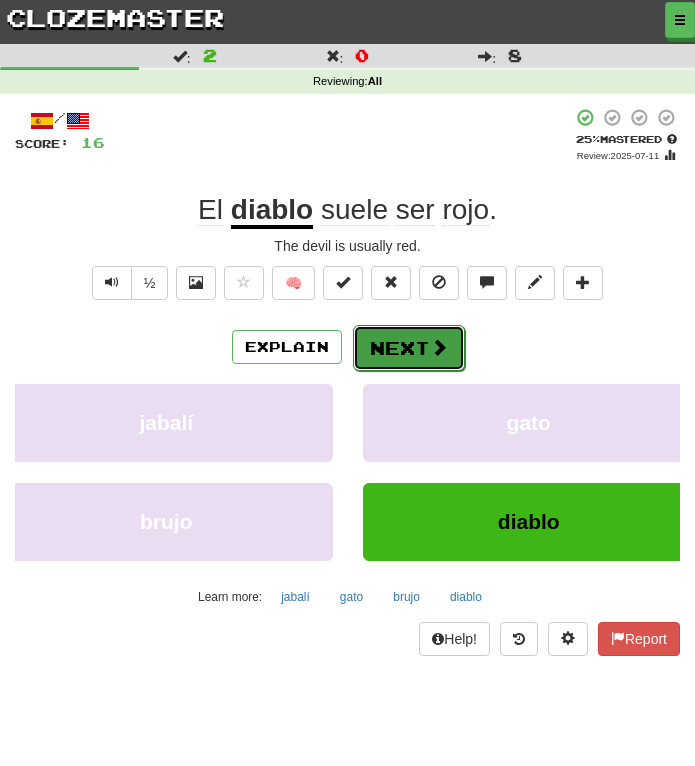 click at bounding box center [439, 347] 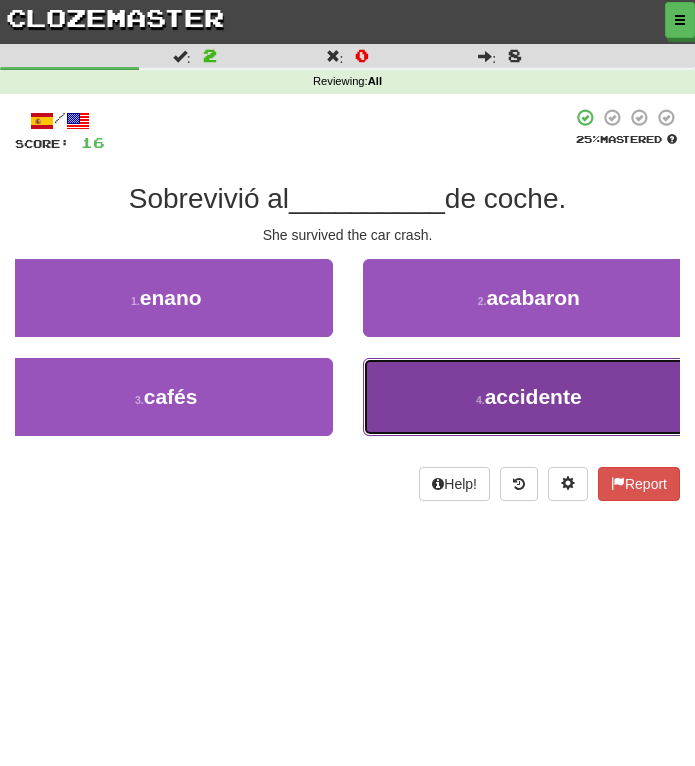 click on "4 .  accidente" at bounding box center [529, 397] 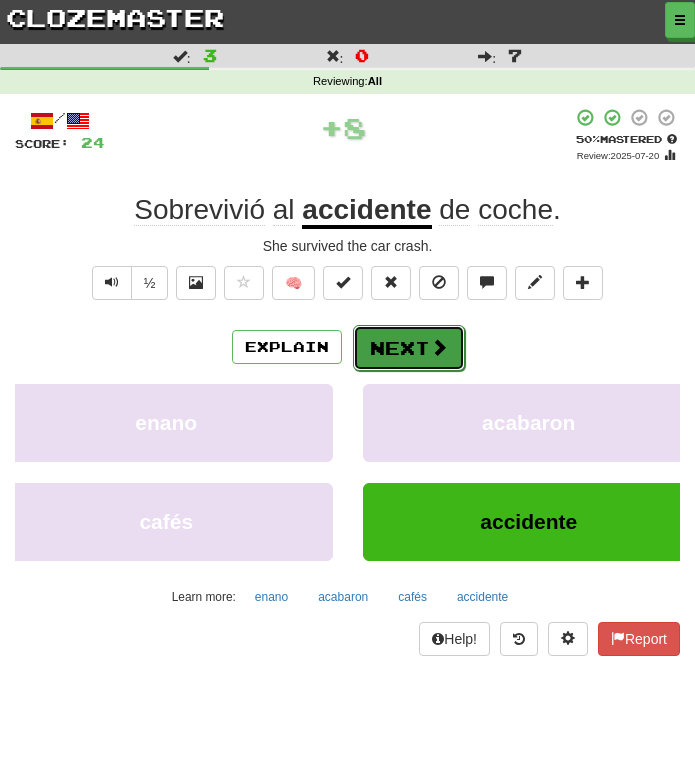 click on "Next" at bounding box center [409, 348] 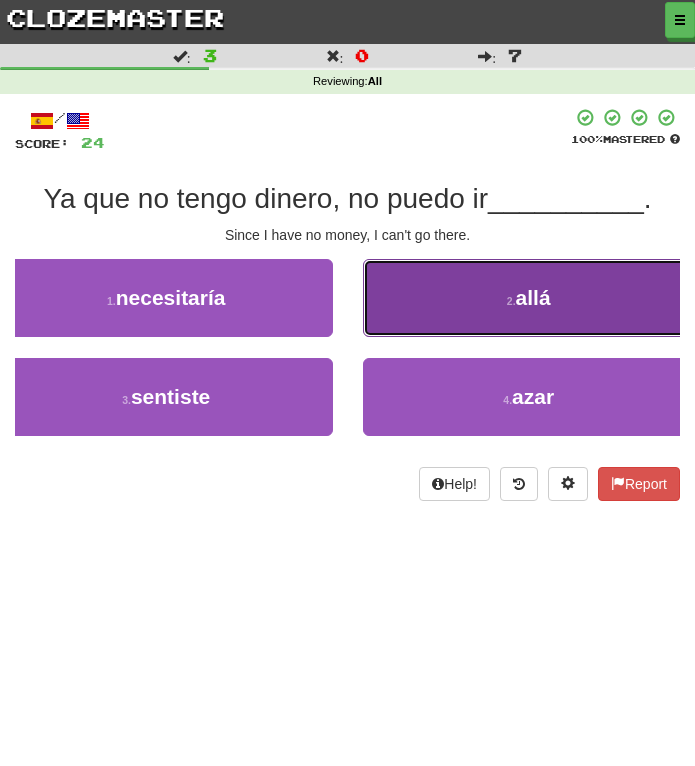 click on "2 .  allá" at bounding box center [529, 298] 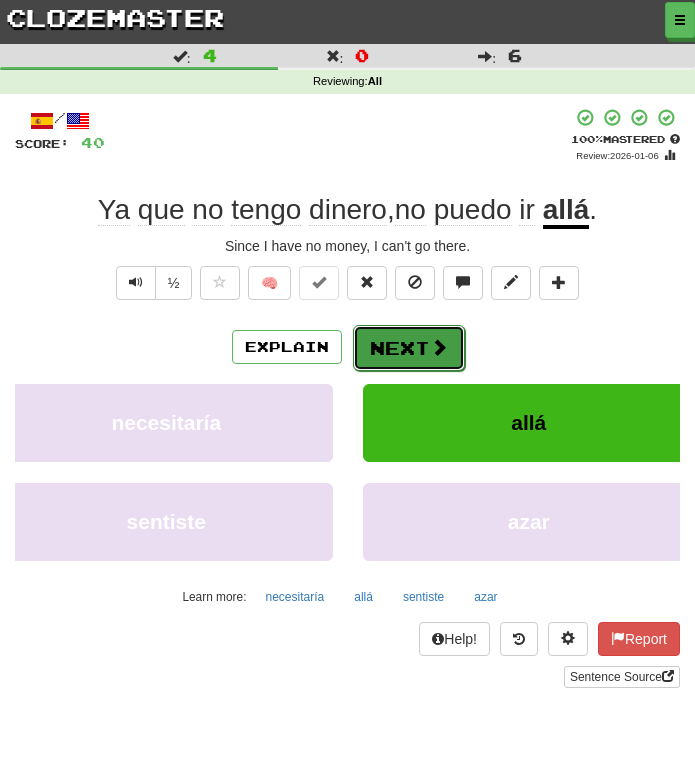 click on "Next" at bounding box center (409, 348) 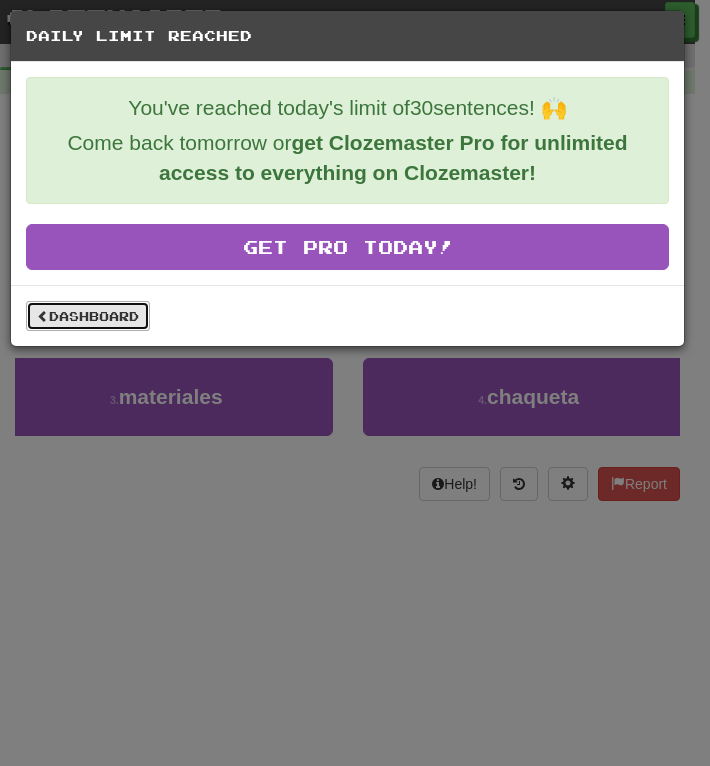 click on "Dashboard" at bounding box center [88, 316] 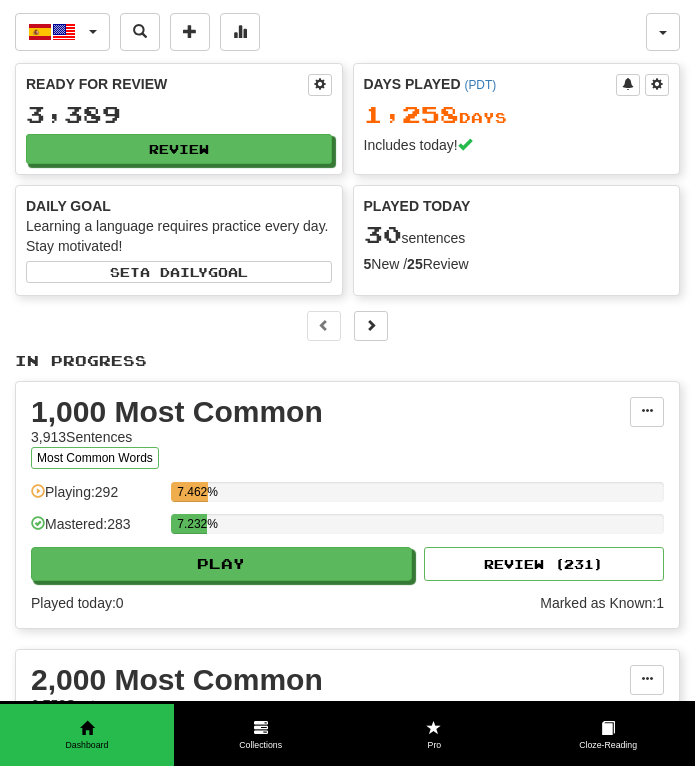 scroll, scrollTop: 0, scrollLeft: 0, axis: both 